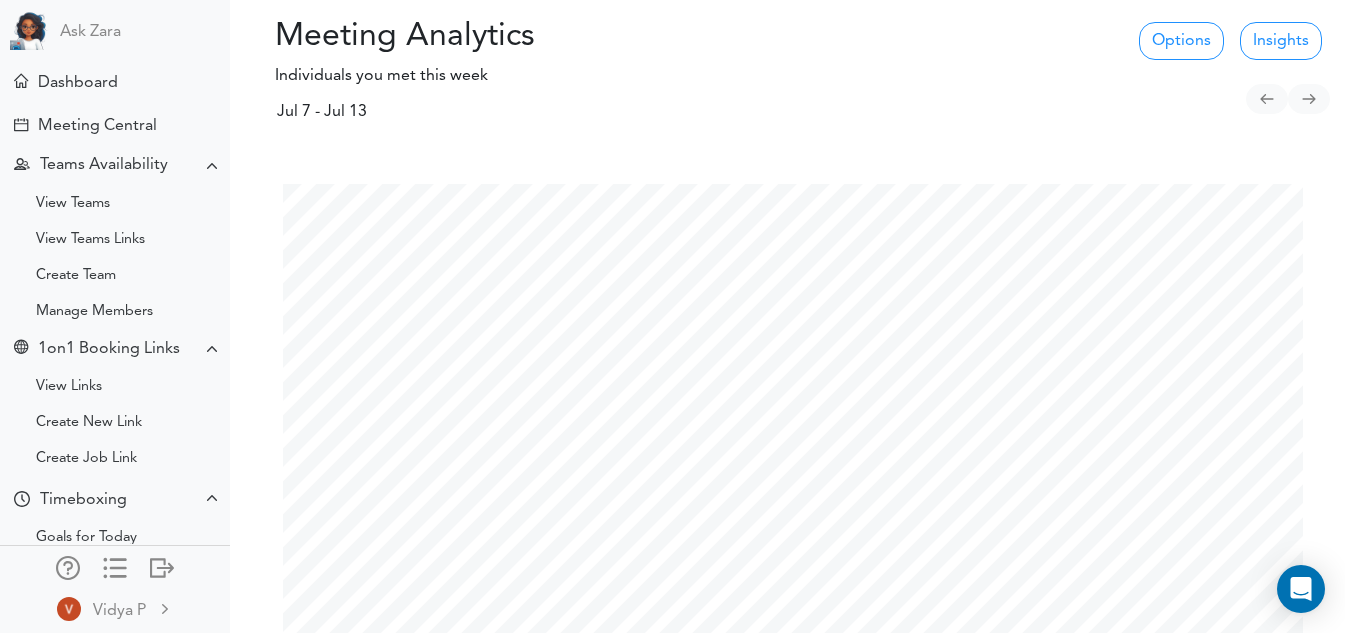 scroll, scrollTop: 61, scrollLeft: 0, axis: vertical 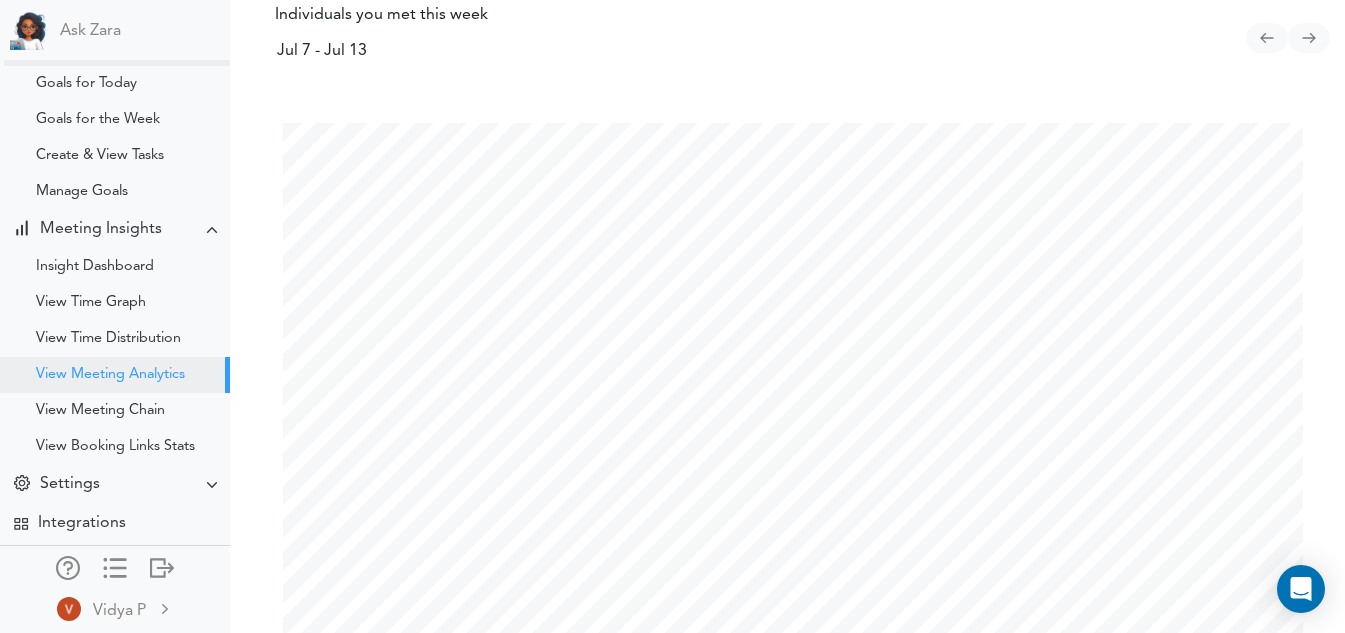 click on "Settings" at bounding box center (117, 484) 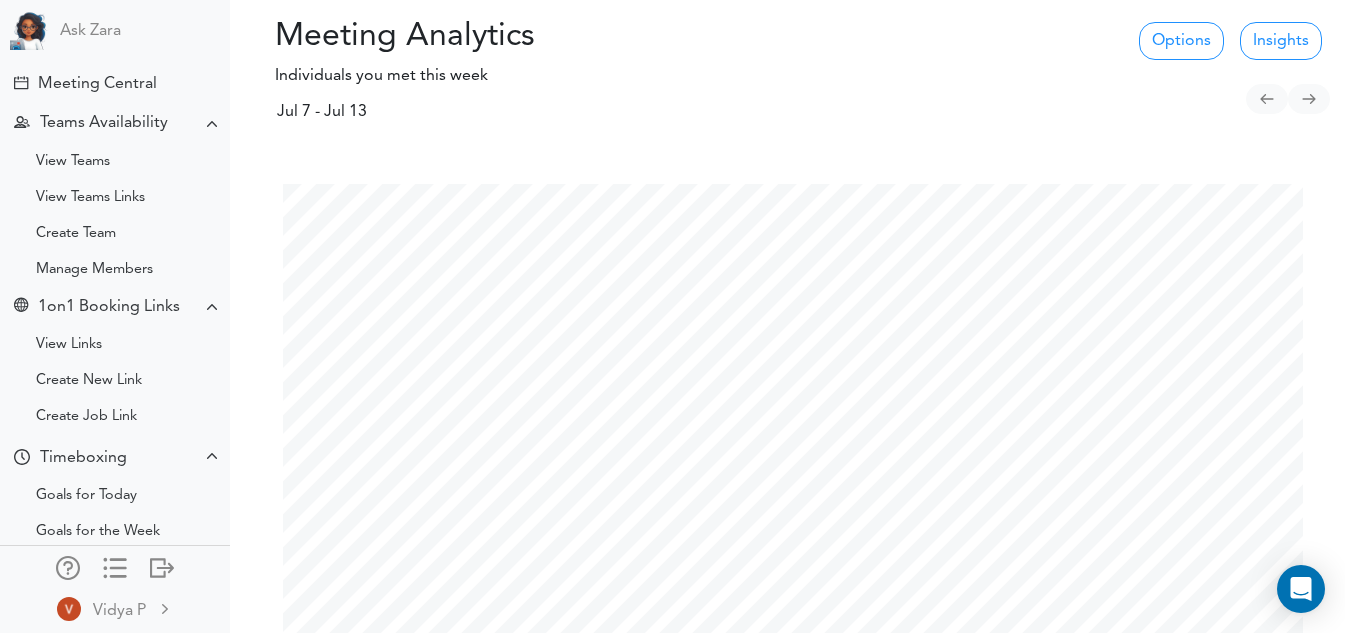 scroll, scrollTop: 0, scrollLeft: 0, axis: both 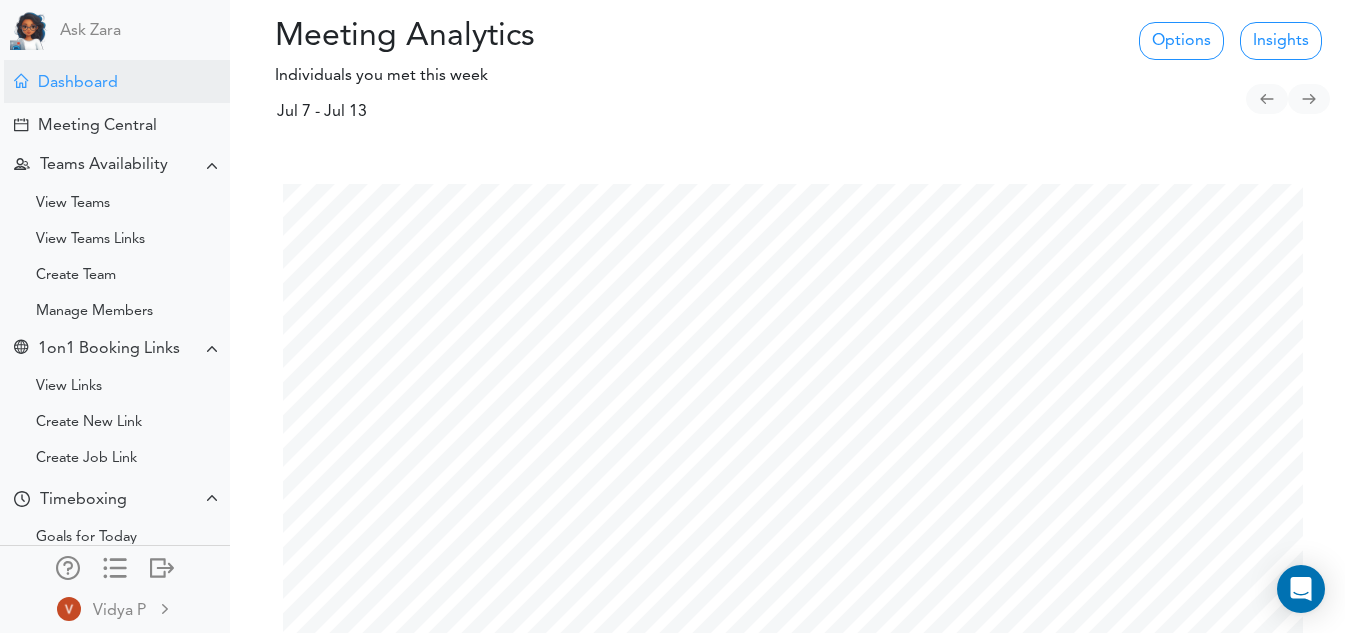 click on "Dashboard" at bounding box center [78, 83] 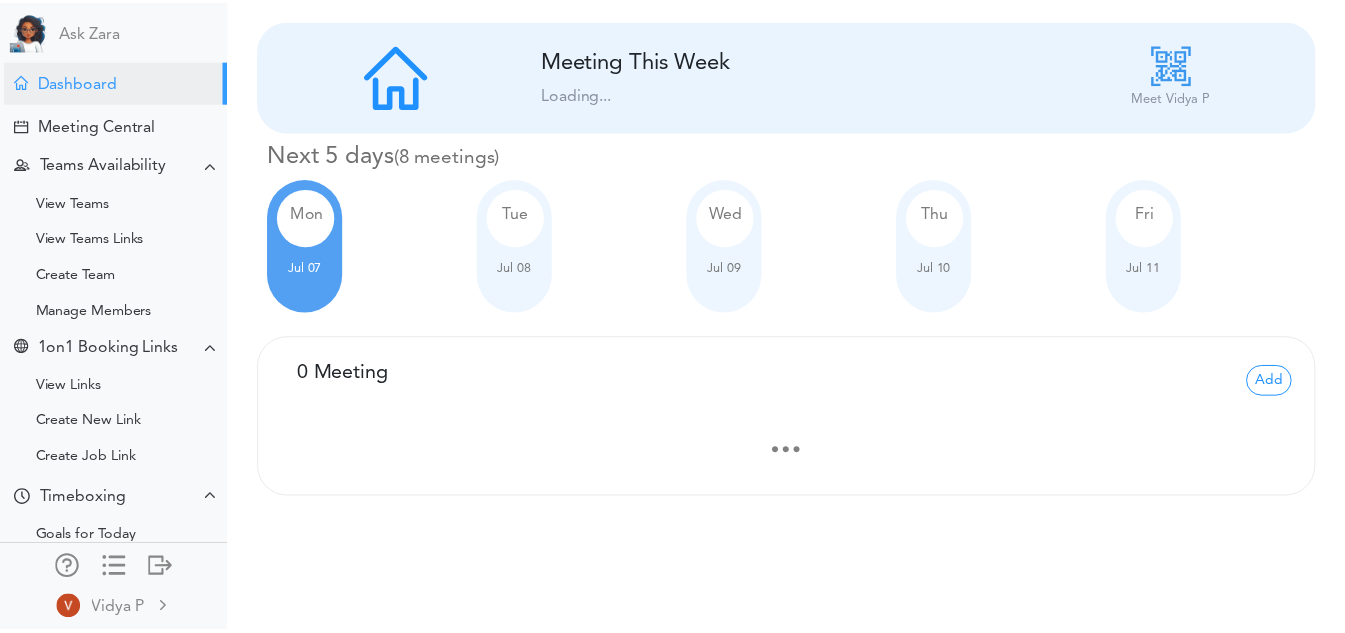 scroll, scrollTop: 0, scrollLeft: 0, axis: both 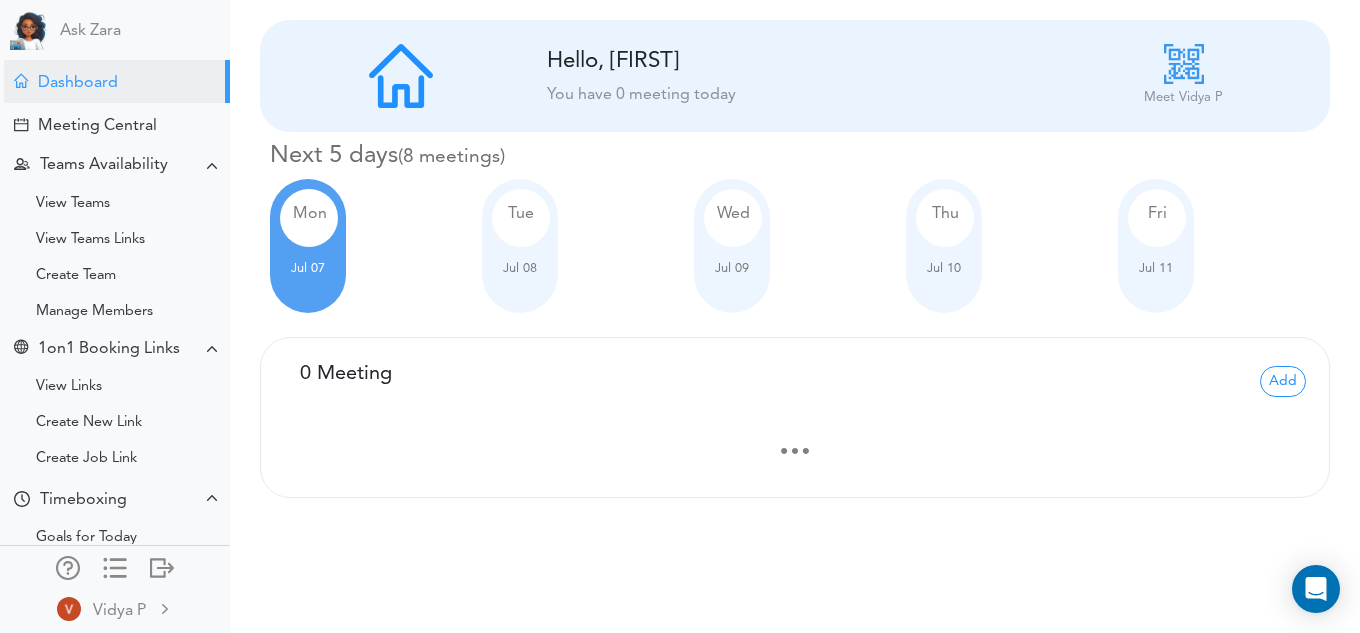click on "[DAY]
[MONTH] [DATE]" at bounding box center (520, 246) 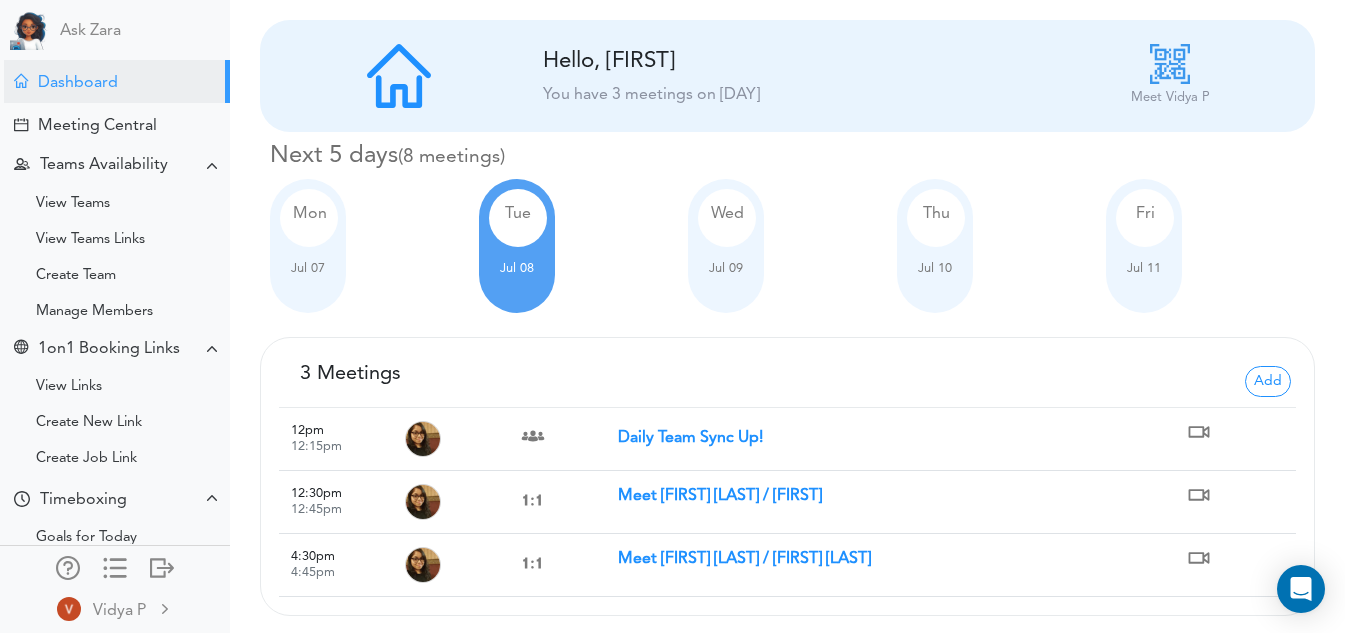 scroll, scrollTop: 8, scrollLeft: 0, axis: vertical 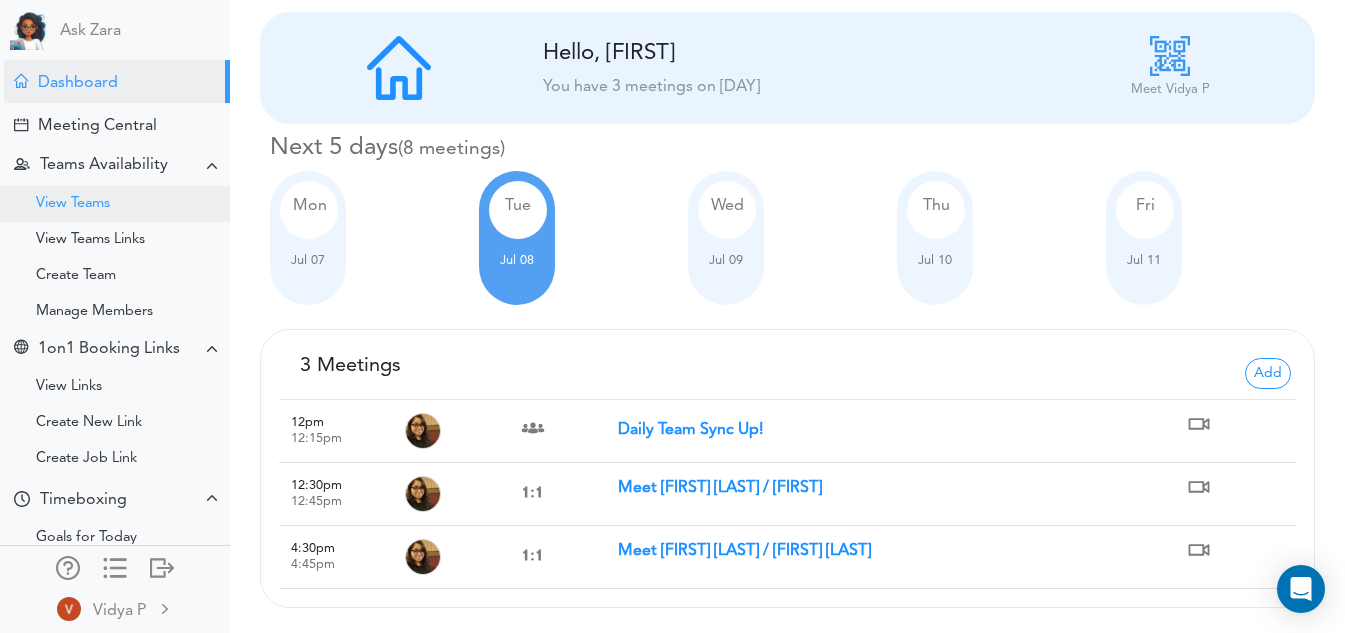 click on "View Teams" at bounding box center [115, 204] 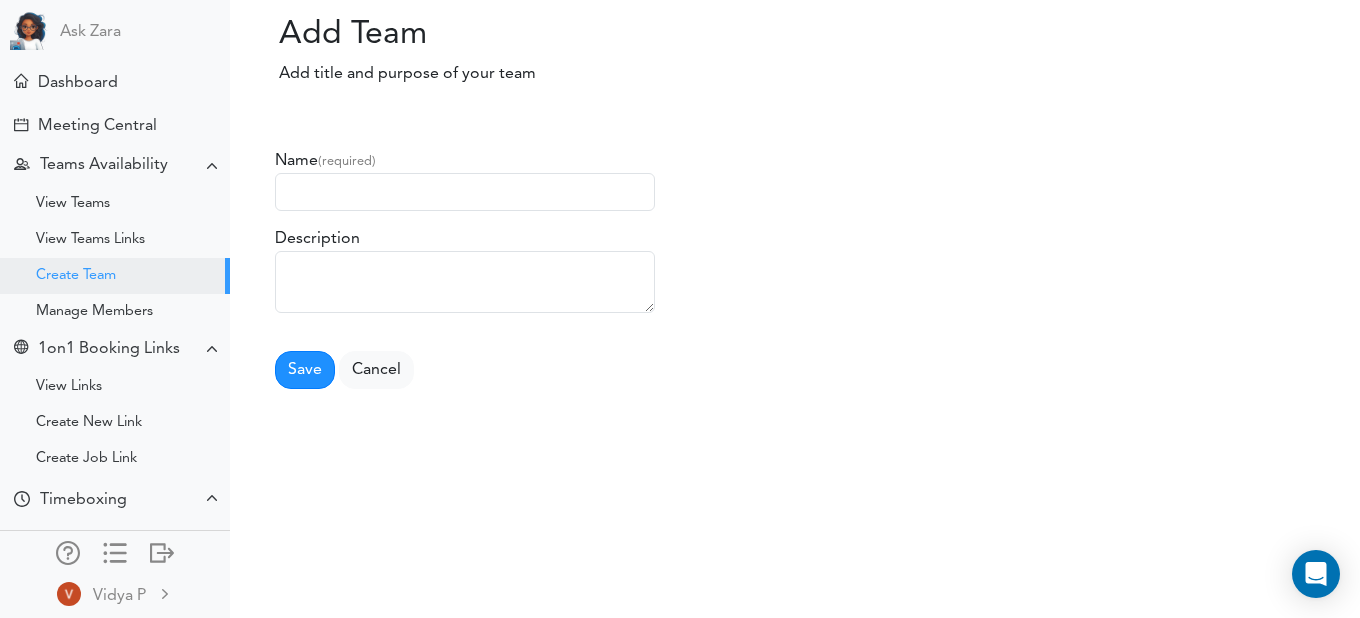 scroll, scrollTop: 0, scrollLeft: 0, axis: both 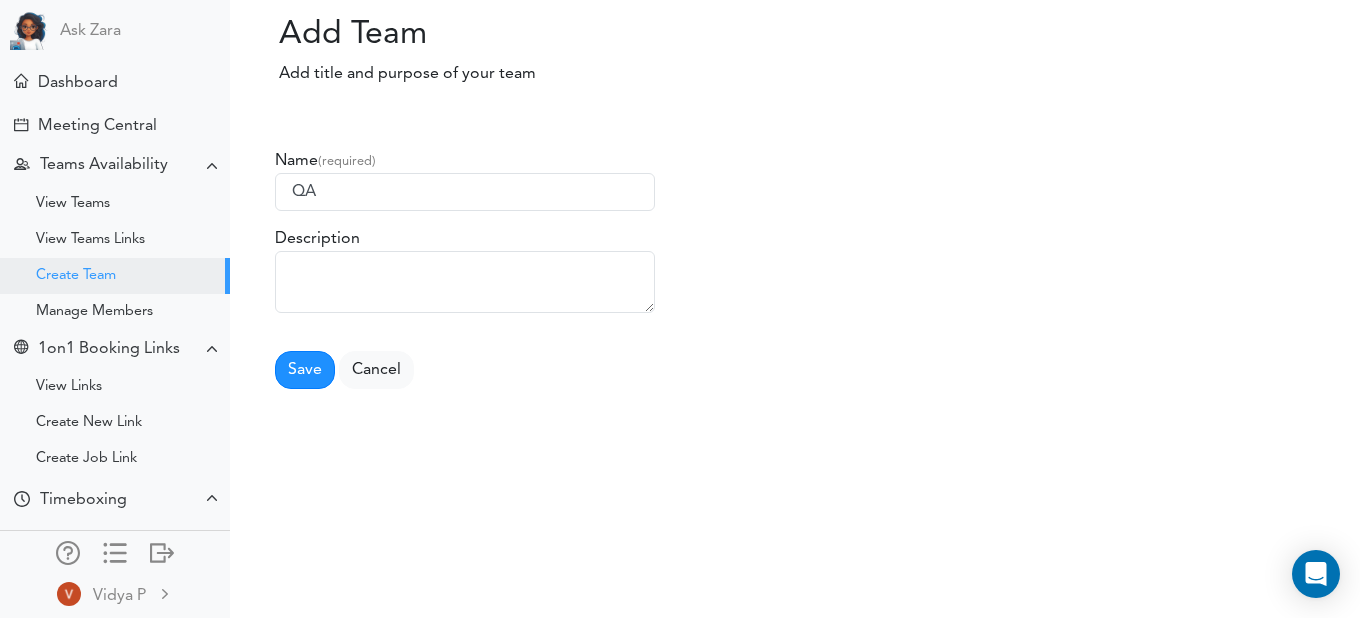 type on "QA" 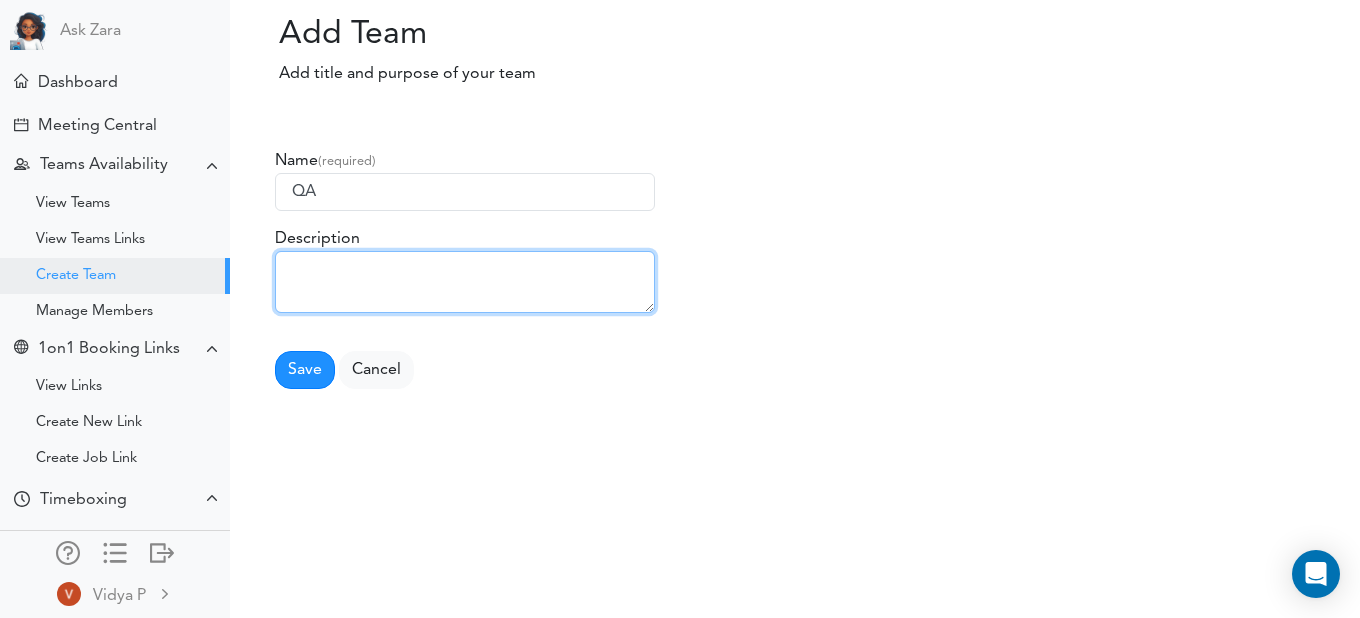 click at bounding box center (465, 282) 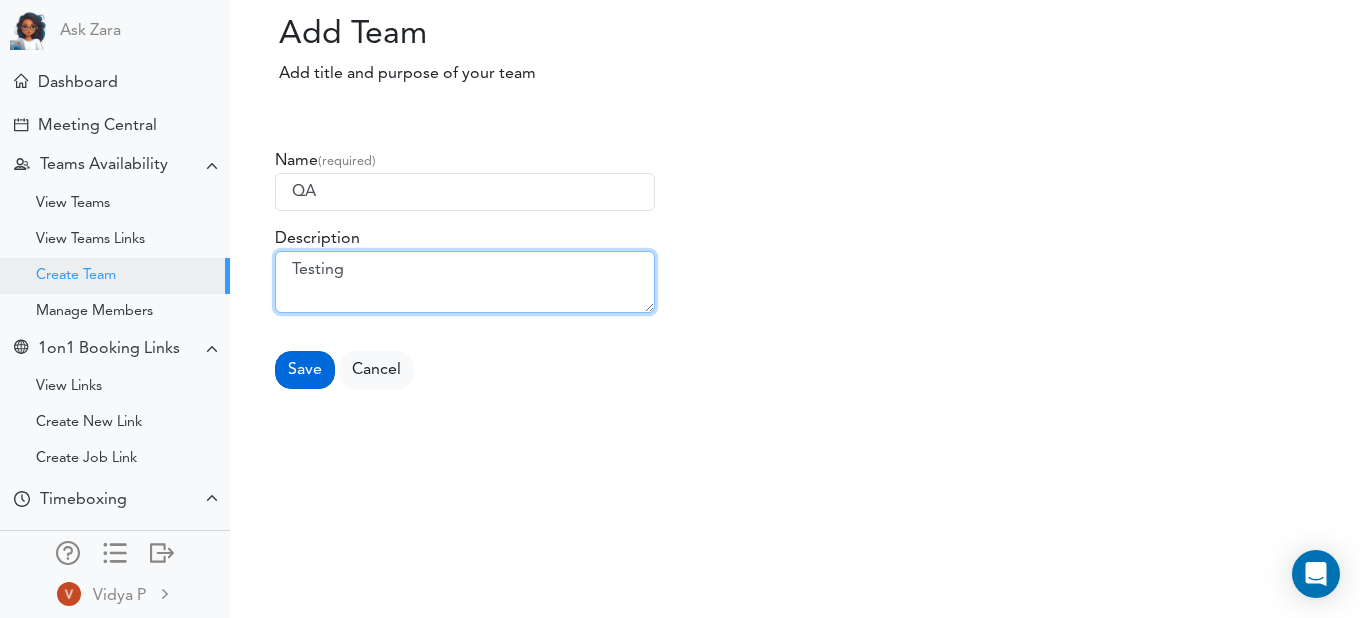 type on "Testing" 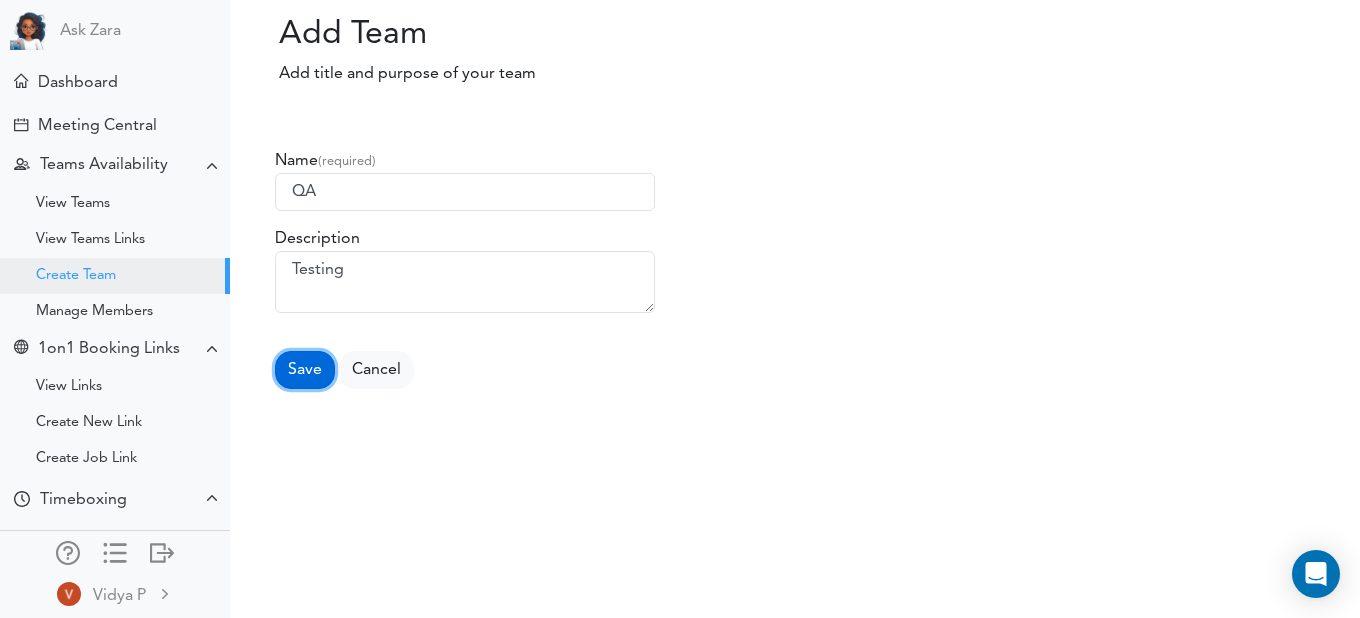 click on "Save" at bounding box center (305, 370) 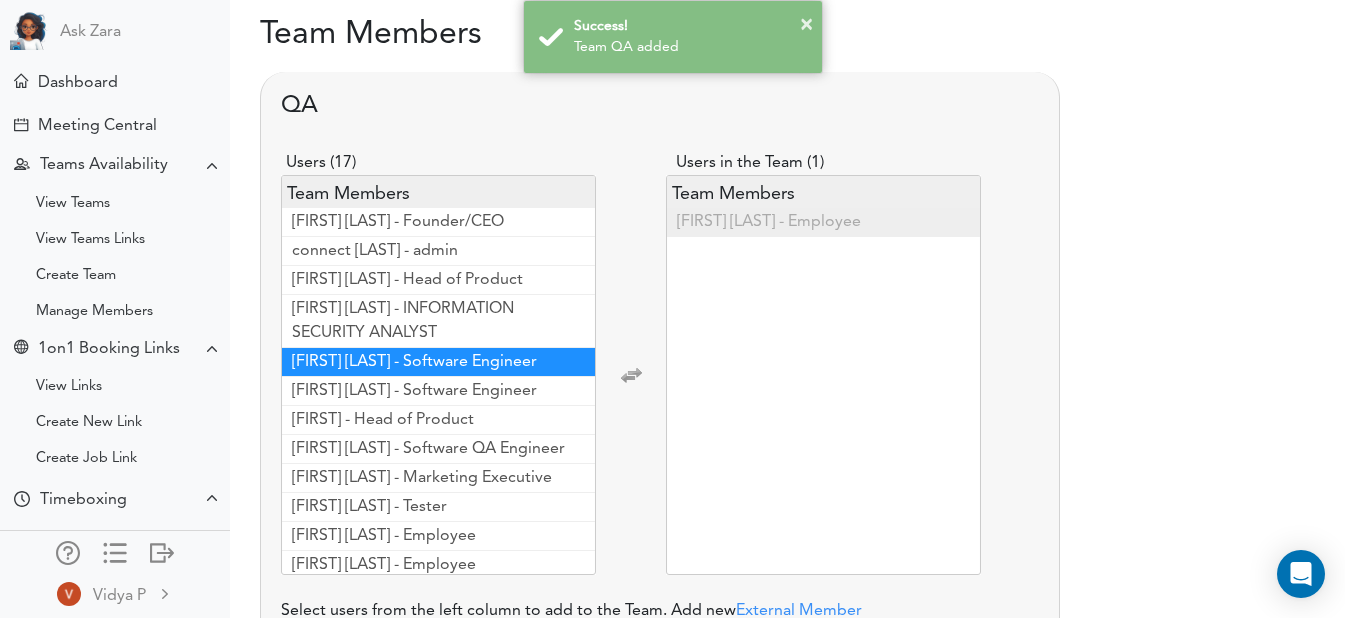 scroll, scrollTop: 0, scrollLeft: 0, axis: both 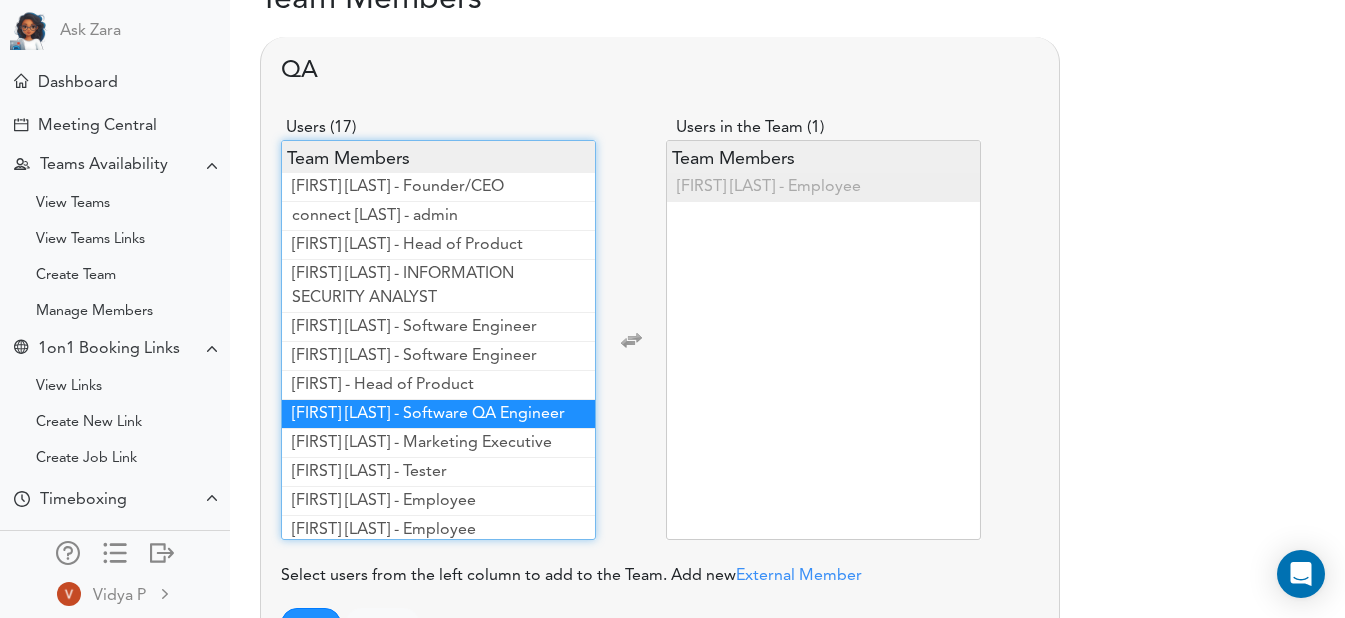 click on "Dogukan Karaca - Software QA Engineer" at bounding box center [438, 414] 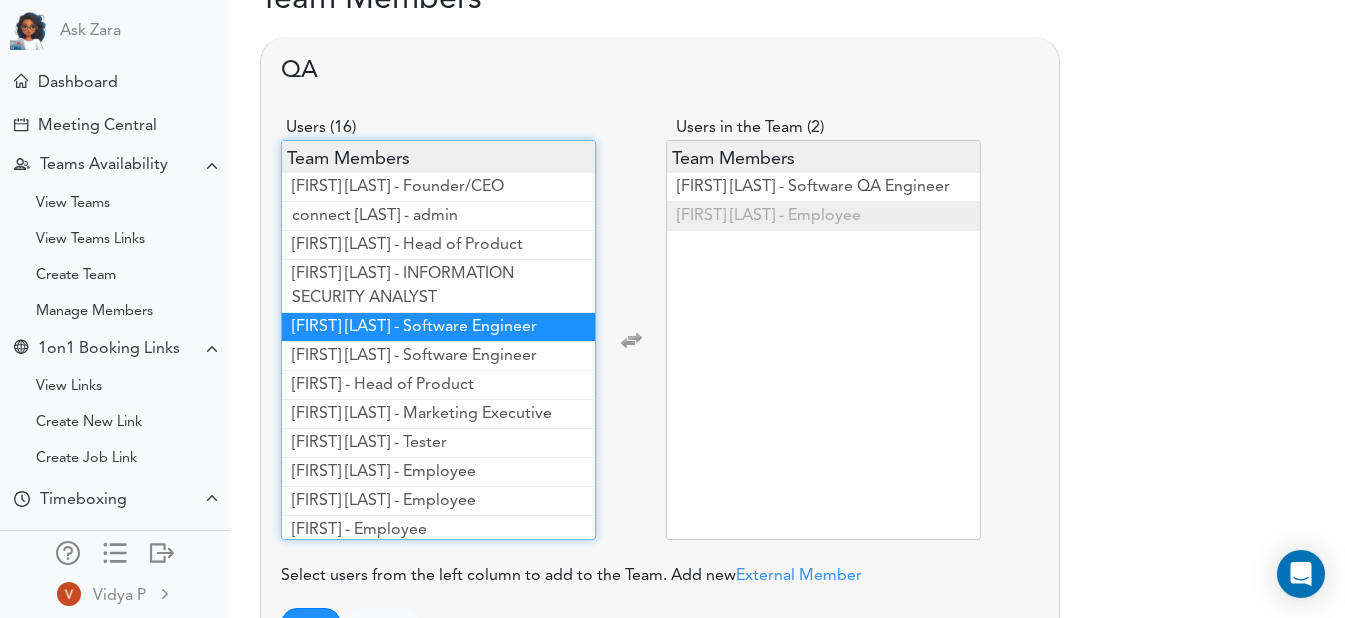 click on "Bhavi Patel - Software Engineer" at bounding box center (414, 327) 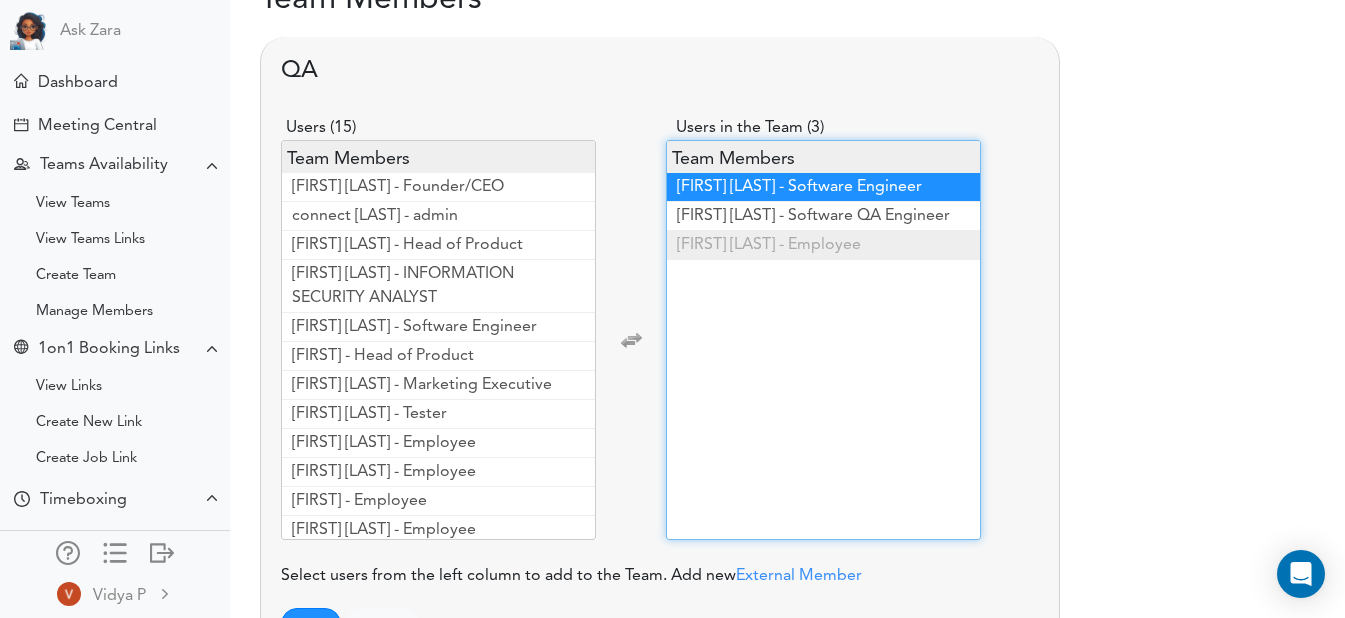 click on "Bhavi Patel - Software Engineer" at bounding box center [799, 187] 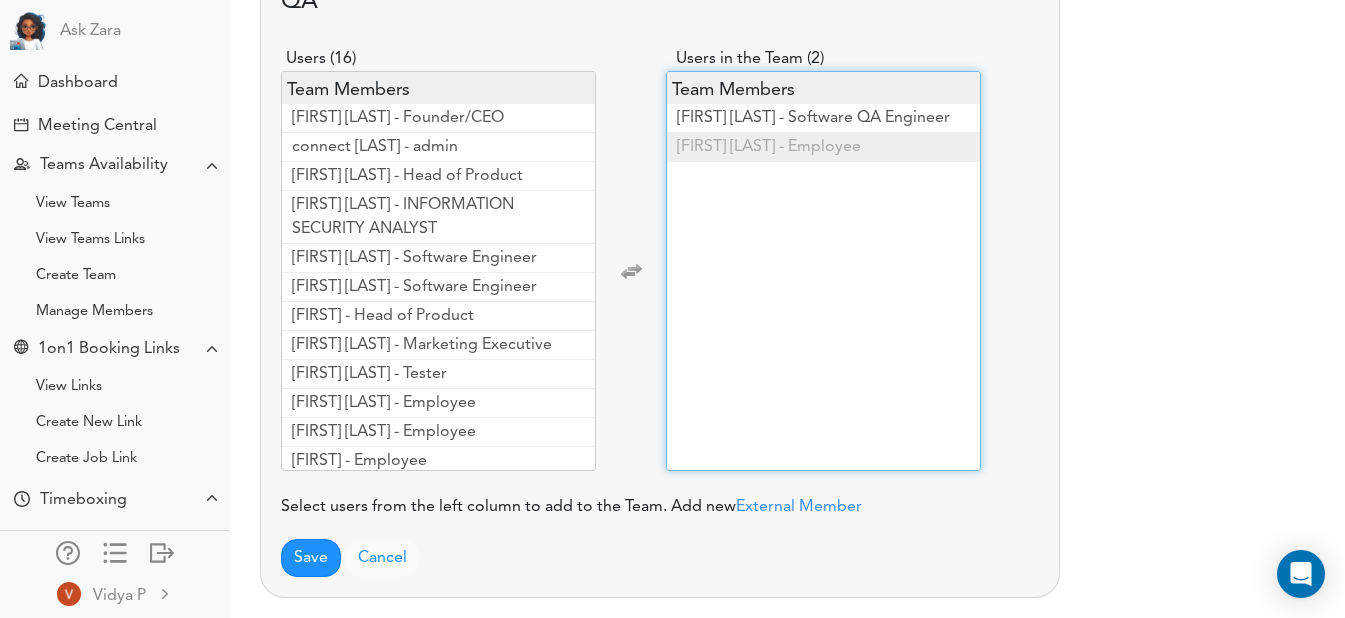 scroll, scrollTop: 150, scrollLeft: 0, axis: vertical 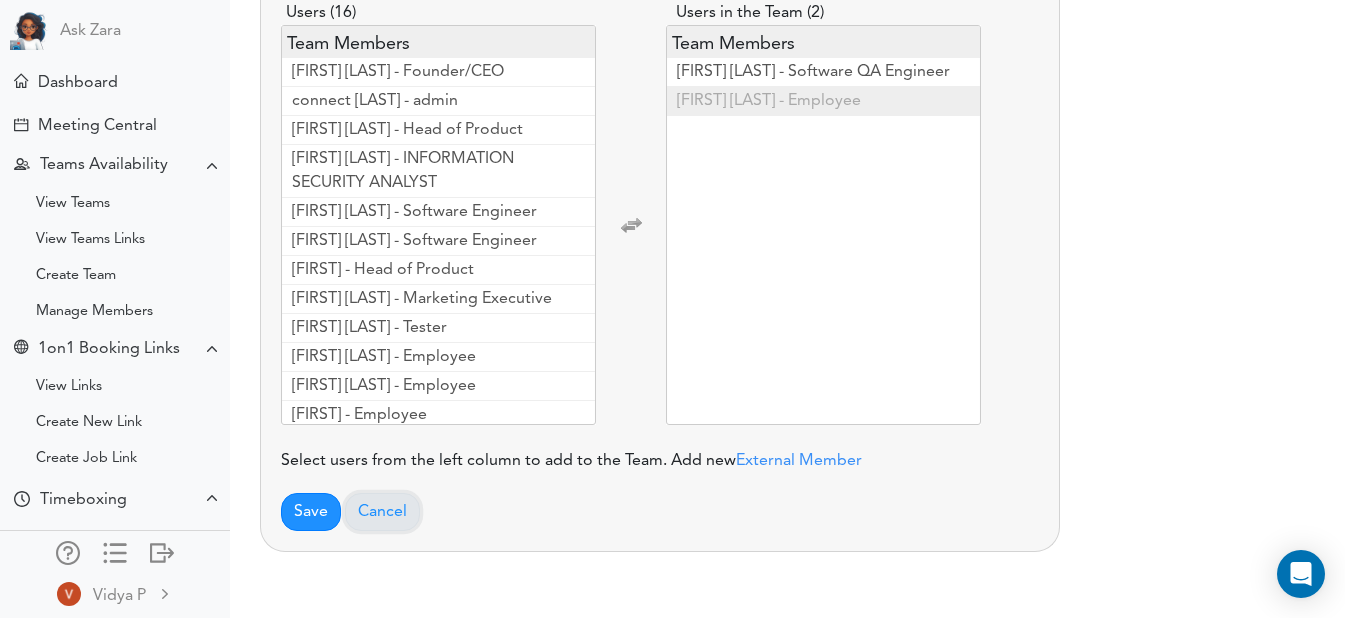 click on "Cancel" at bounding box center (382, 512) 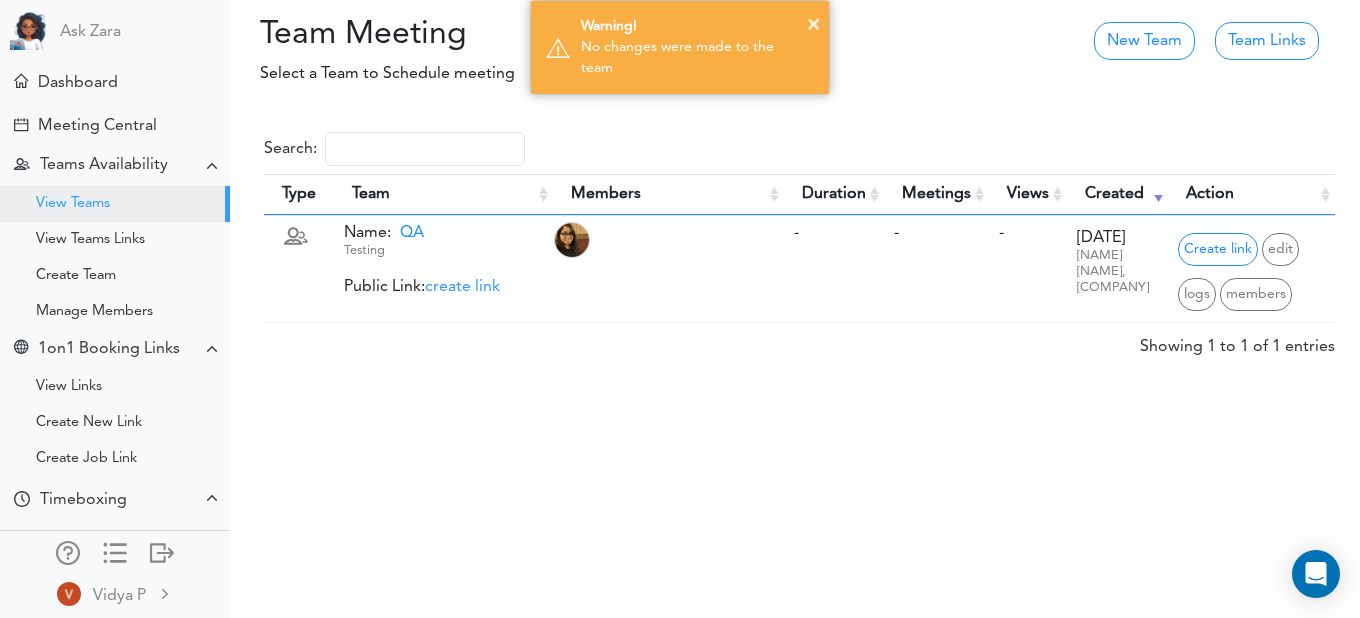 scroll, scrollTop: 0, scrollLeft: 0, axis: both 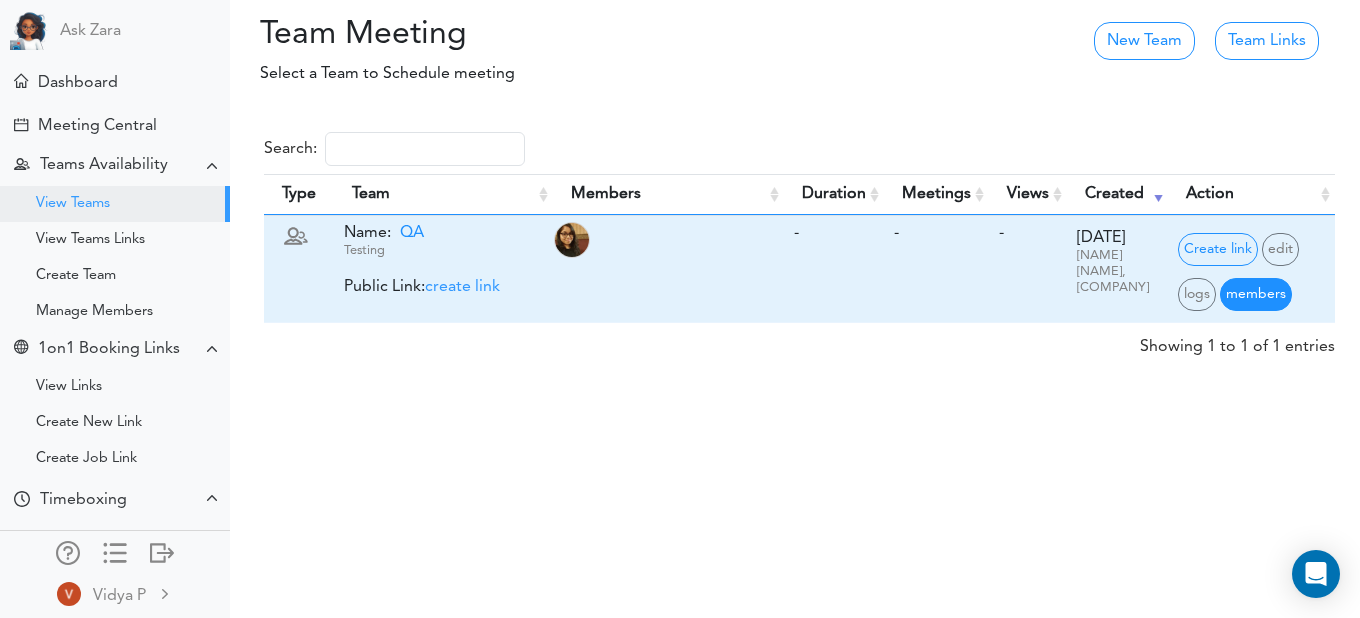 click on "members" at bounding box center [1256, 294] 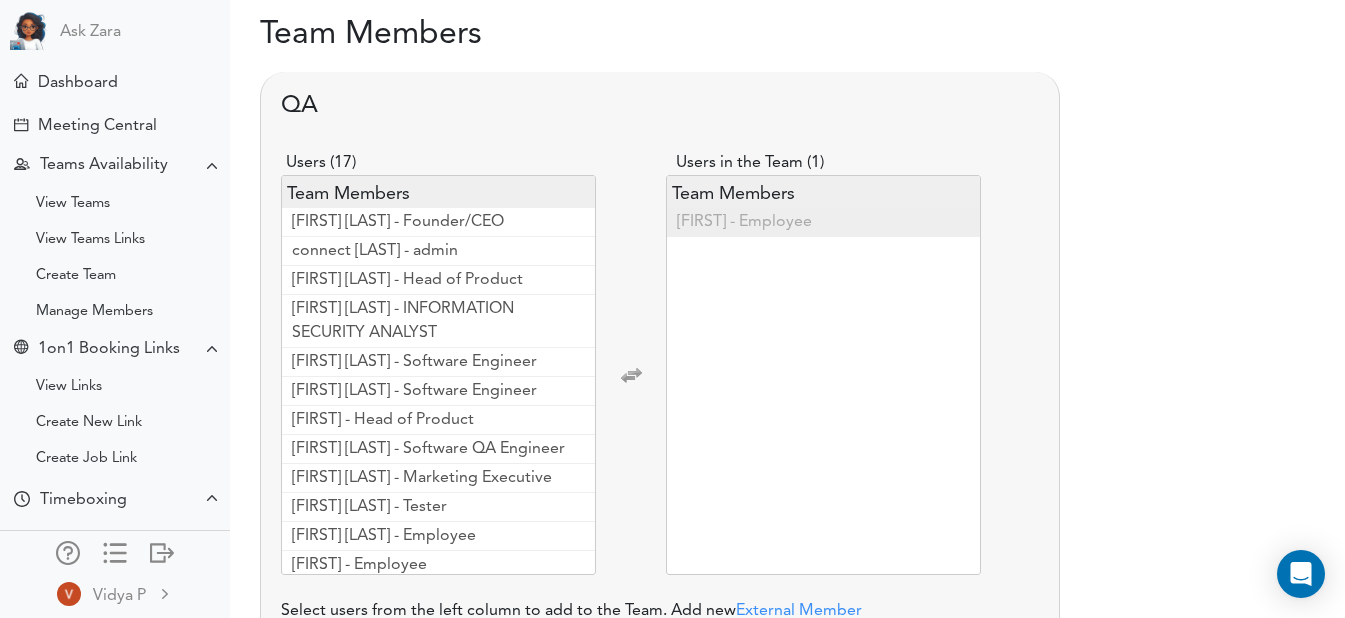 scroll, scrollTop: 0, scrollLeft: 0, axis: both 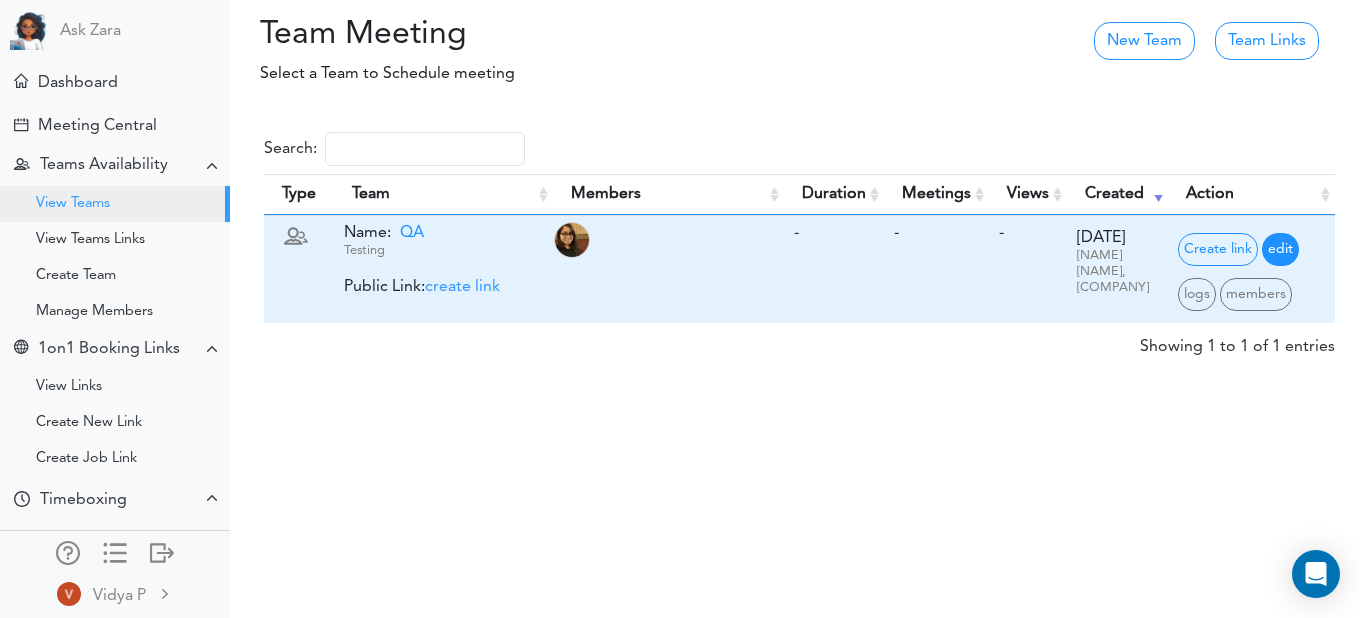 click on "edit" at bounding box center (1280, 249) 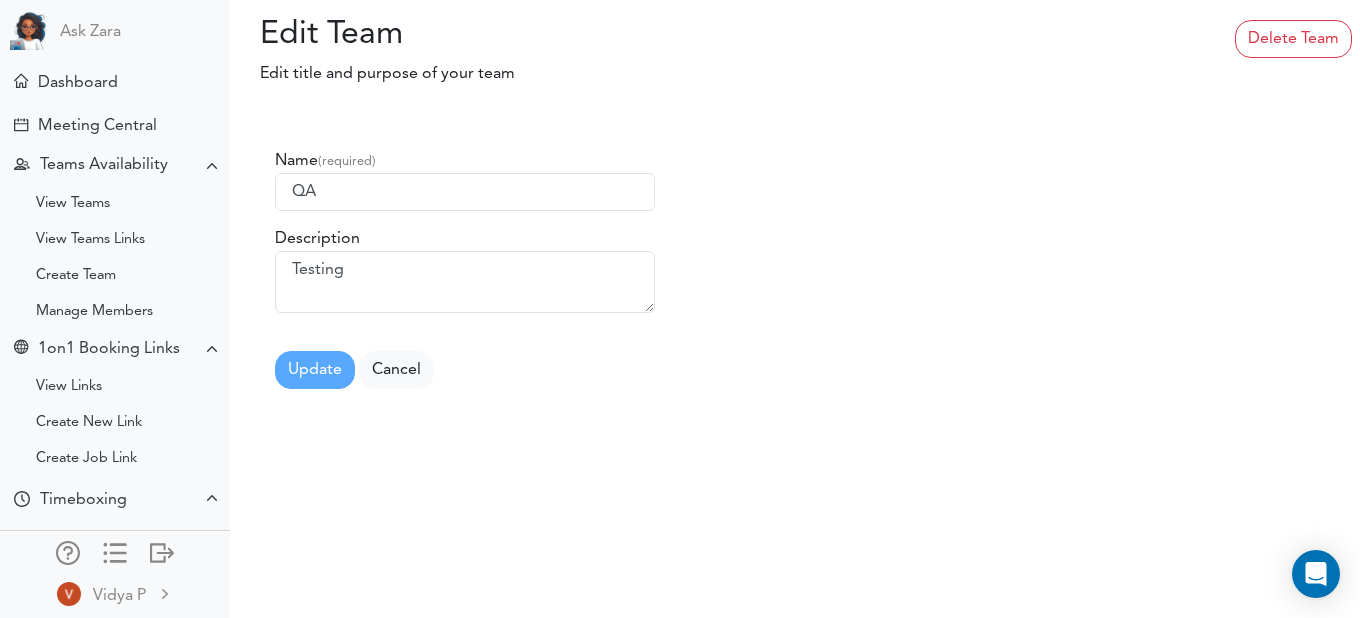 scroll, scrollTop: 0, scrollLeft: 0, axis: both 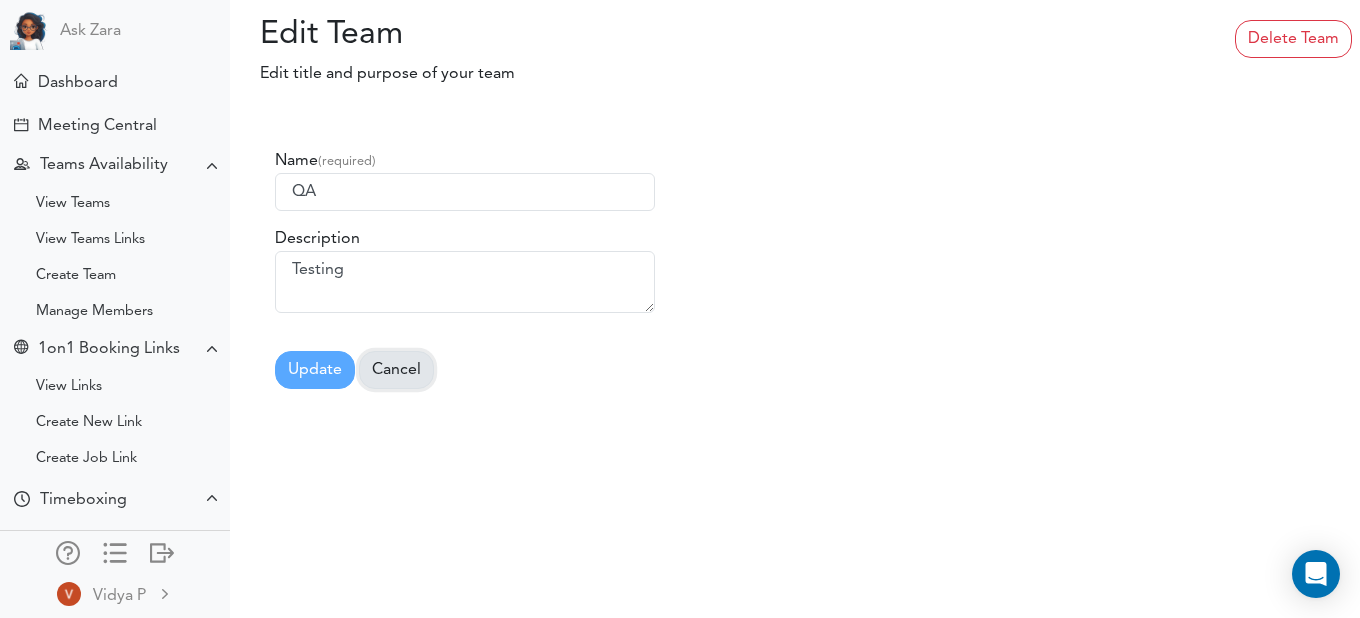 click on "Cancel" at bounding box center (396, 370) 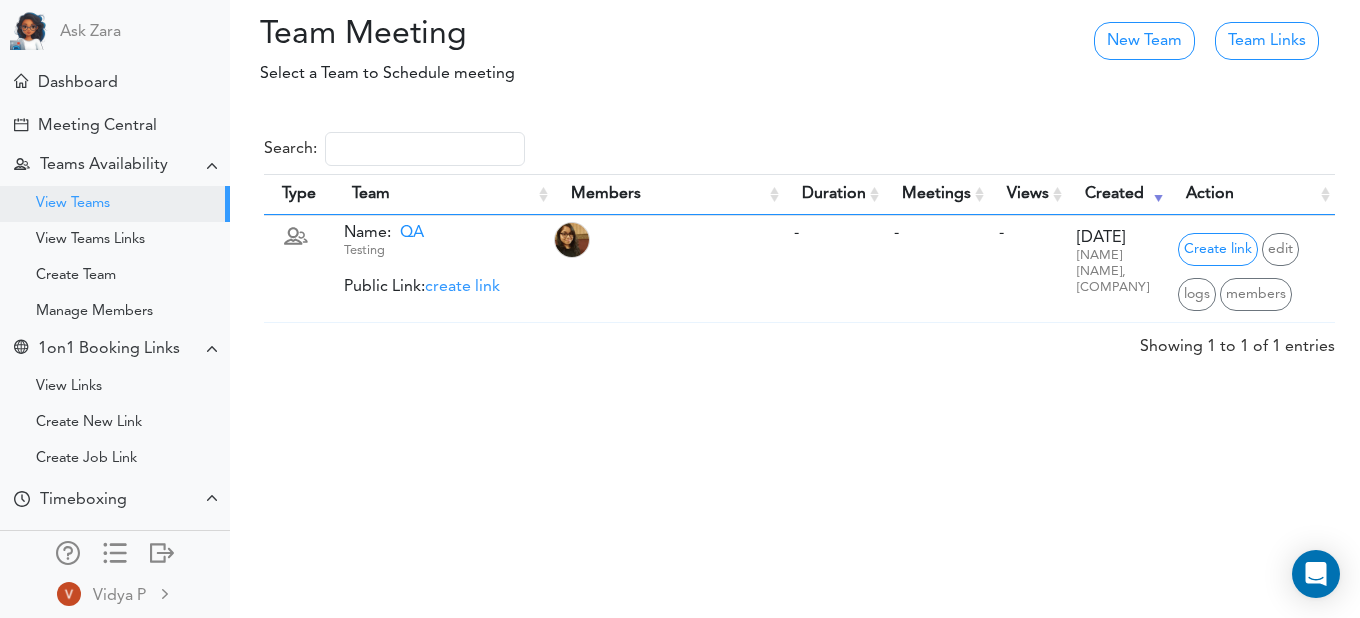 scroll, scrollTop: 0, scrollLeft: 0, axis: both 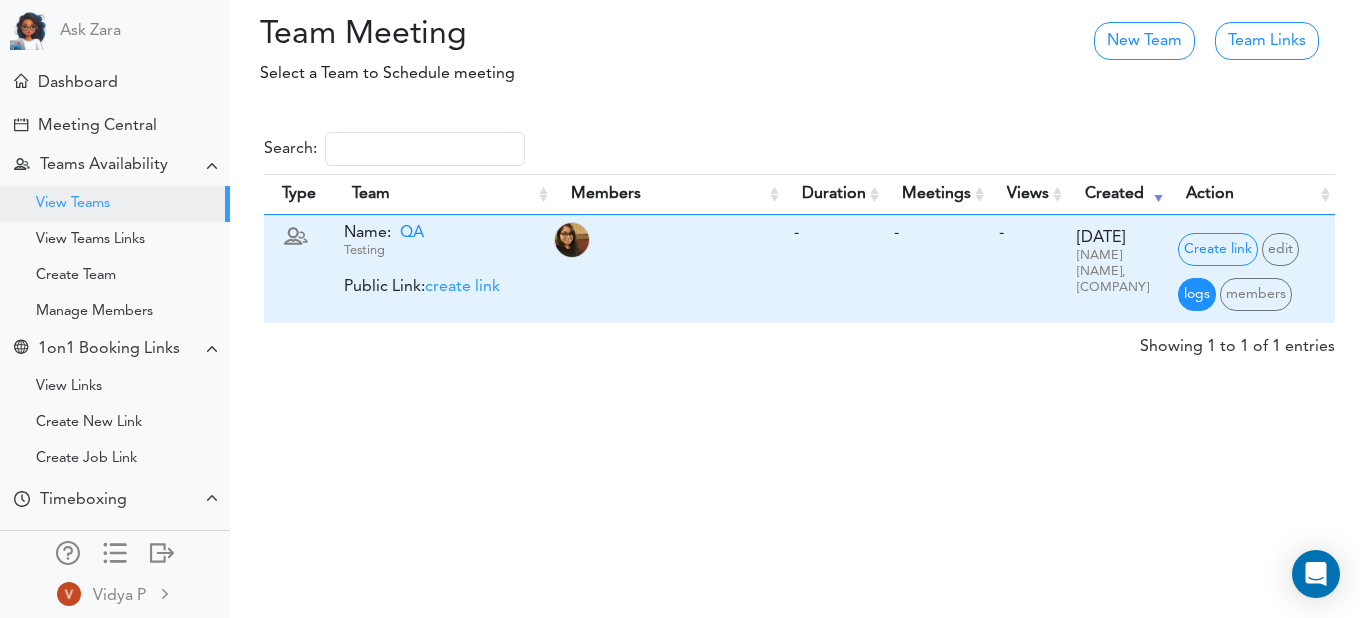 click on "logs" at bounding box center (1197, 294) 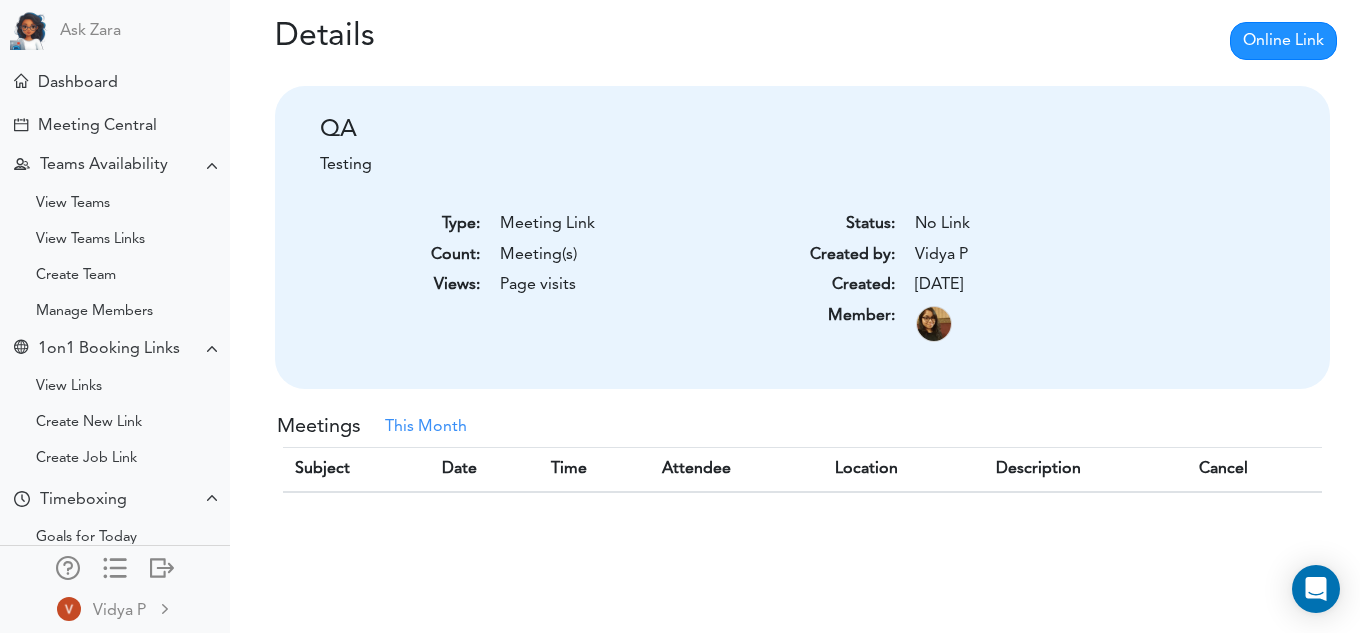 scroll, scrollTop: 0, scrollLeft: 0, axis: both 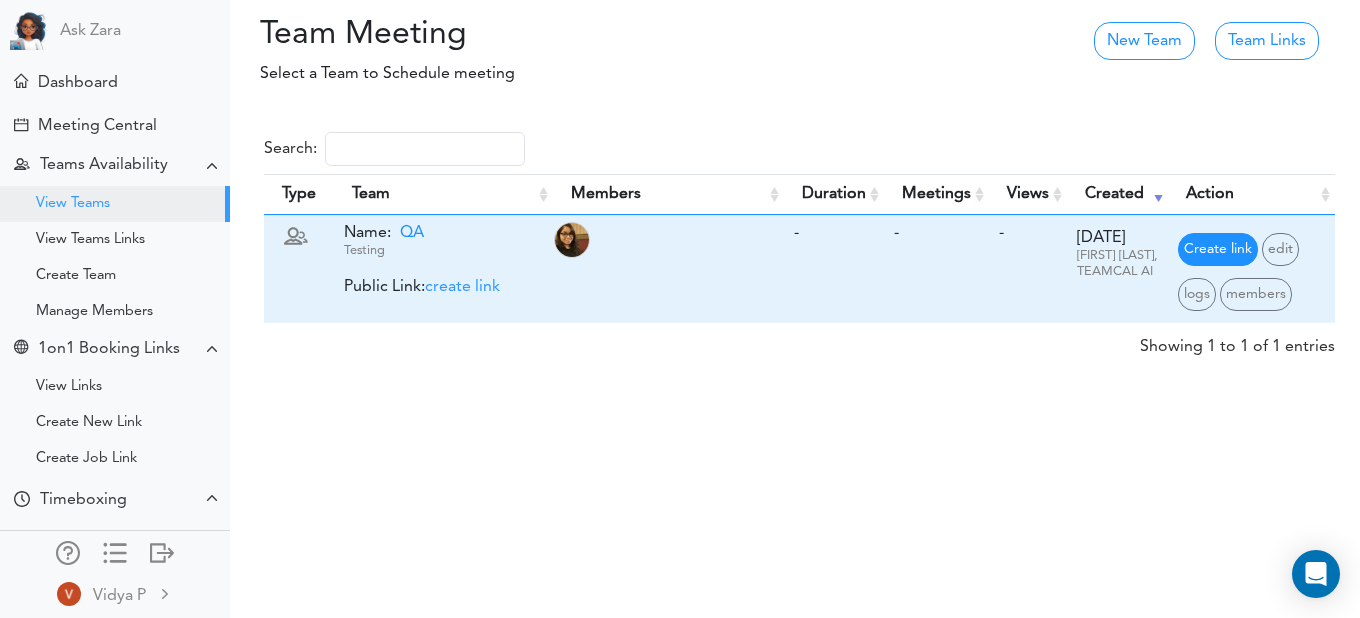 click on "Create link" at bounding box center (1218, 249) 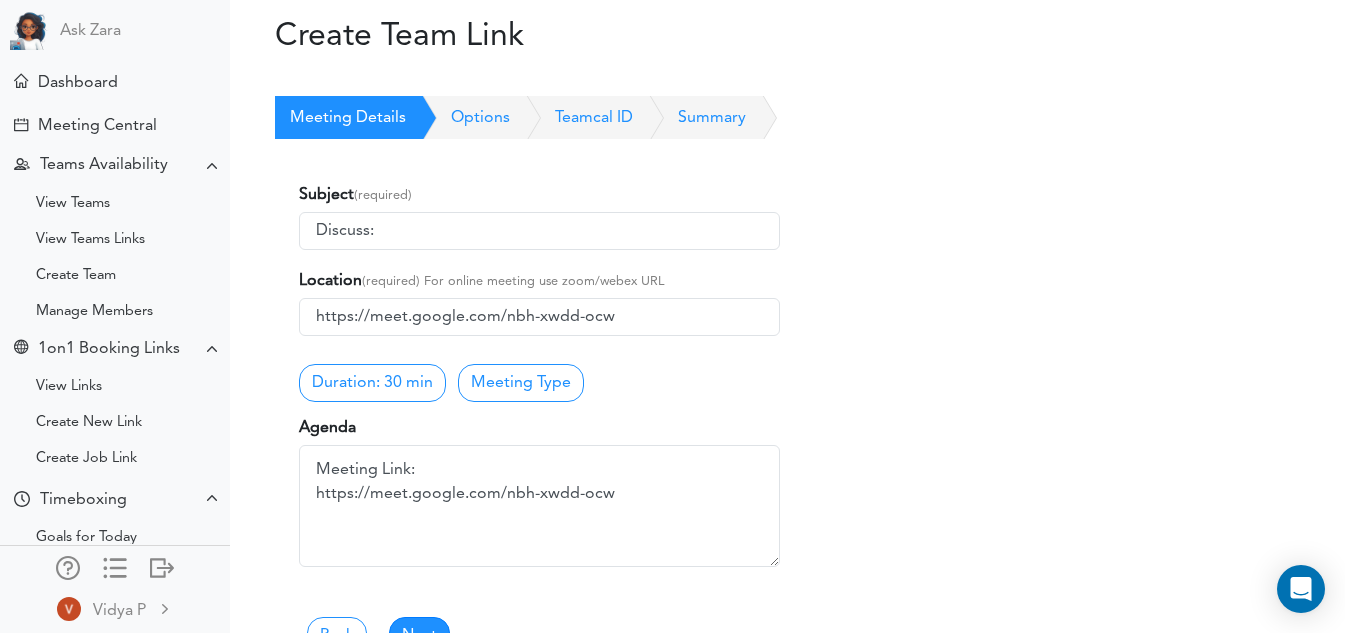 scroll, scrollTop: 122, scrollLeft: 0, axis: vertical 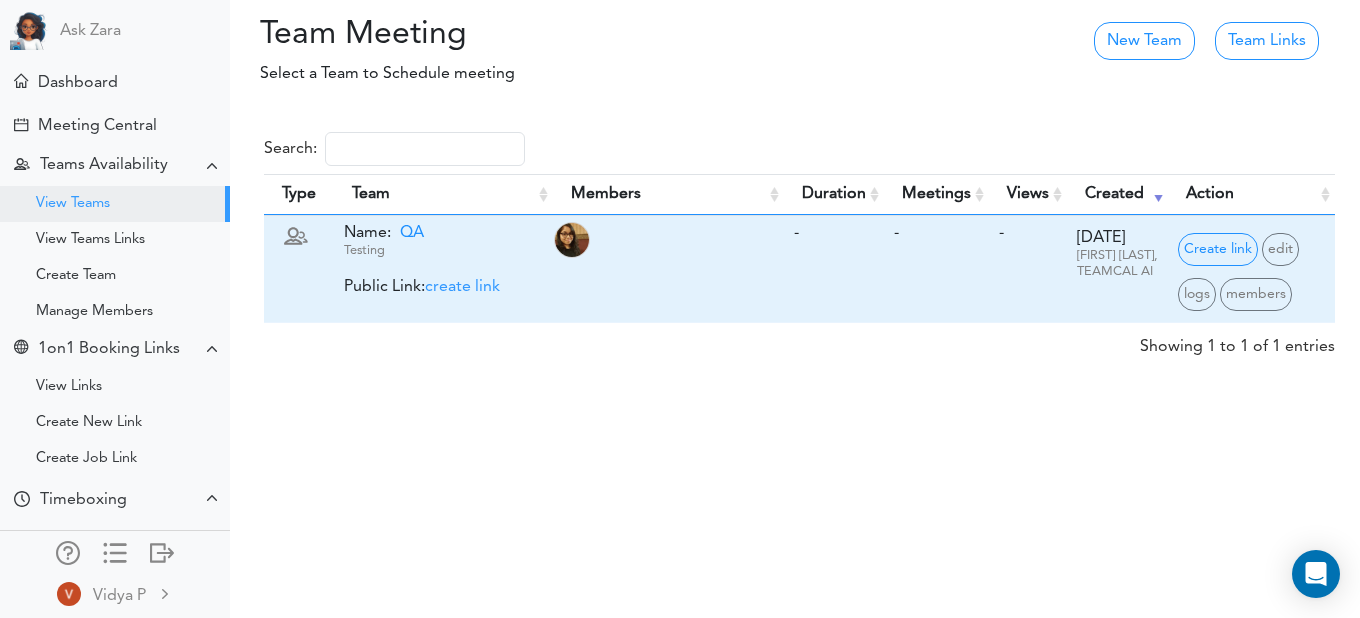 click on "create link" at bounding box center [462, 287] 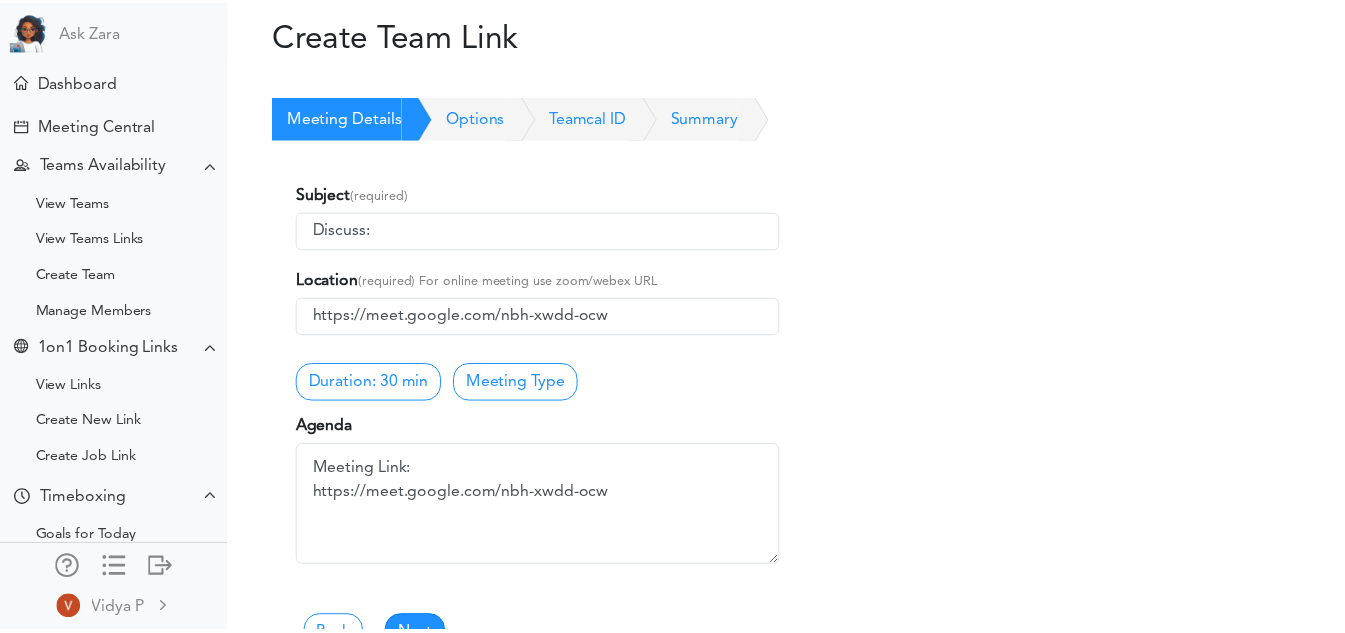 scroll, scrollTop: 0, scrollLeft: 0, axis: both 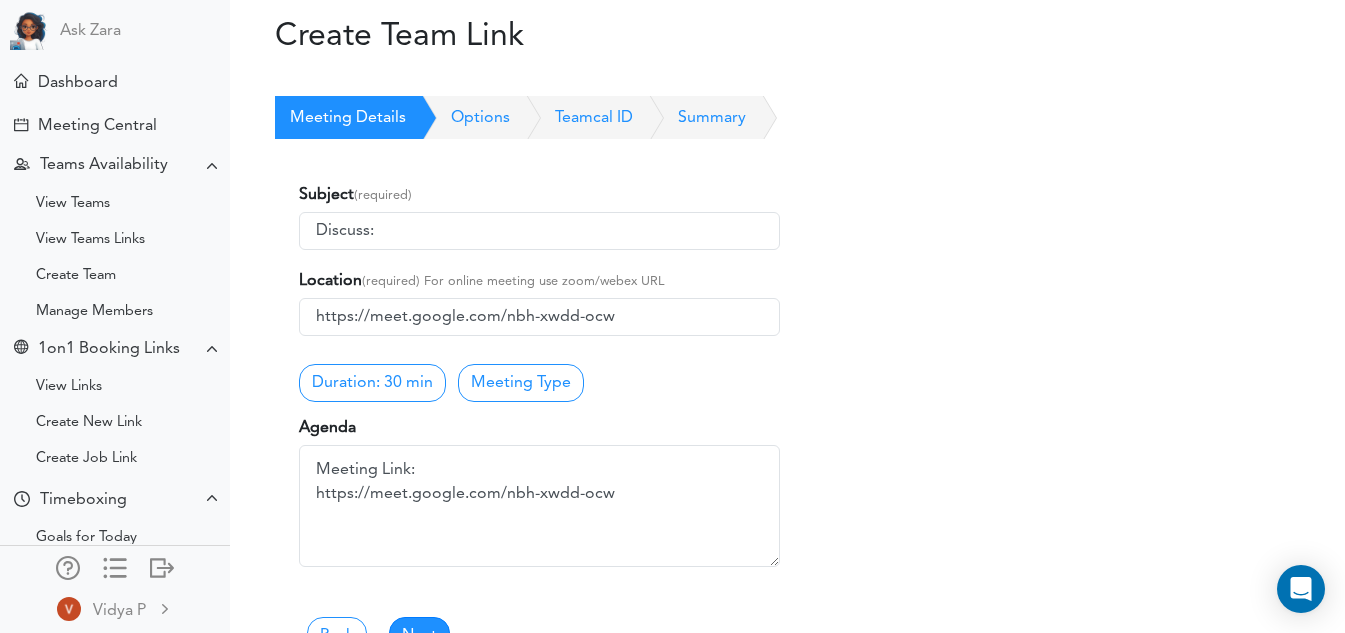 click on "Options" at bounding box center [458, 118] 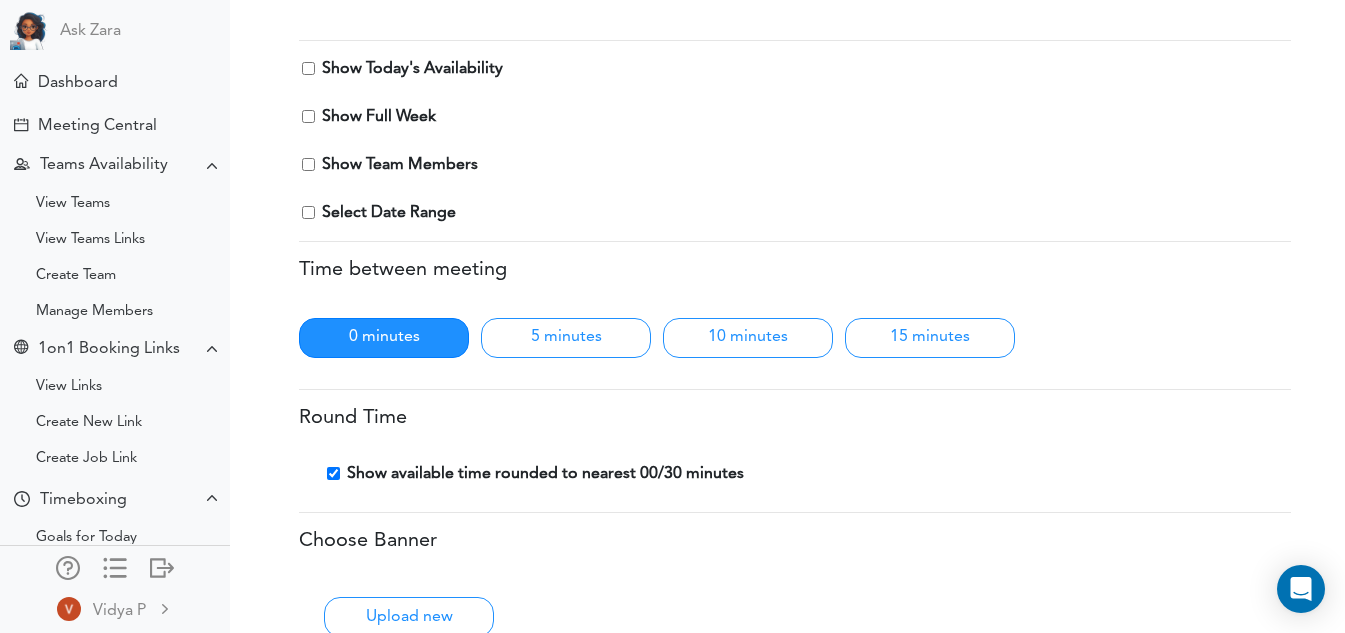 scroll, scrollTop: 0, scrollLeft: 0, axis: both 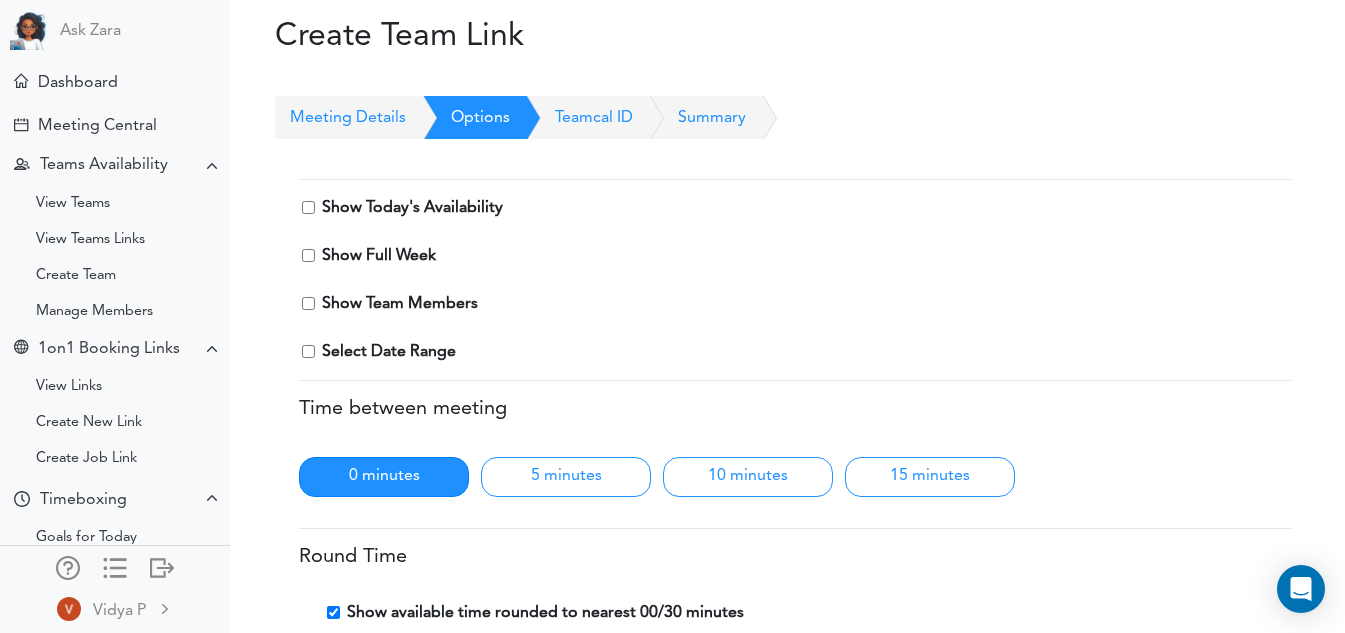 click on "Teamcal ID" at bounding box center (571, 118) 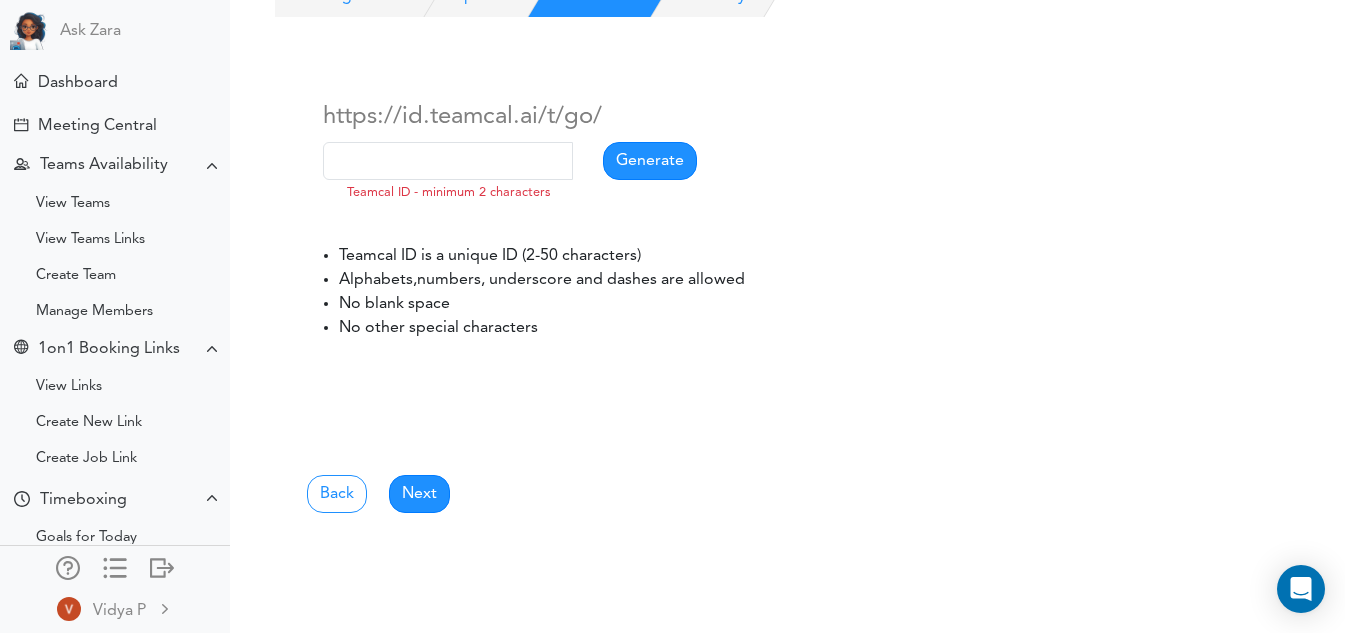 scroll, scrollTop: 0, scrollLeft: 0, axis: both 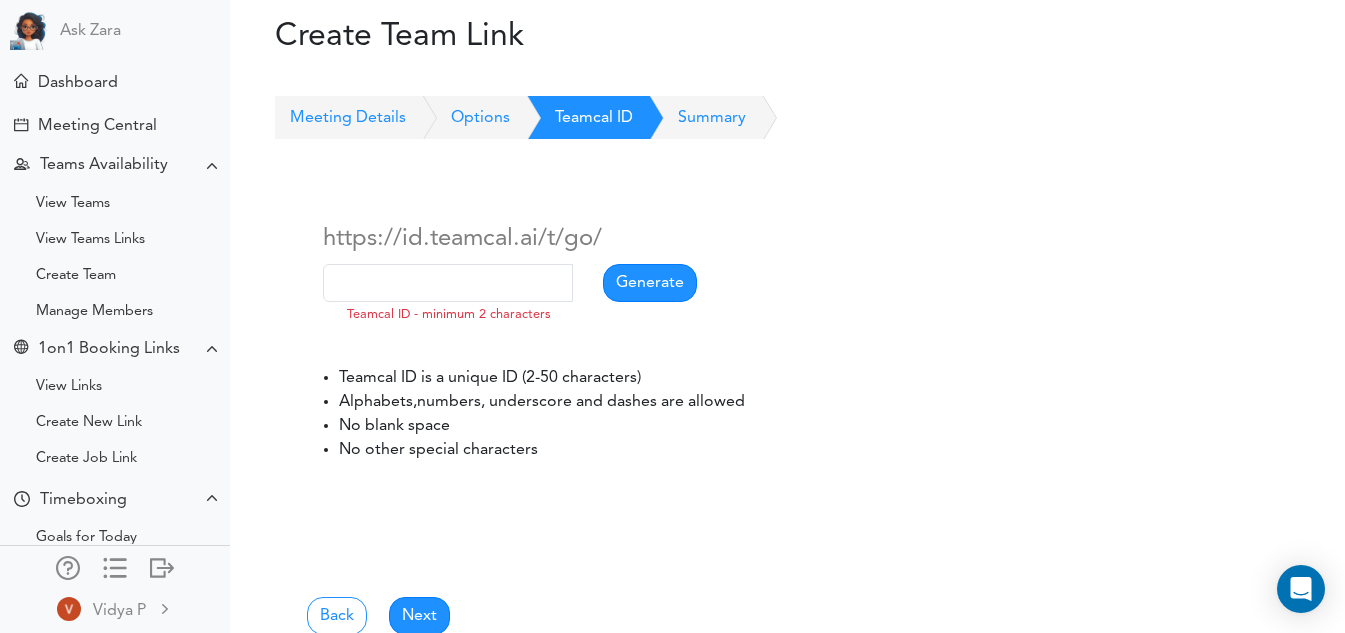 click on "Meeting Details" at bounding box center [340, 118] 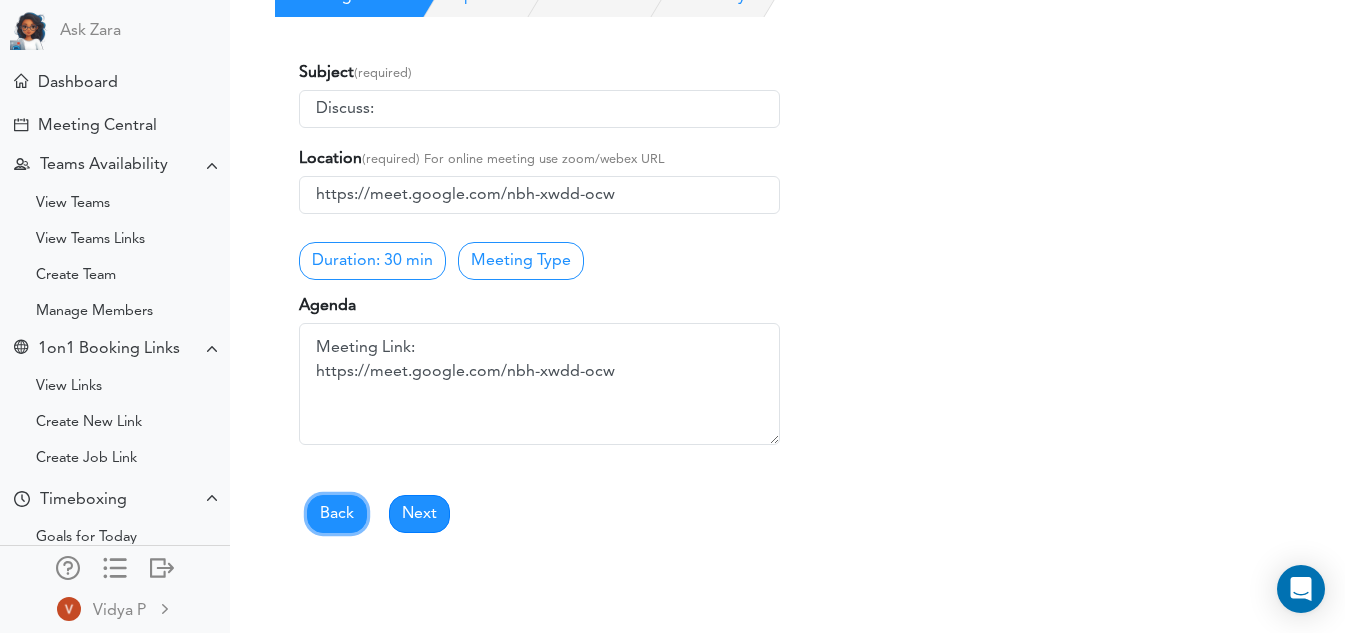 click on "Back" at bounding box center (337, 514) 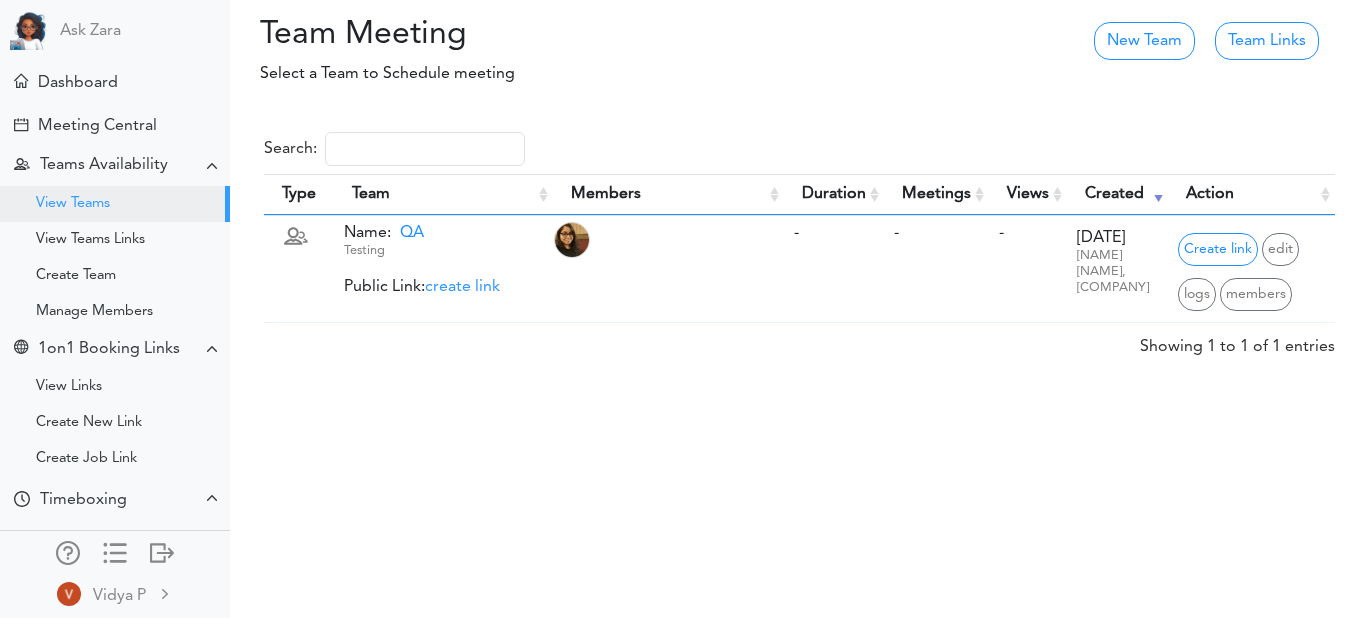 scroll, scrollTop: 0, scrollLeft: 0, axis: both 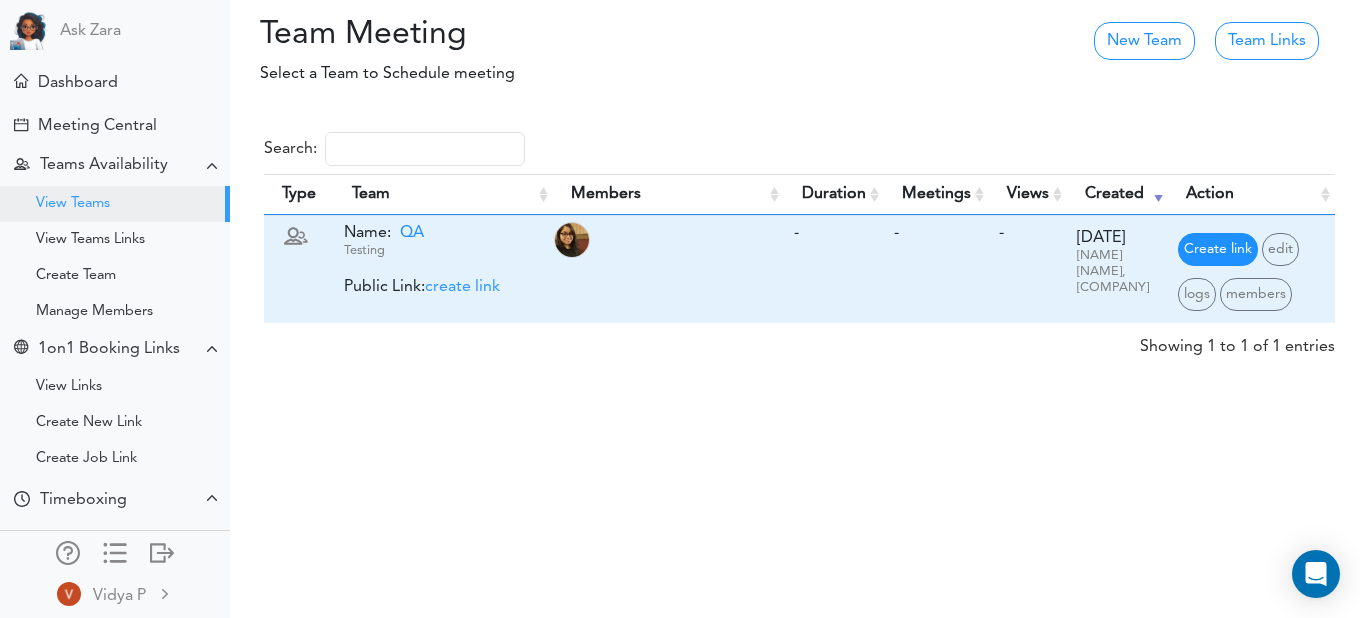 click on "Create link" at bounding box center [1218, 249] 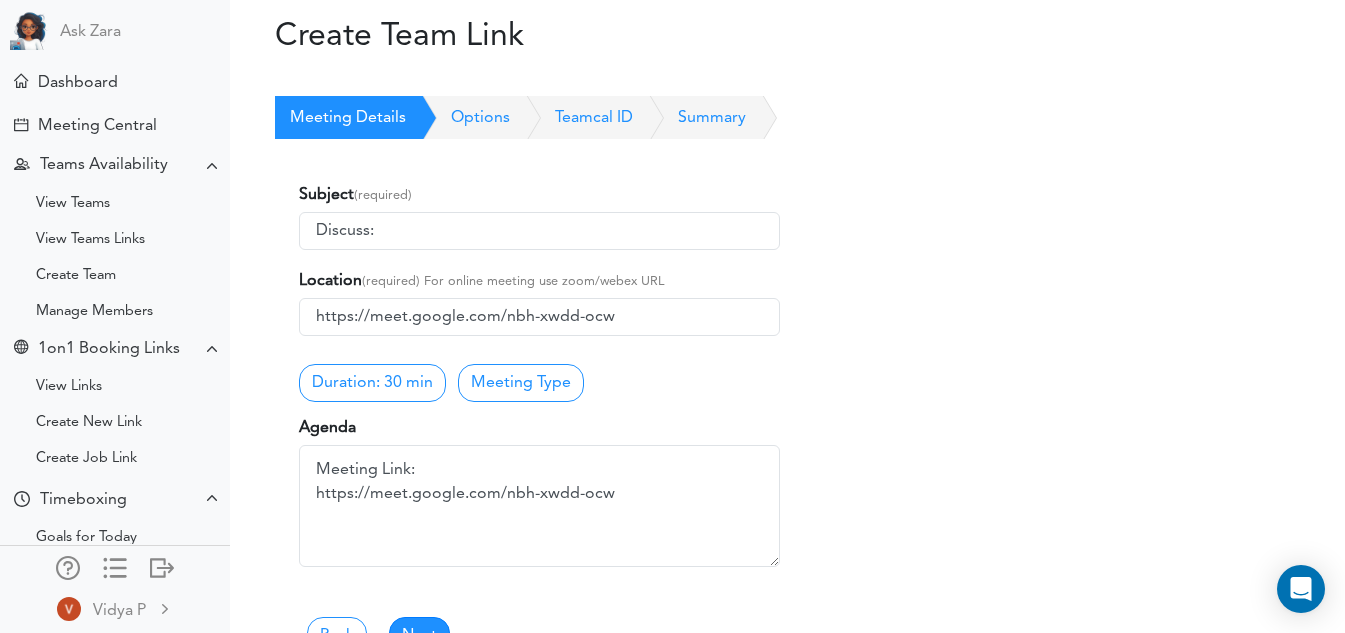 scroll, scrollTop: 0, scrollLeft: 0, axis: both 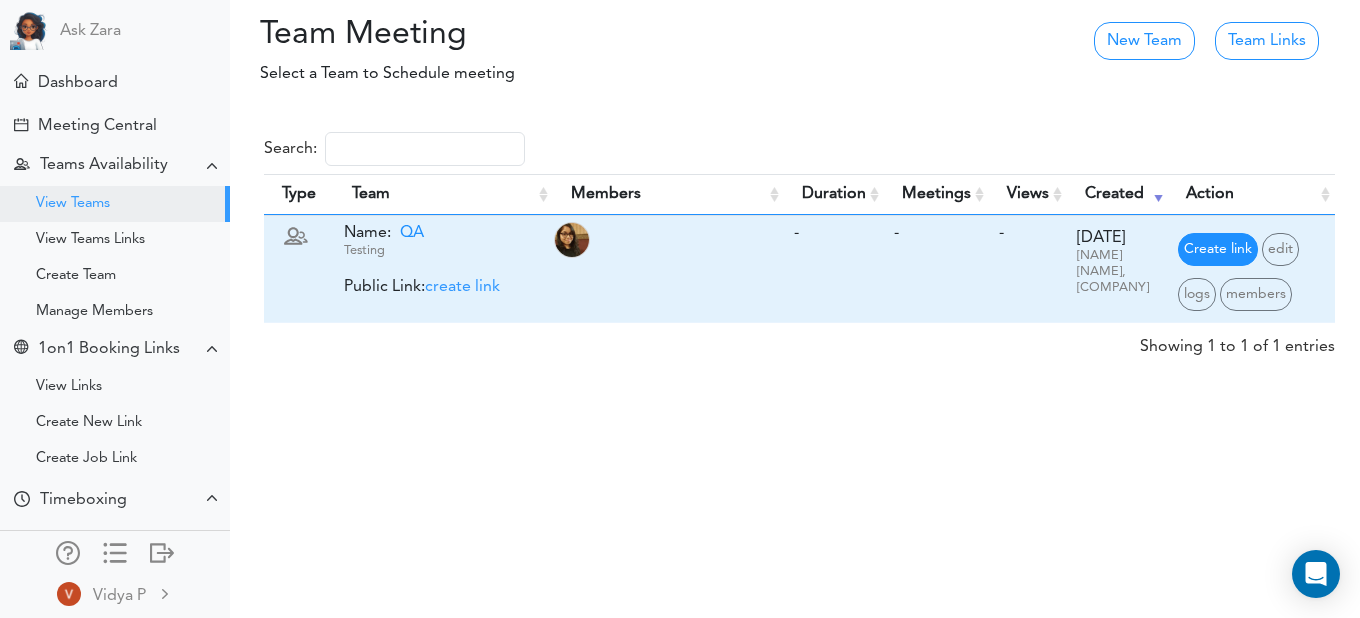 click on "Create link" at bounding box center (1218, 249) 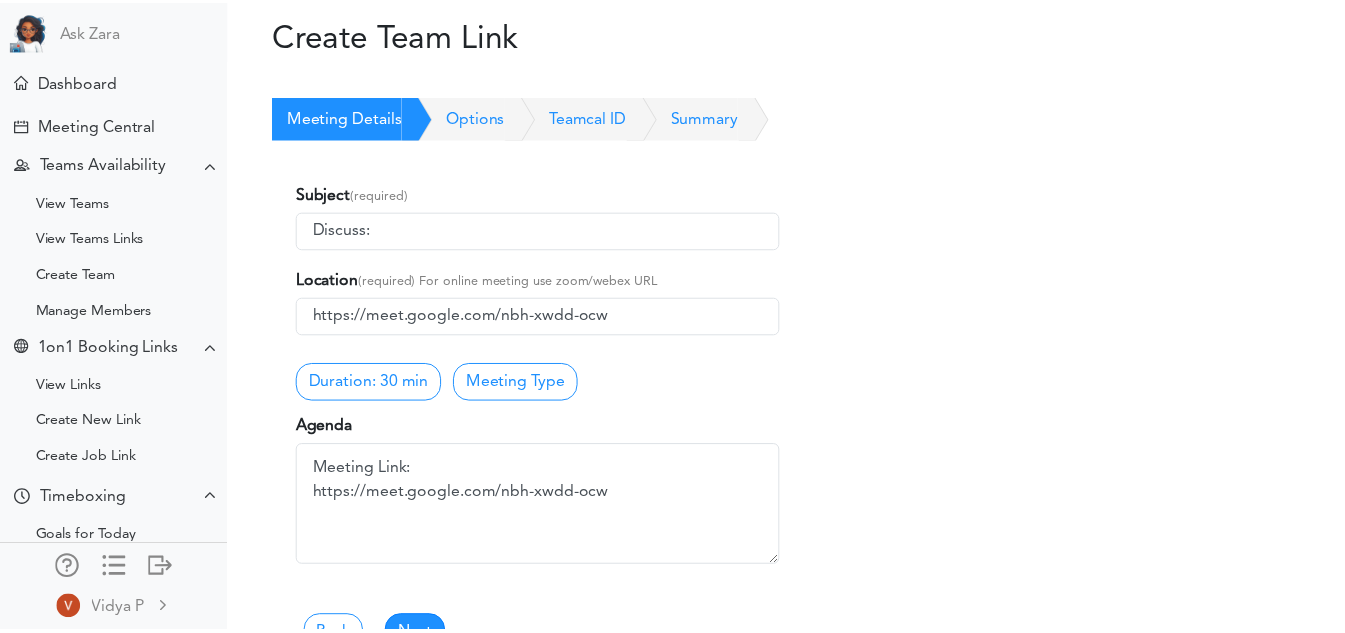 scroll, scrollTop: 0, scrollLeft: 0, axis: both 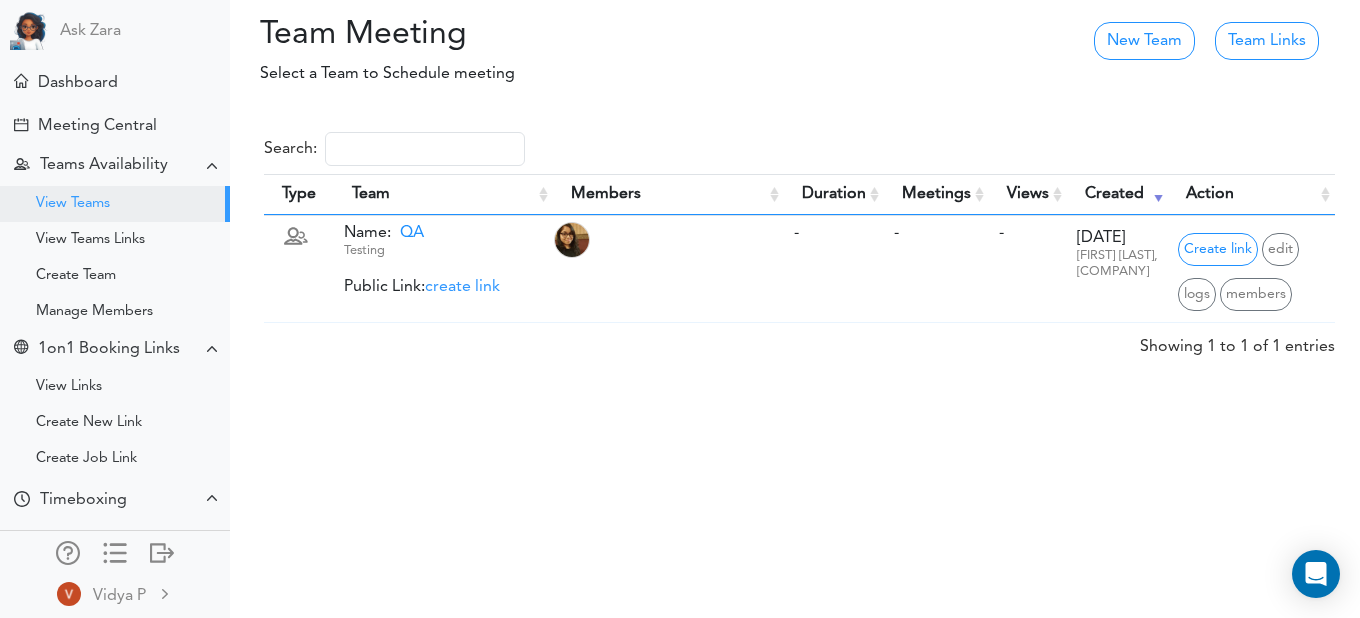 click on "Share Link - QA × powered by TEAMCAL AI Copy" at bounding box center [787, 240] 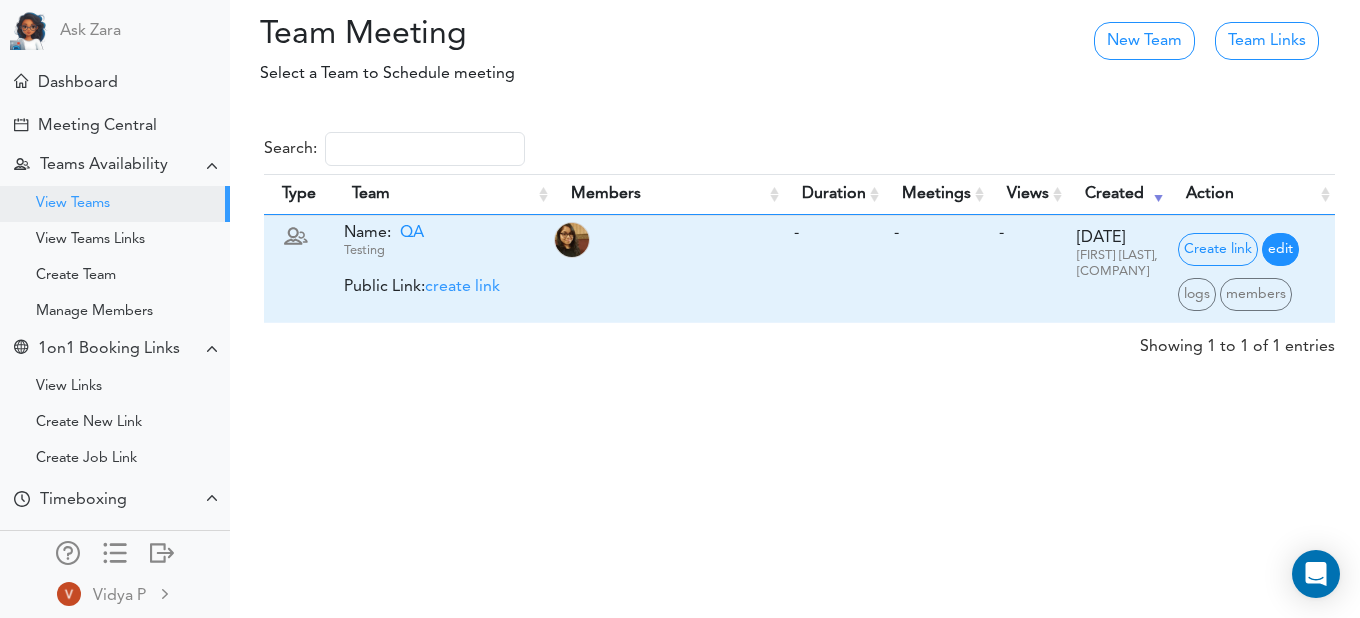 click on "edit" at bounding box center (1280, 249) 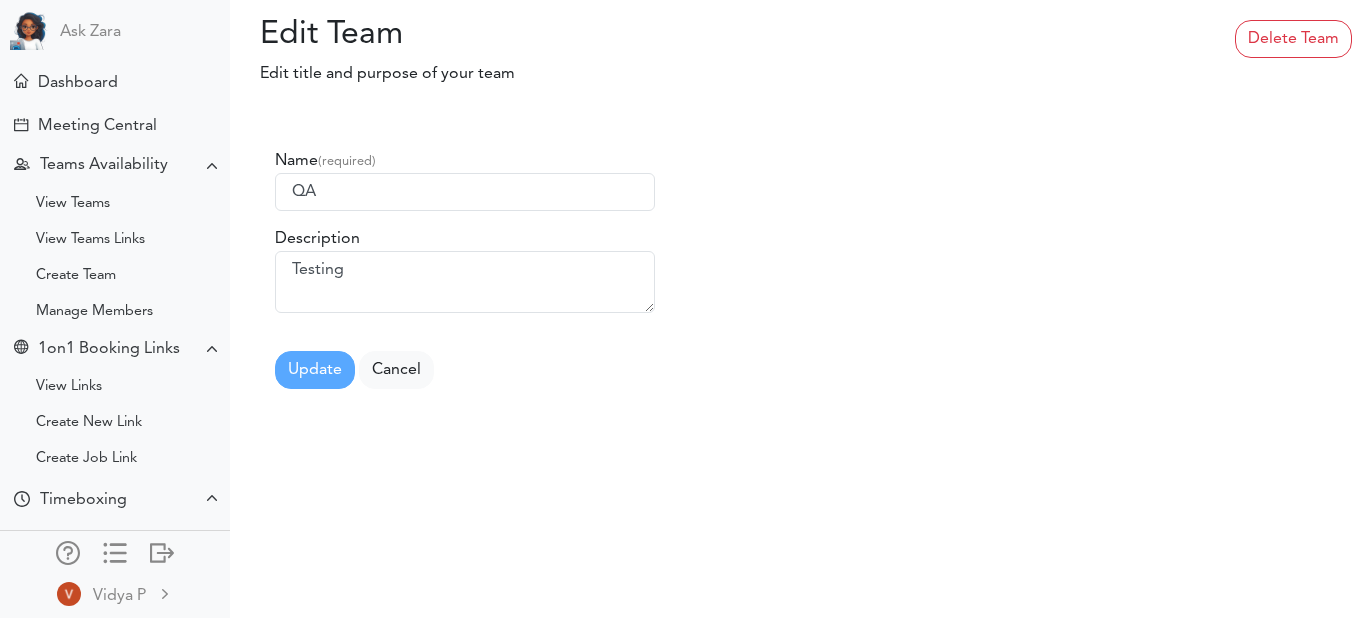 scroll, scrollTop: 0, scrollLeft: 0, axis: both 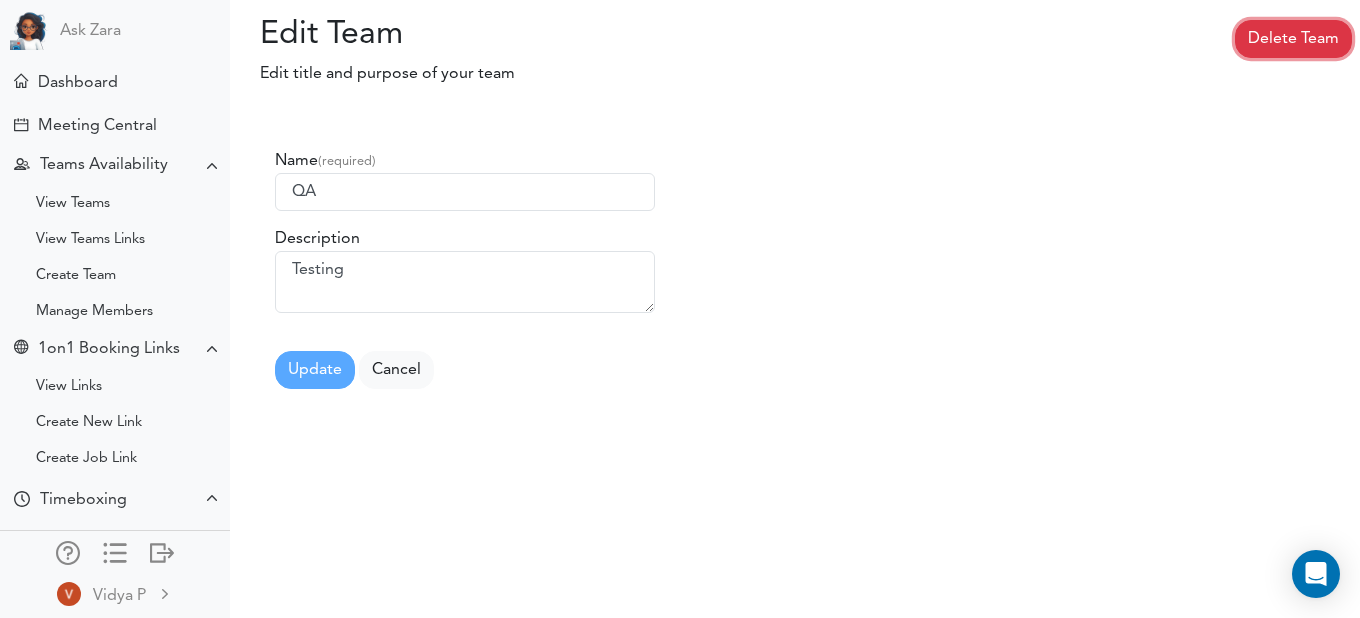 click on "Delete
Team" at bounding box center [1293, 39] 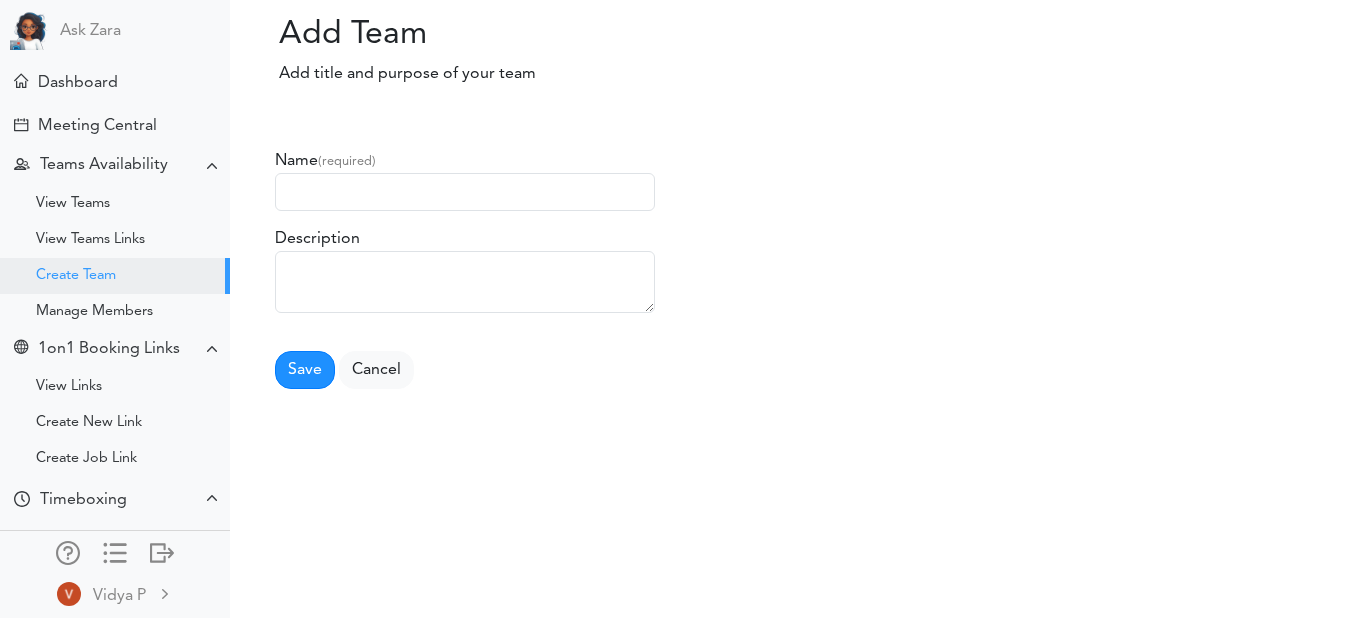scroll, scrollTop: 0, scrollLeft: 0, axis: both 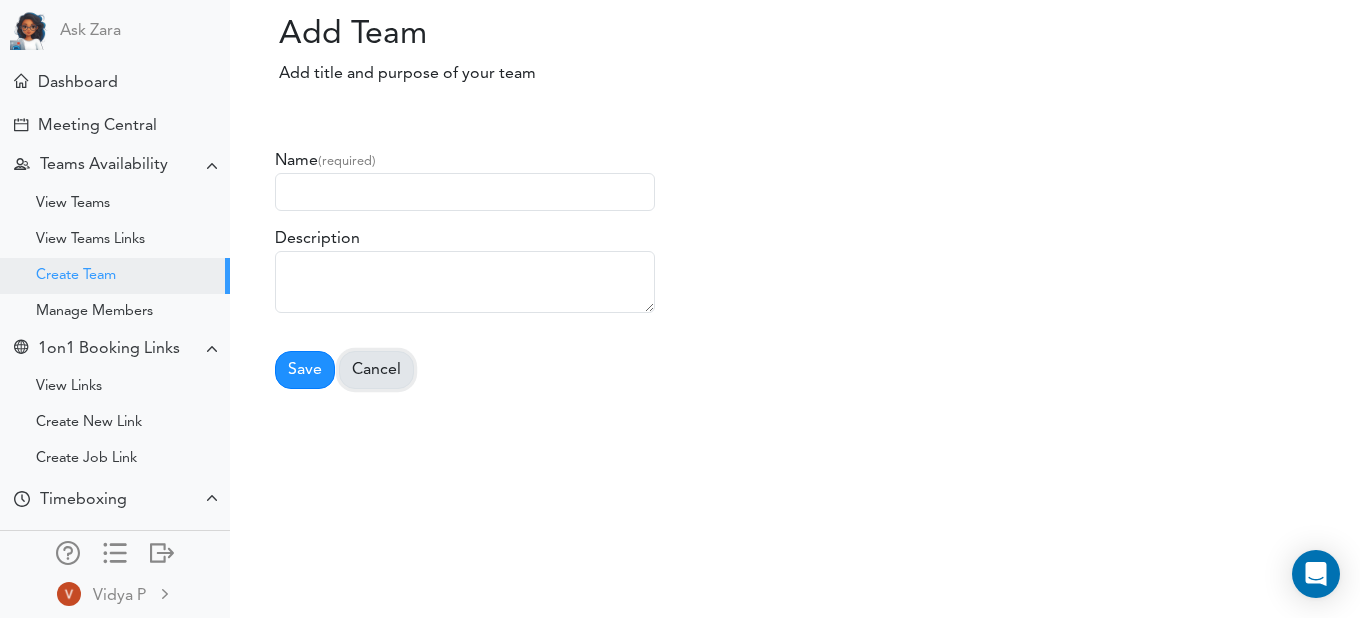 click on "Cancel" at bounding box center (376, 370) 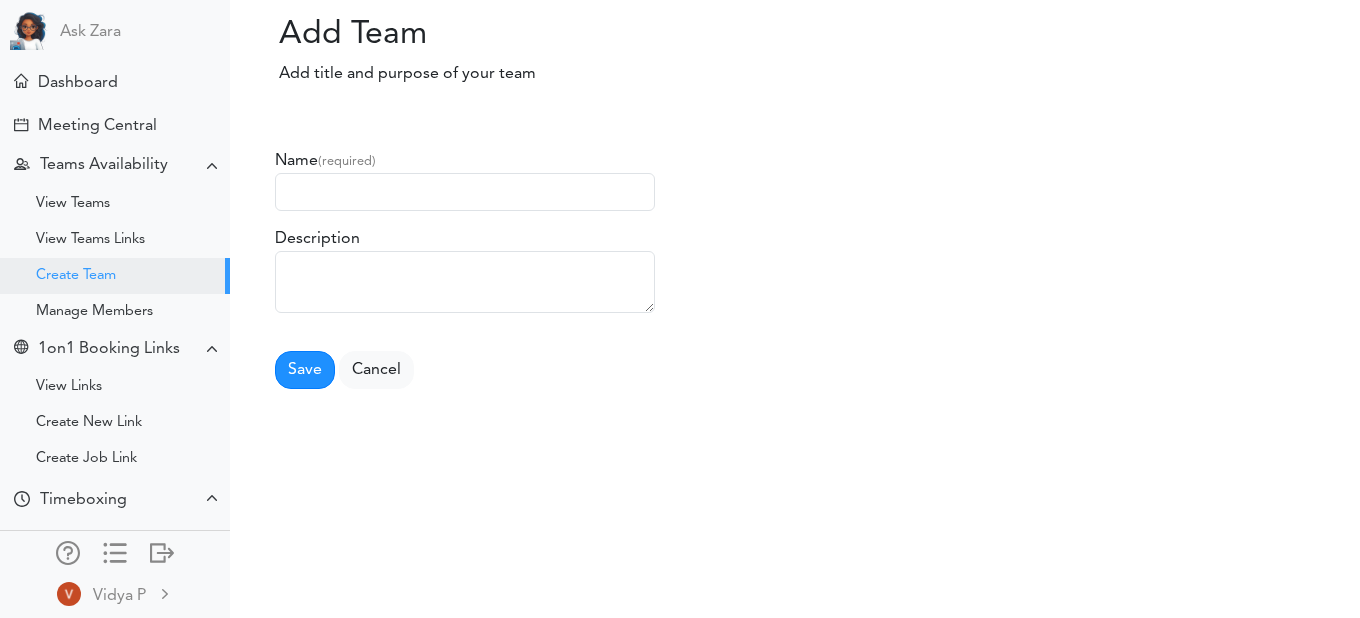 scroll, scrollTop: 0, scrollLeft: 0, axis: both 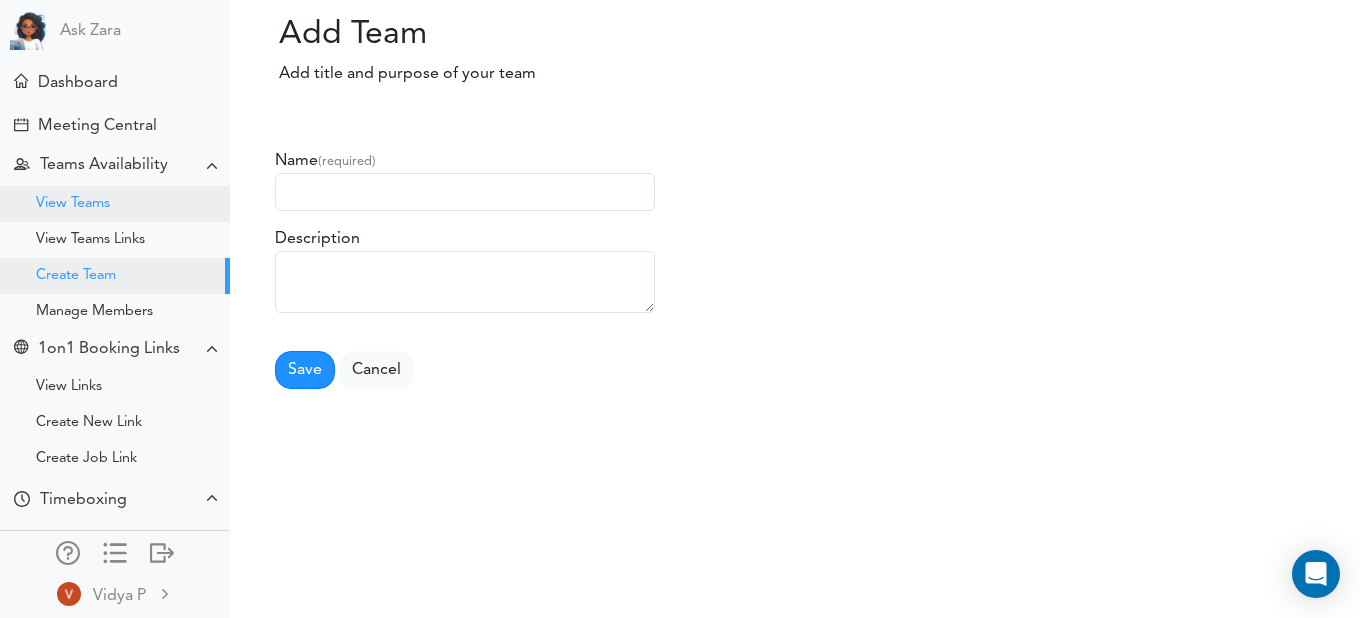 click on "View Teams" at bounding box center [73, 204] 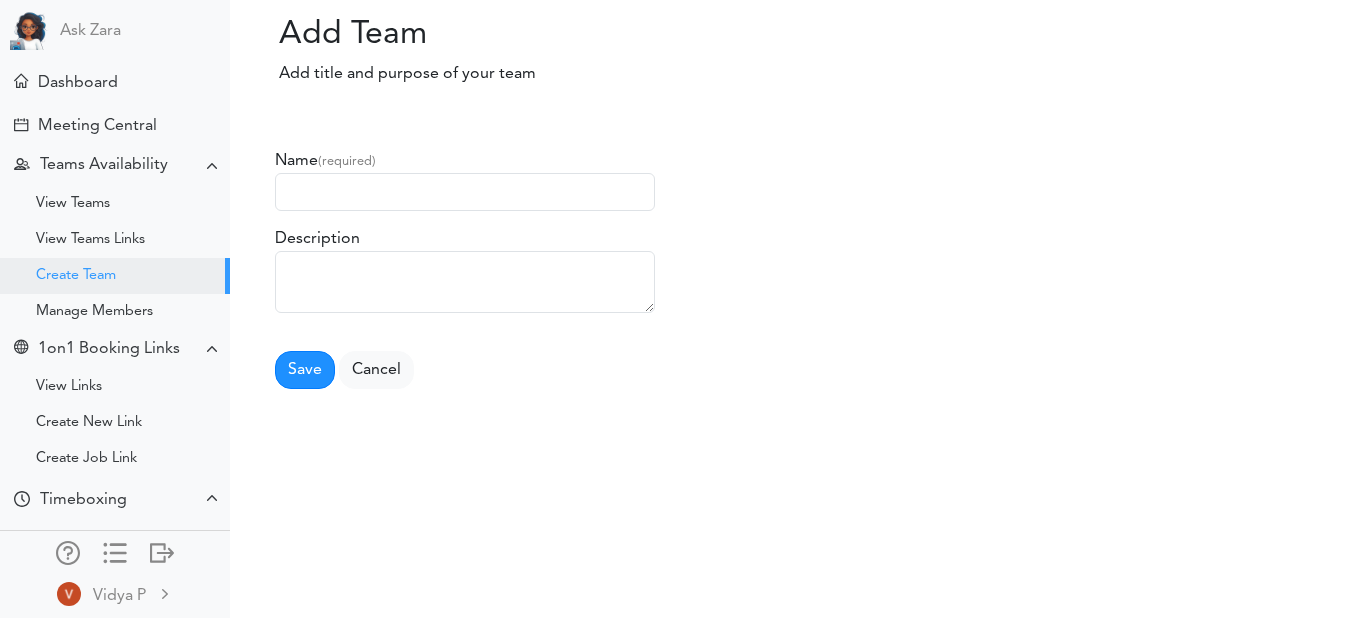 scroll, scrollTop: 0, scrollLeft: 0, axis: both 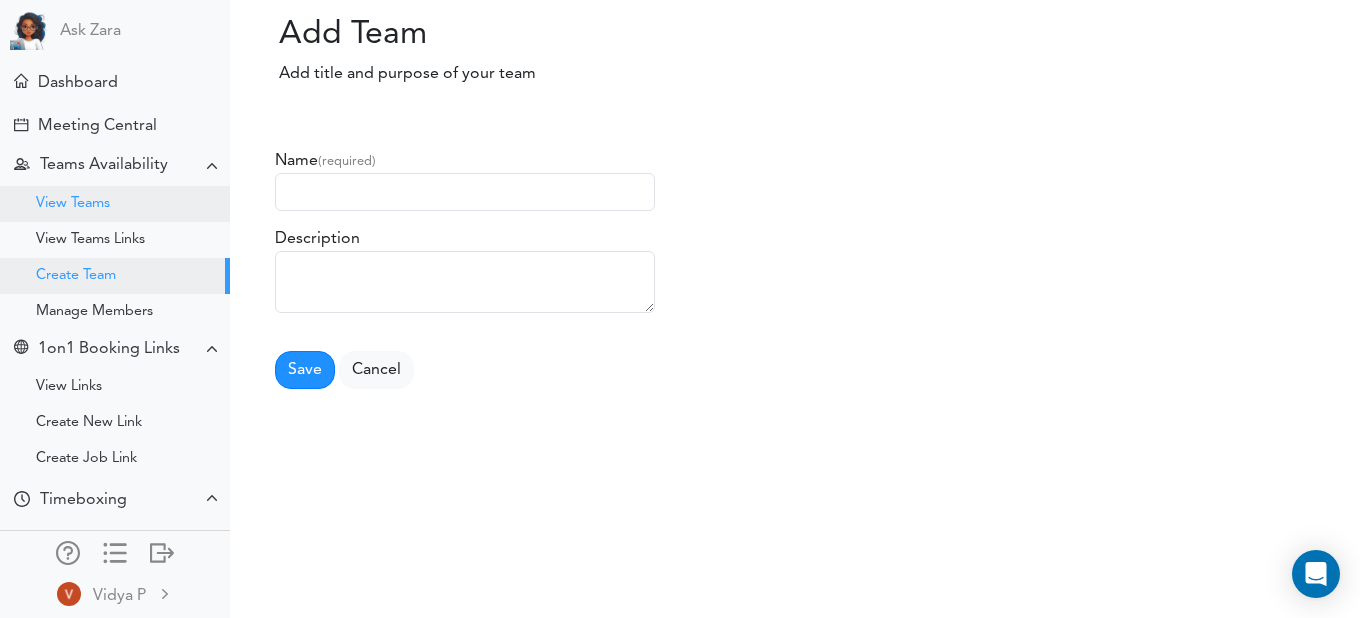 click on "View Teams" at bounding box center (73, 204) 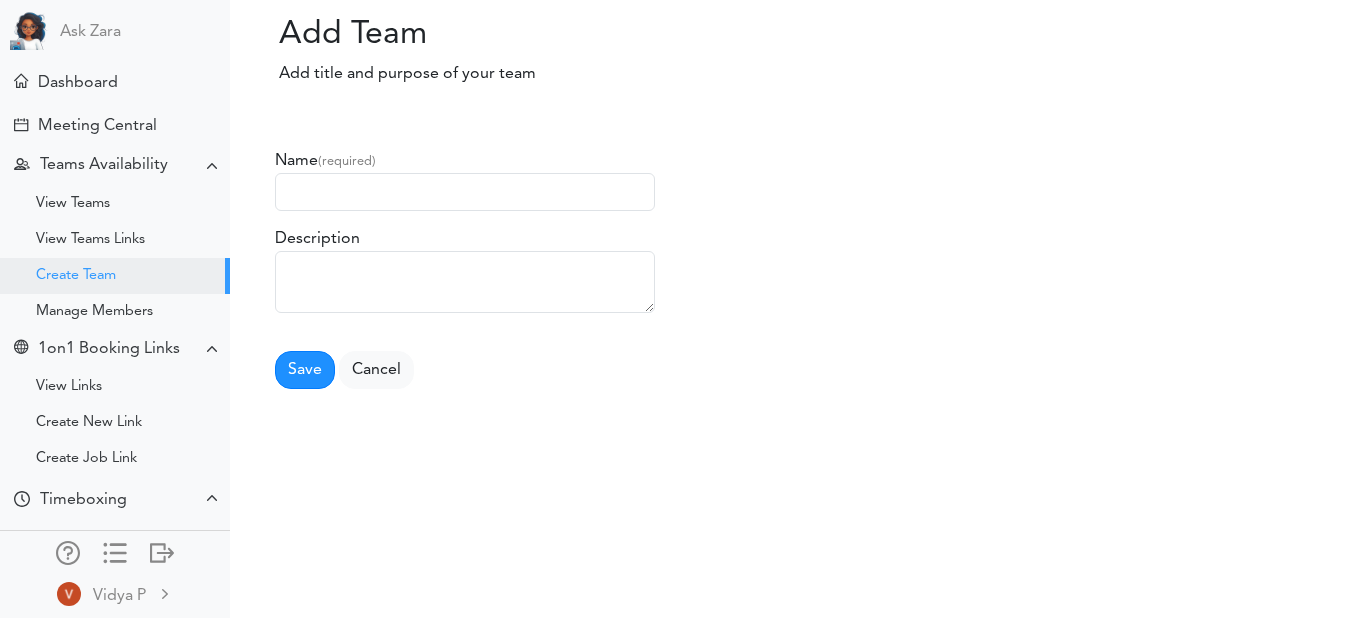 scroll, scrollTop: 0, scrollLeft: 0, axis: both 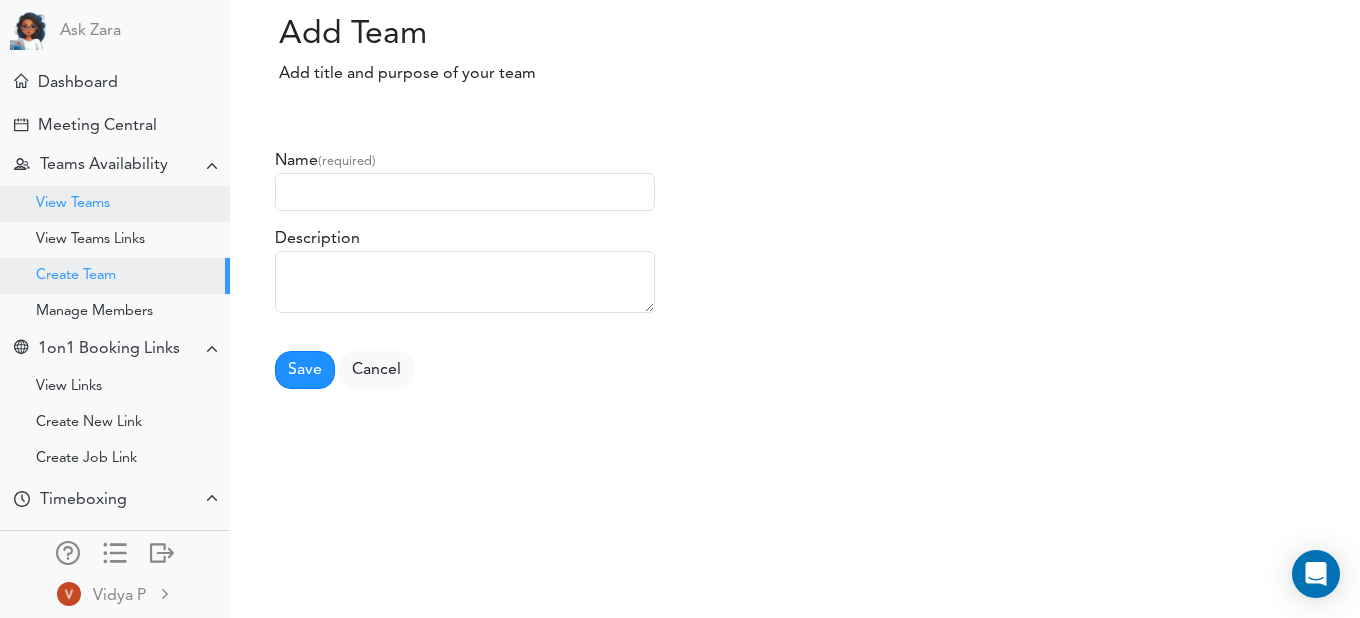 click on "View Teams" at bounding box center (73, 204) 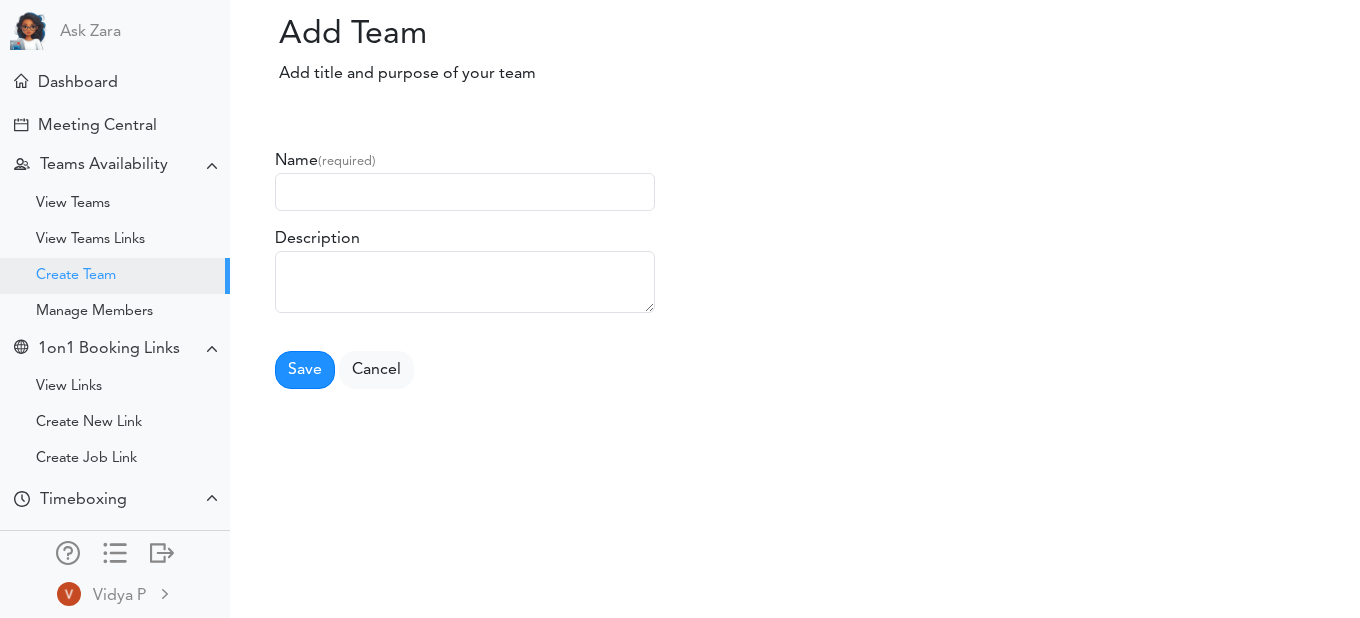 scroll, scrollTop: 0, scrollLeft: 0, axis: both 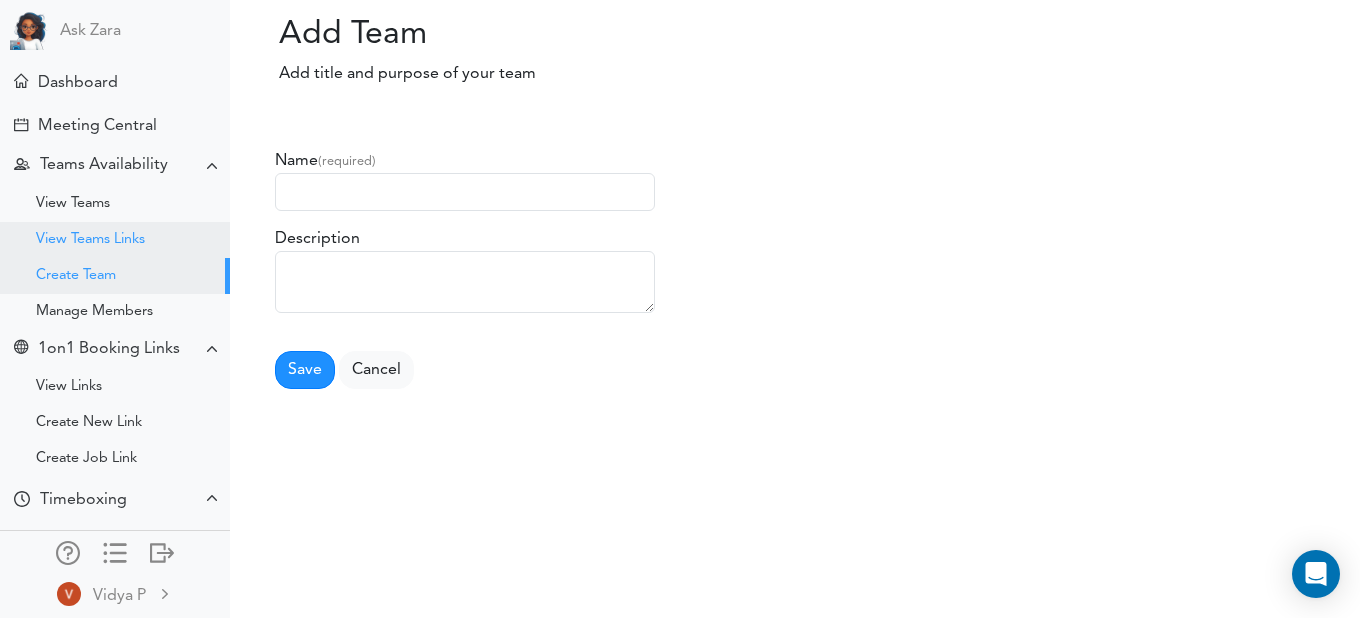 click on "View Teams Links" at bounding box center [90, 240] 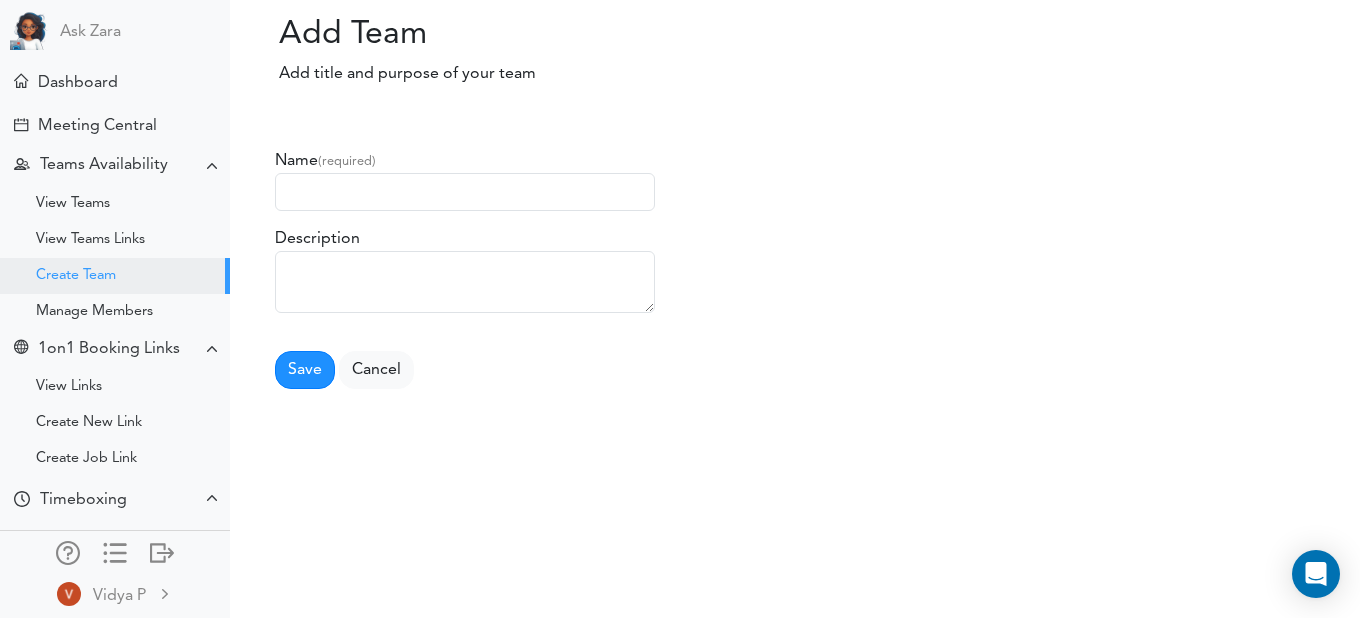 scroll, scrollTop: 0, scrollLeft: 0, axis: both 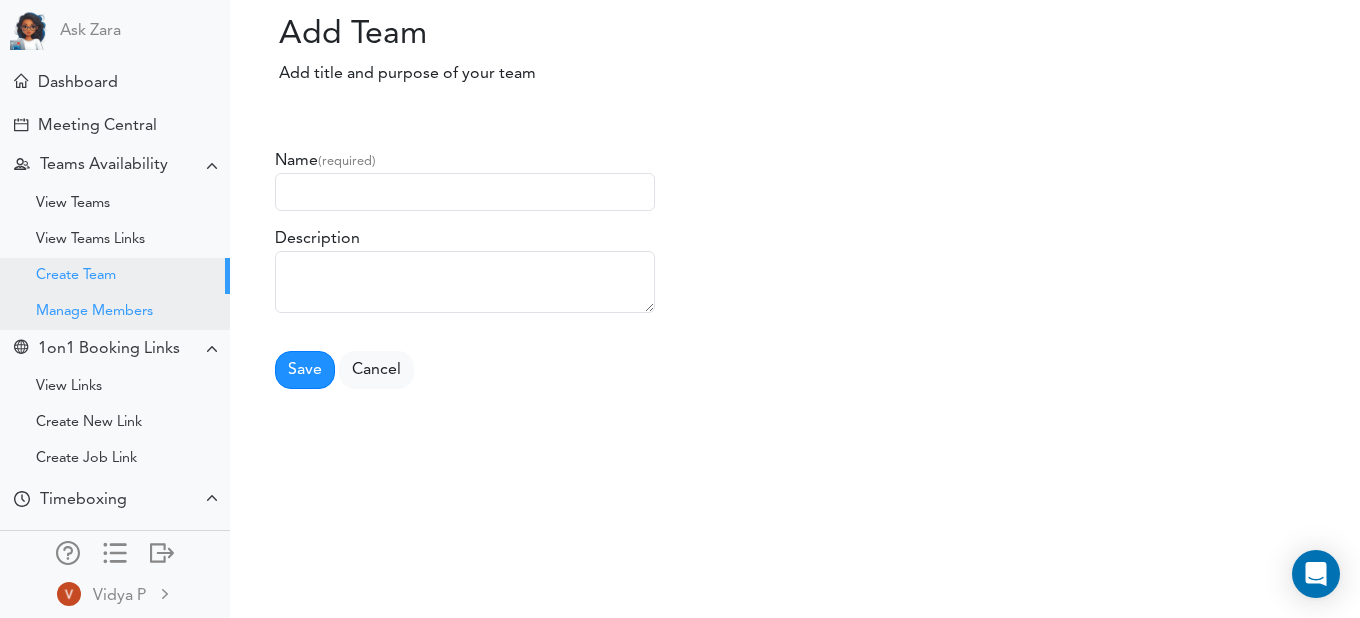 click on "Manage Members" at bounding box center [94, 312] 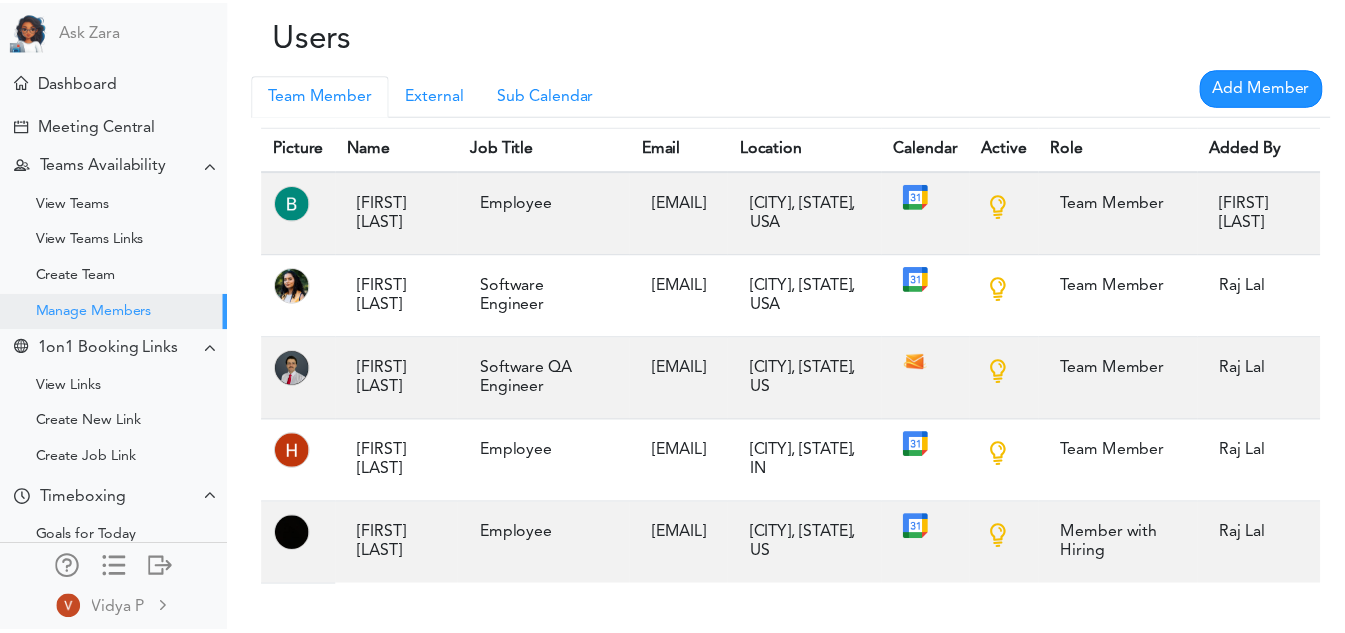 scroll, scrollTop: 0, scrollLeft: 0, axis: both 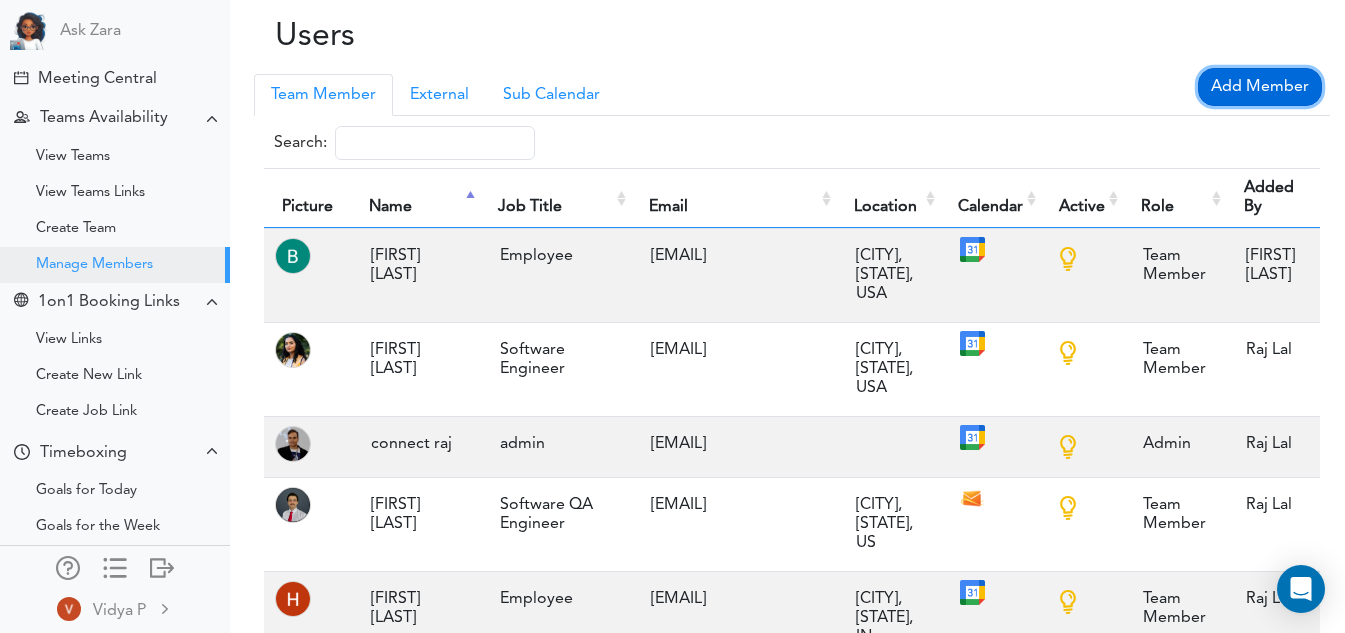 click on "Add Member" at bounding box center [1260, 87] 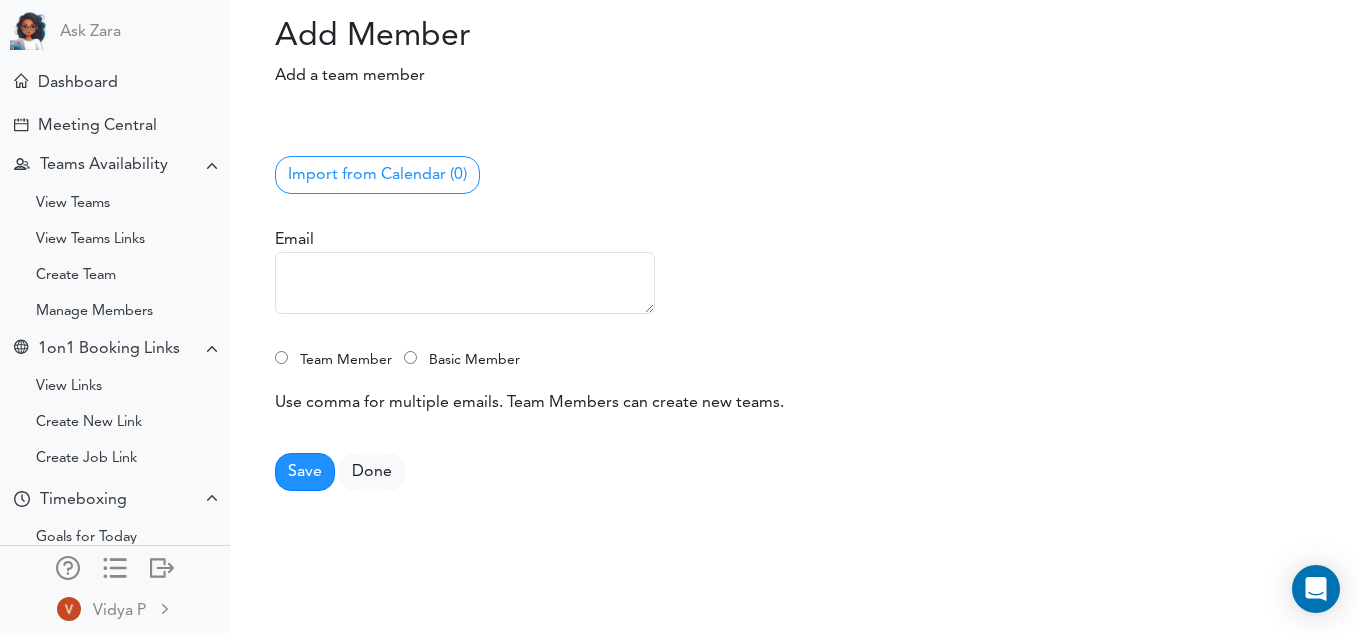 scroll, scrollTop: 0, scrollLeft: 0, axis: both 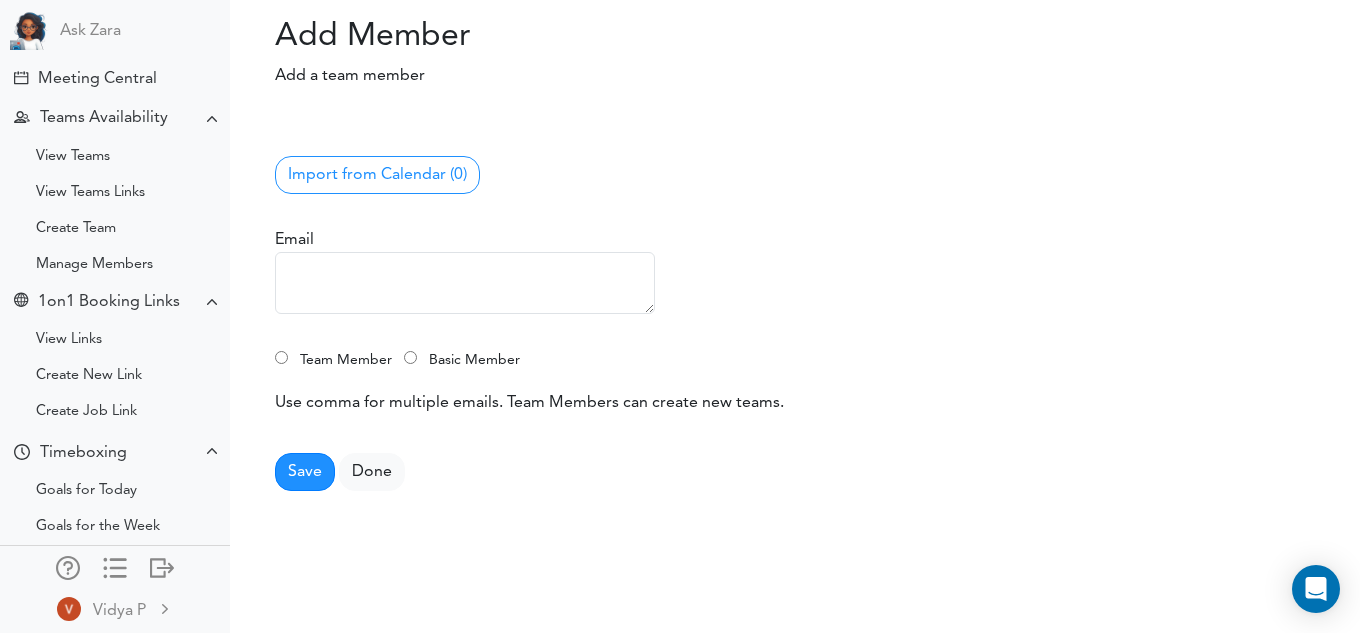 click on "Basic Member" at bounding box center (474, 360) 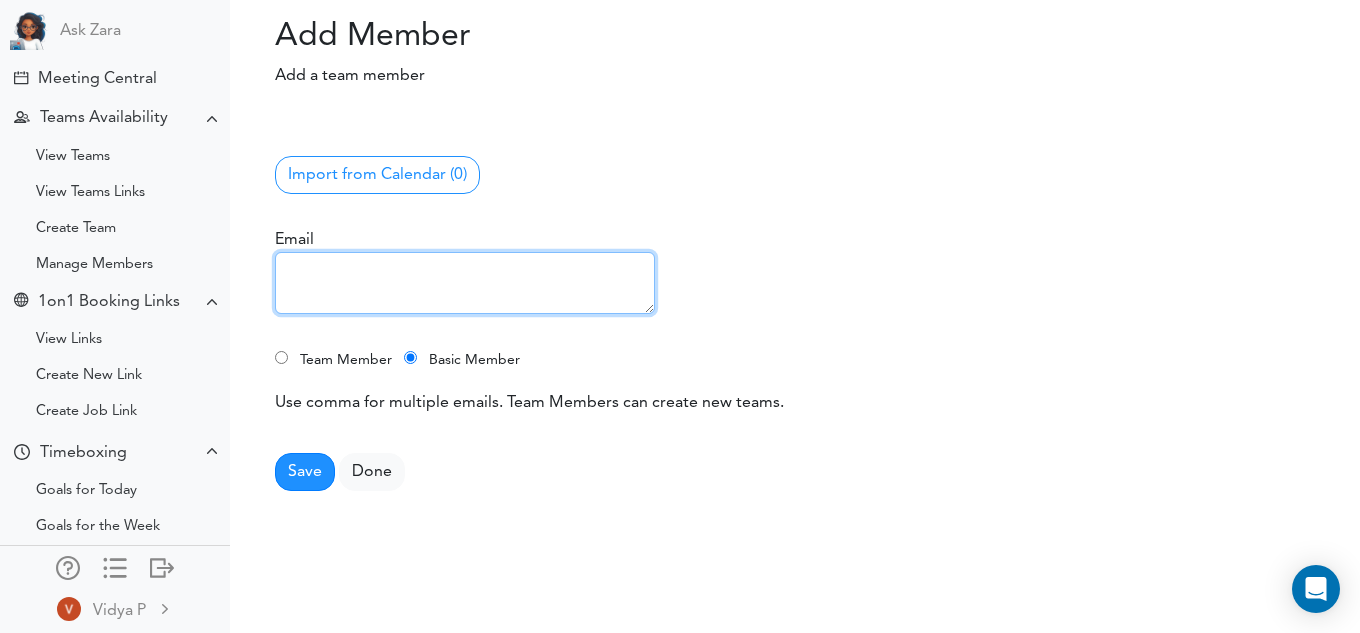 click at bounding box center (465, 283) 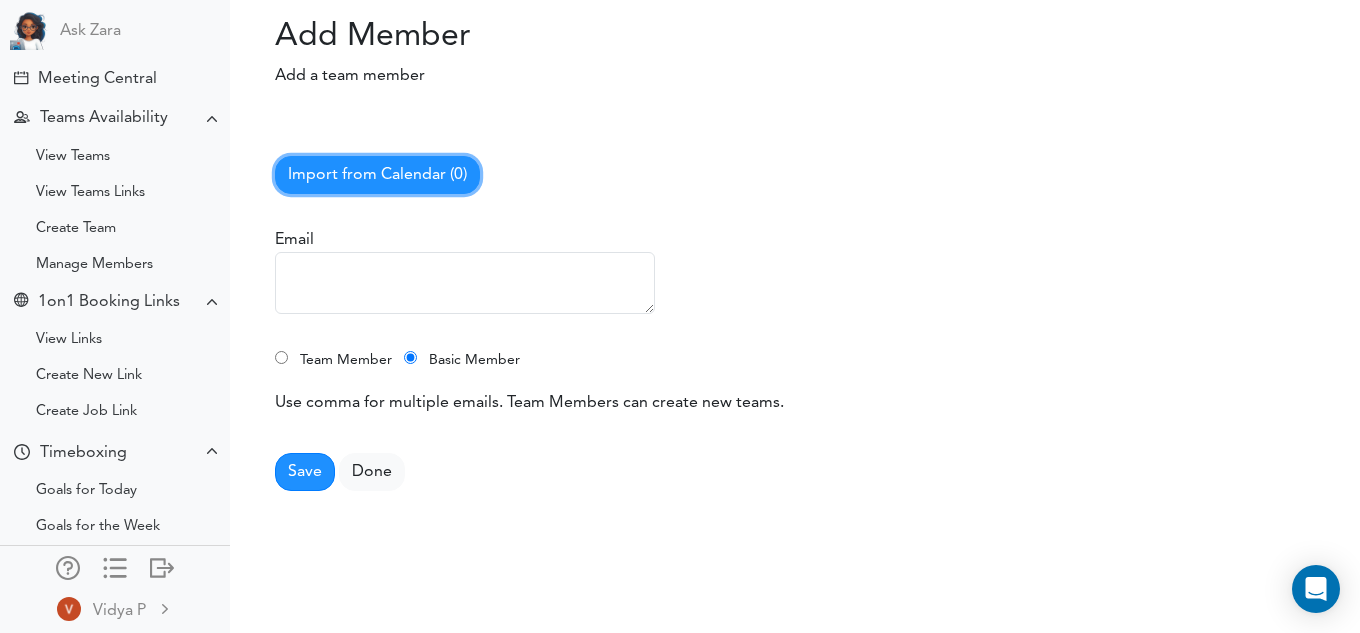 click on "Import from Calendar (0)" at bounding box center [377, 175] 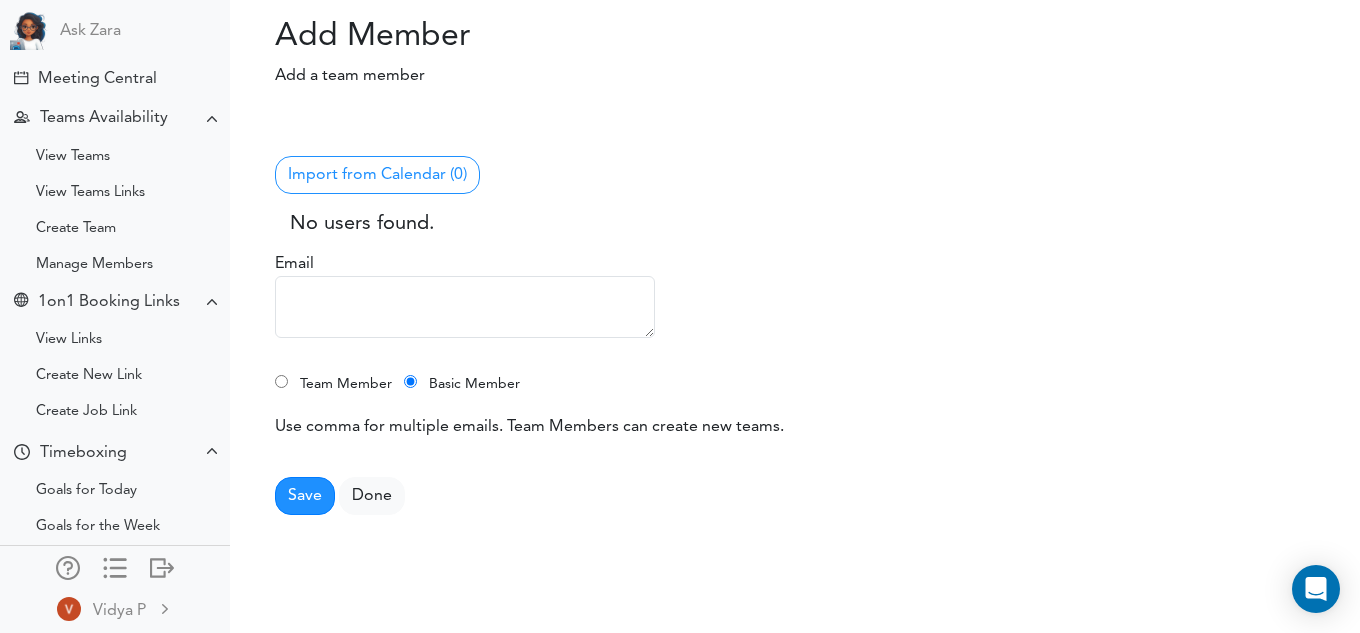 click on "Team Member" at bounding box center [346, 384] 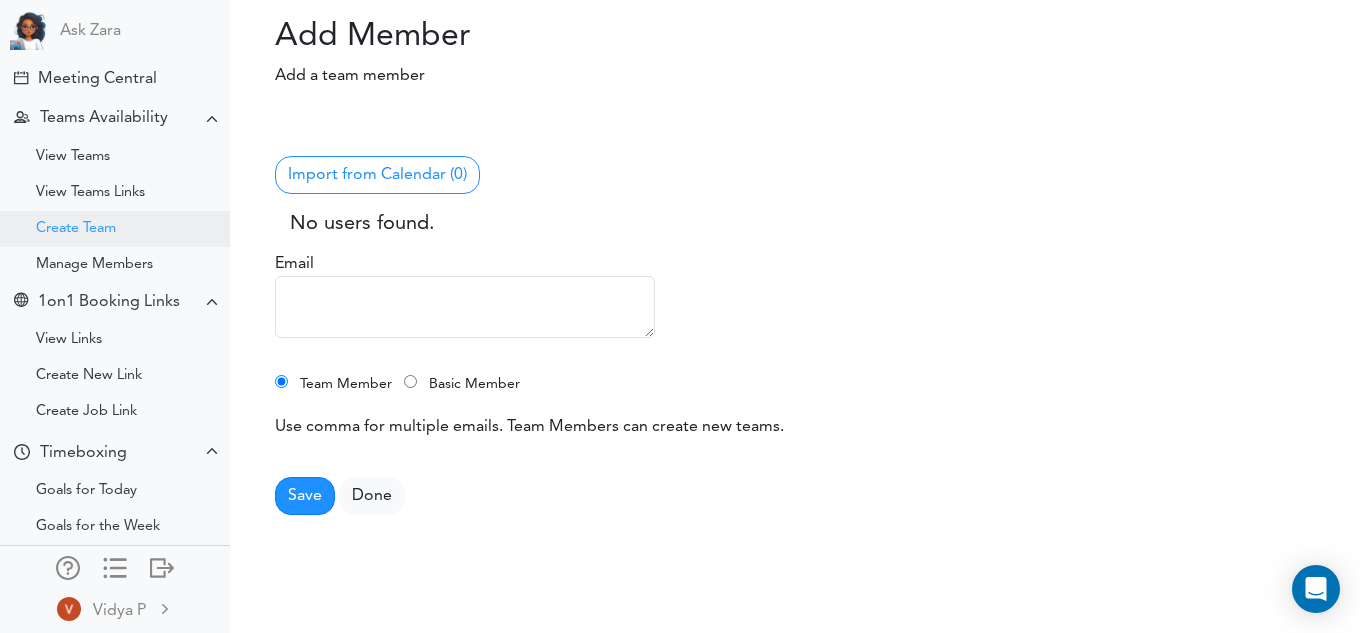 click on "Create Team" at bounding box center [115, 229] 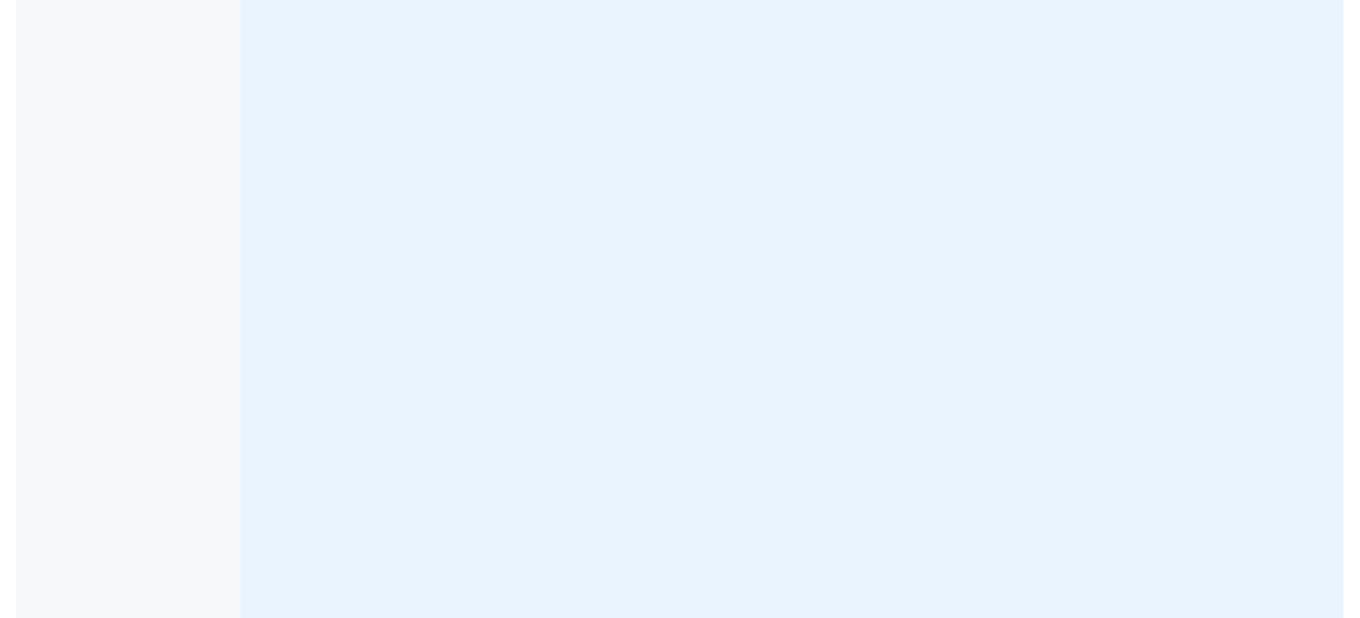 scroll, scrollTop: 0, scrollLeft: 0, axis: both 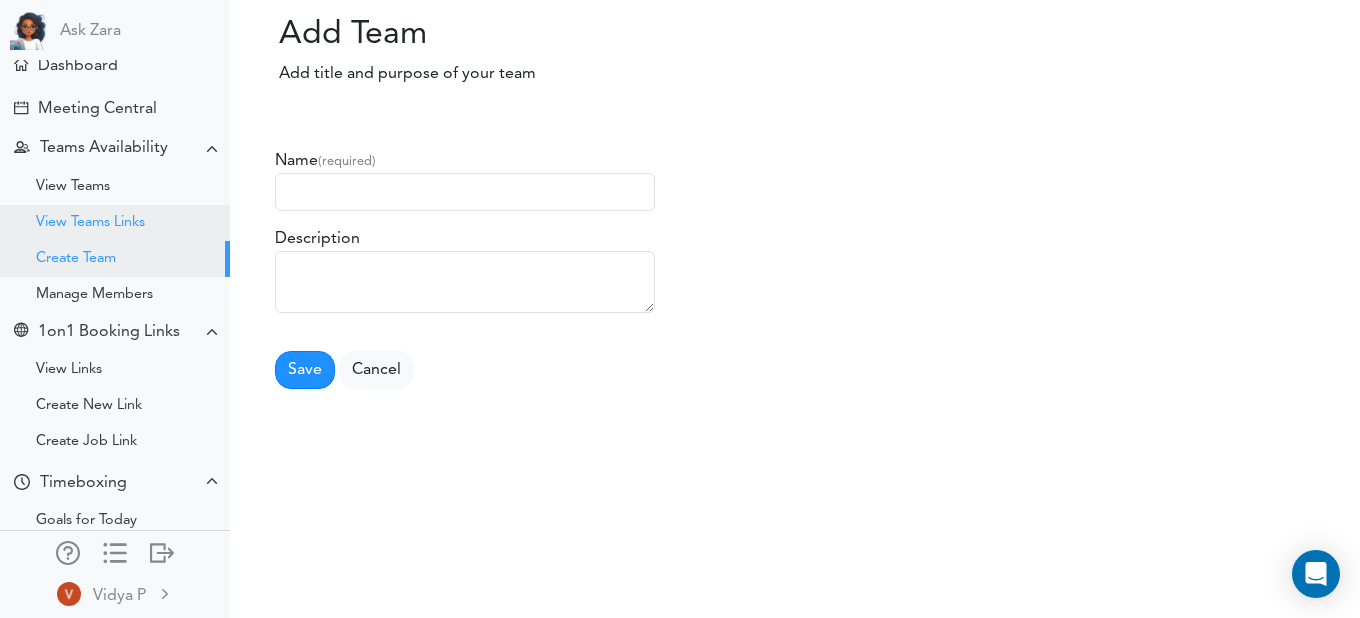 click on "View Teams Links" at bounding box center [90, 223] 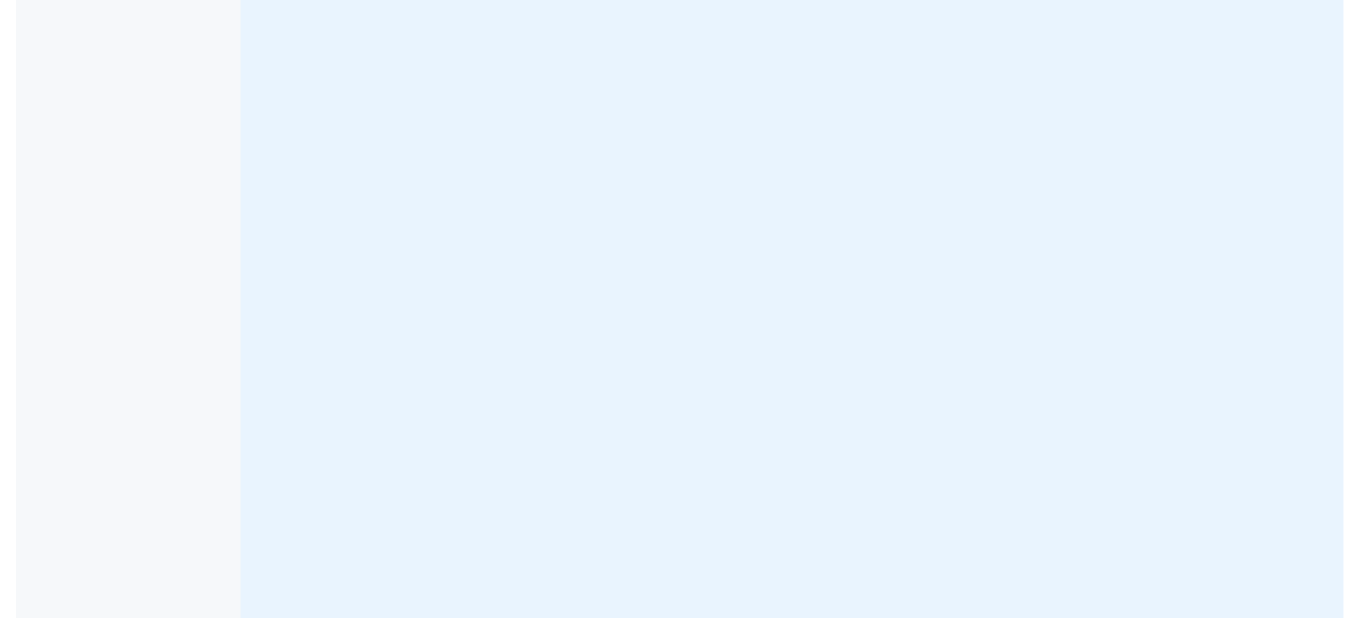 scroll, scrollTop: 0, scrollLeft: 0, axis: both 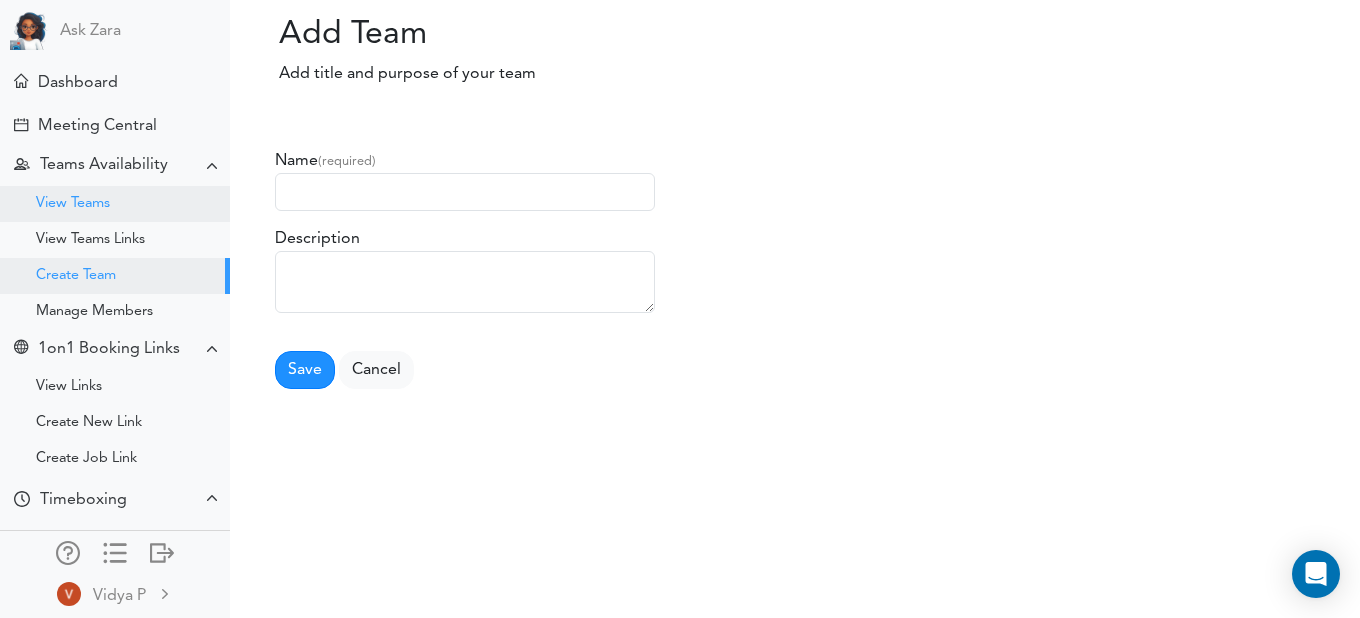 click on "View Teams" at bounding box center (115, 204) 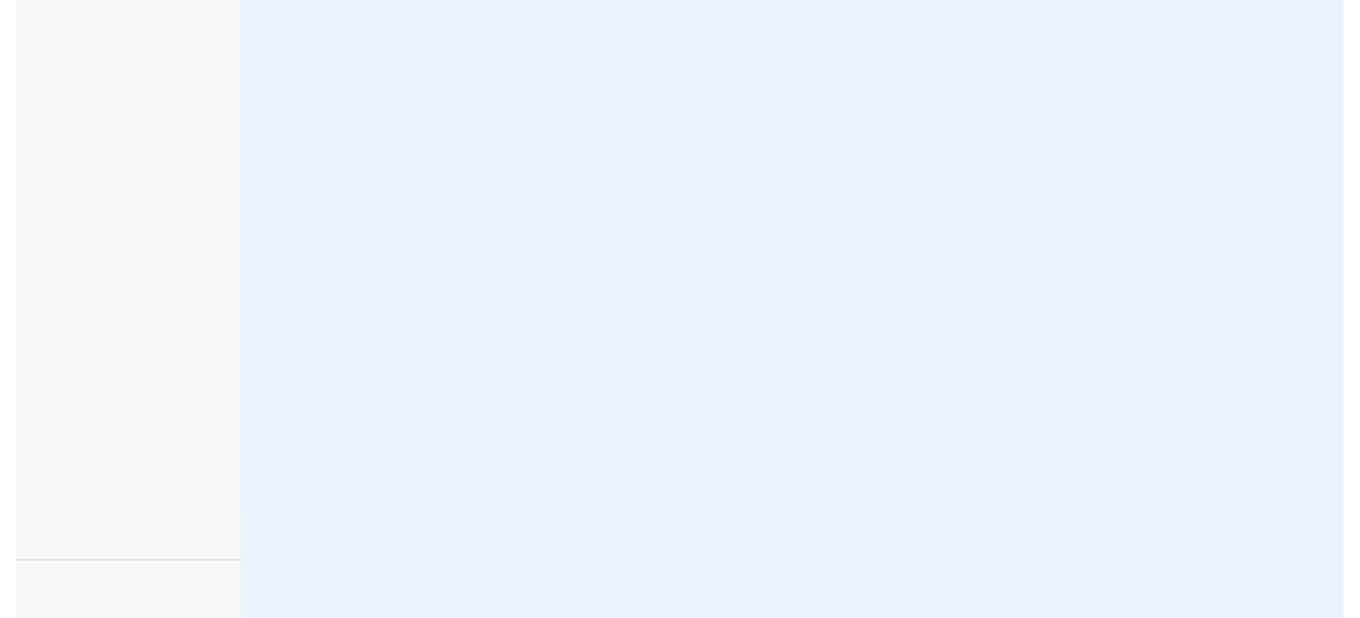 scroll, scrollTop: 0, scrollLeft: 0, axis: both 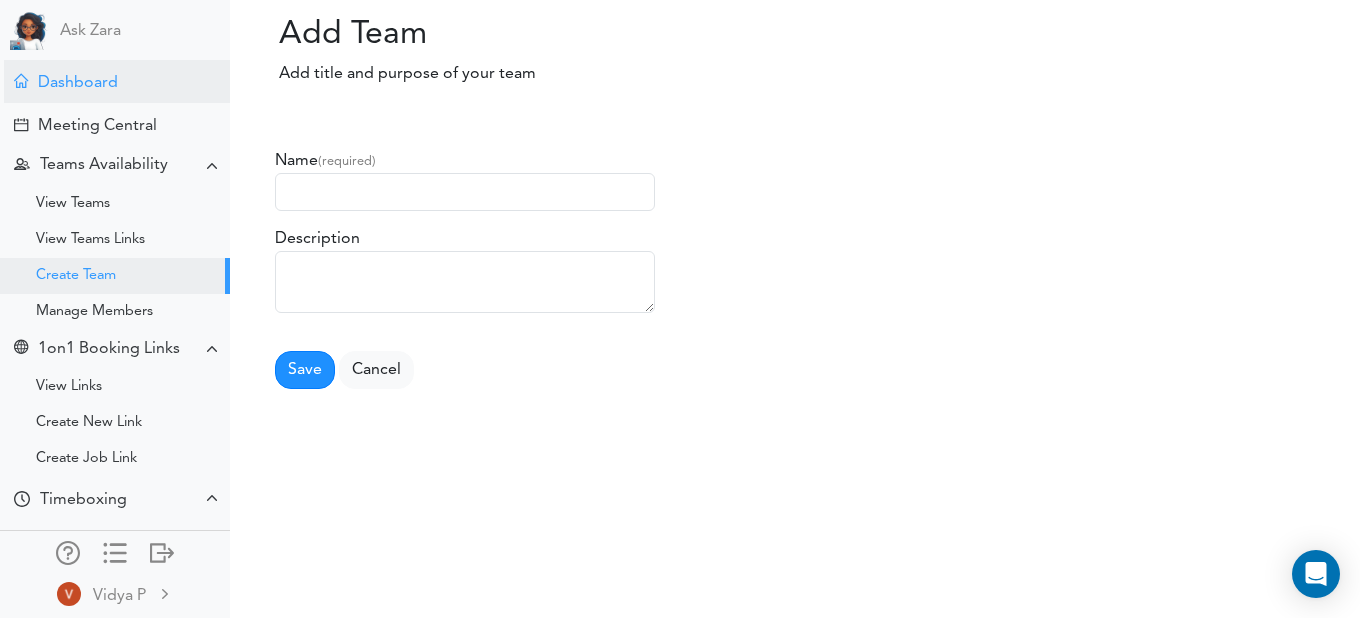 click on "Dashboard" at bounding box center (78, 83) 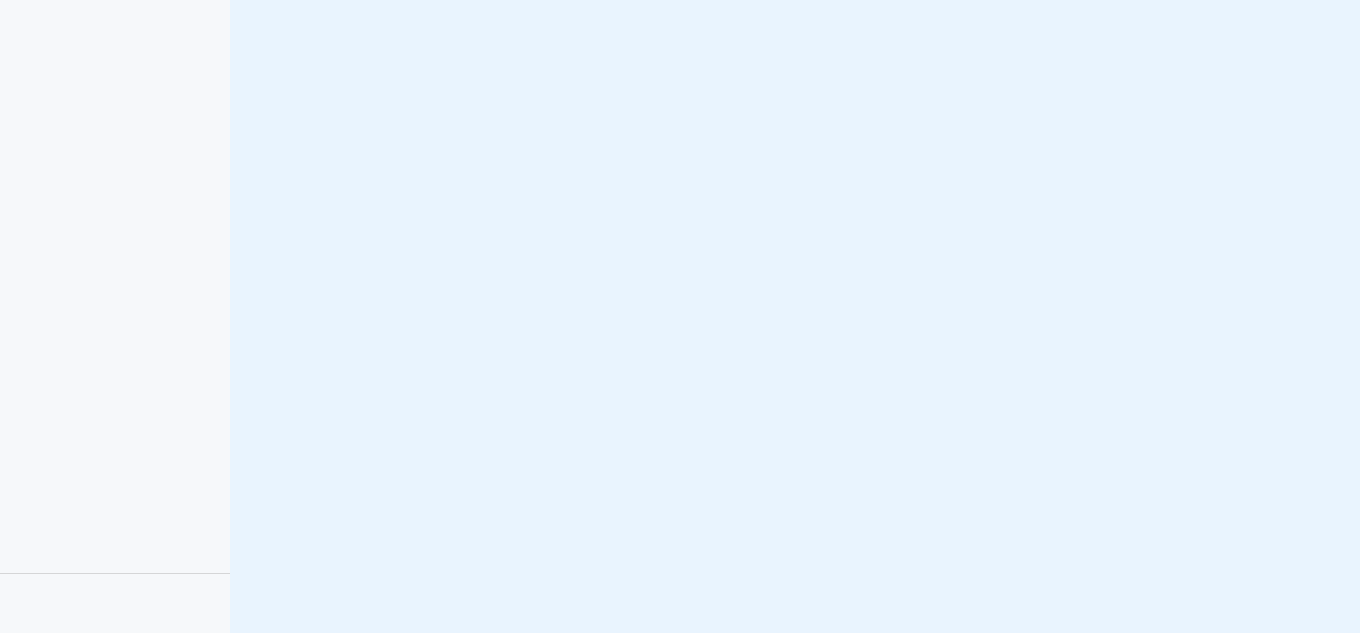 scroll, scrollTop: 0, scrollLeft: 0, axis: both 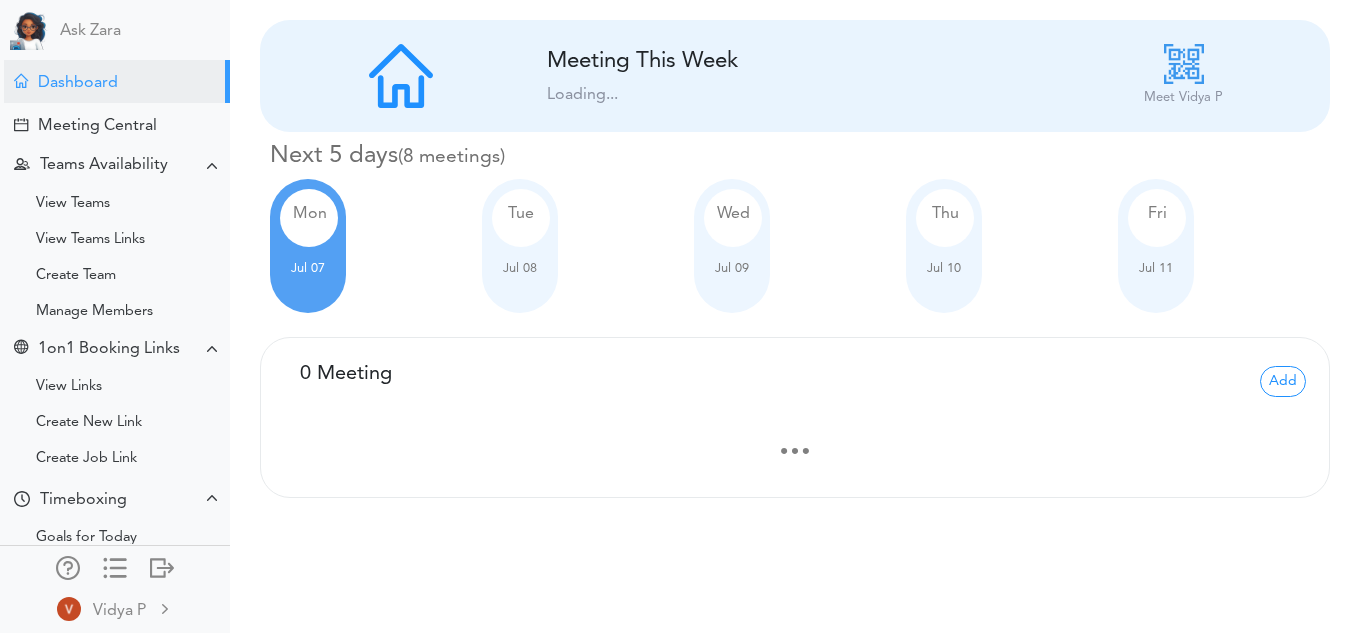 click on "Checking Team...
0 Meeting
Meetings
Add" at bounding box center [795, 371] 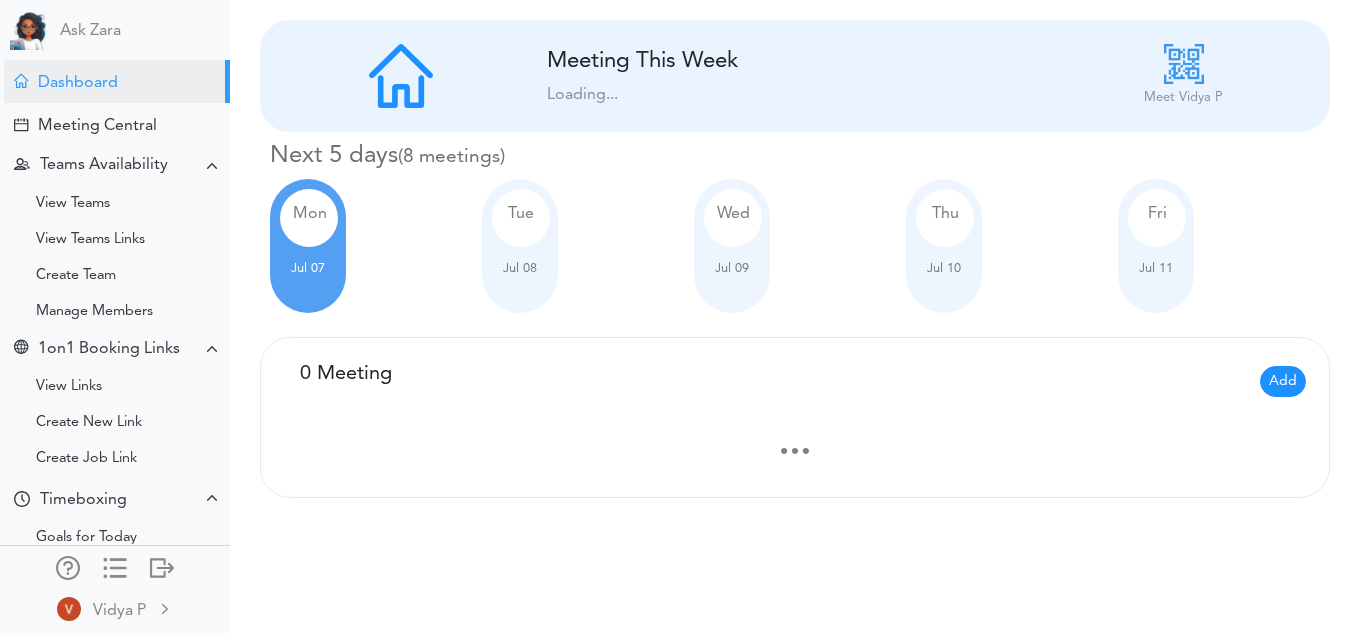 click on "Add" at bounding box center [1283, 381] 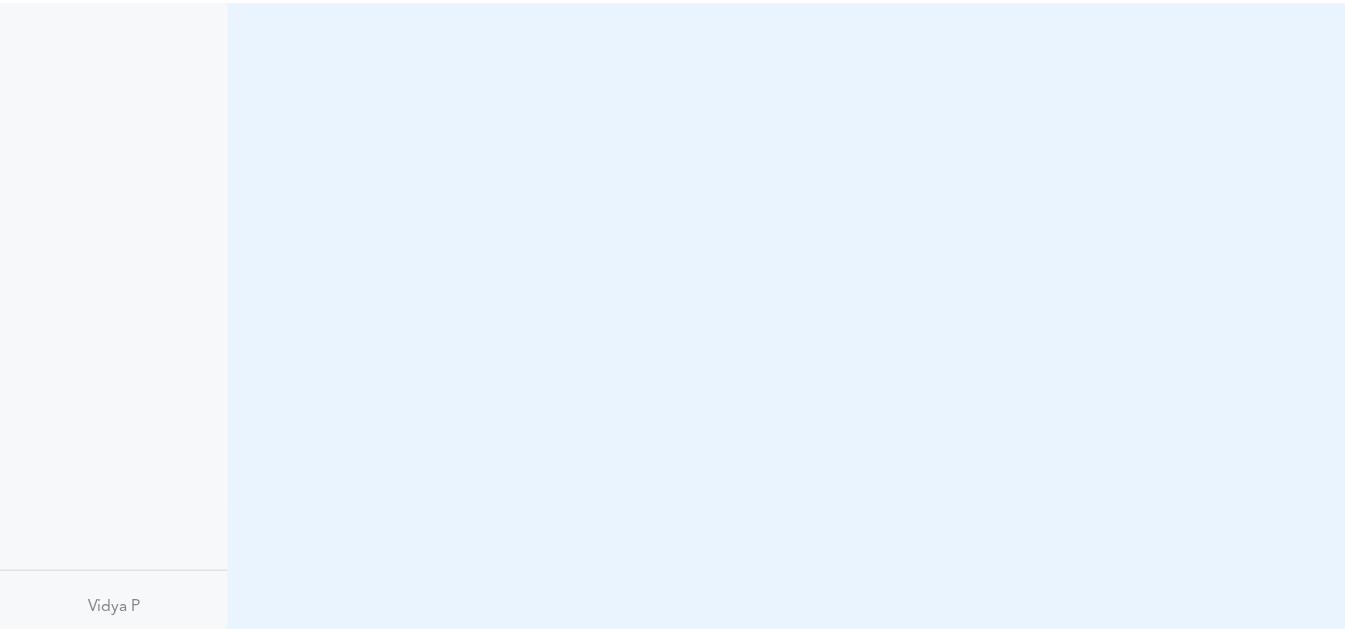scroll, scrollTop: 0, scrollLeft: 0, axis: both 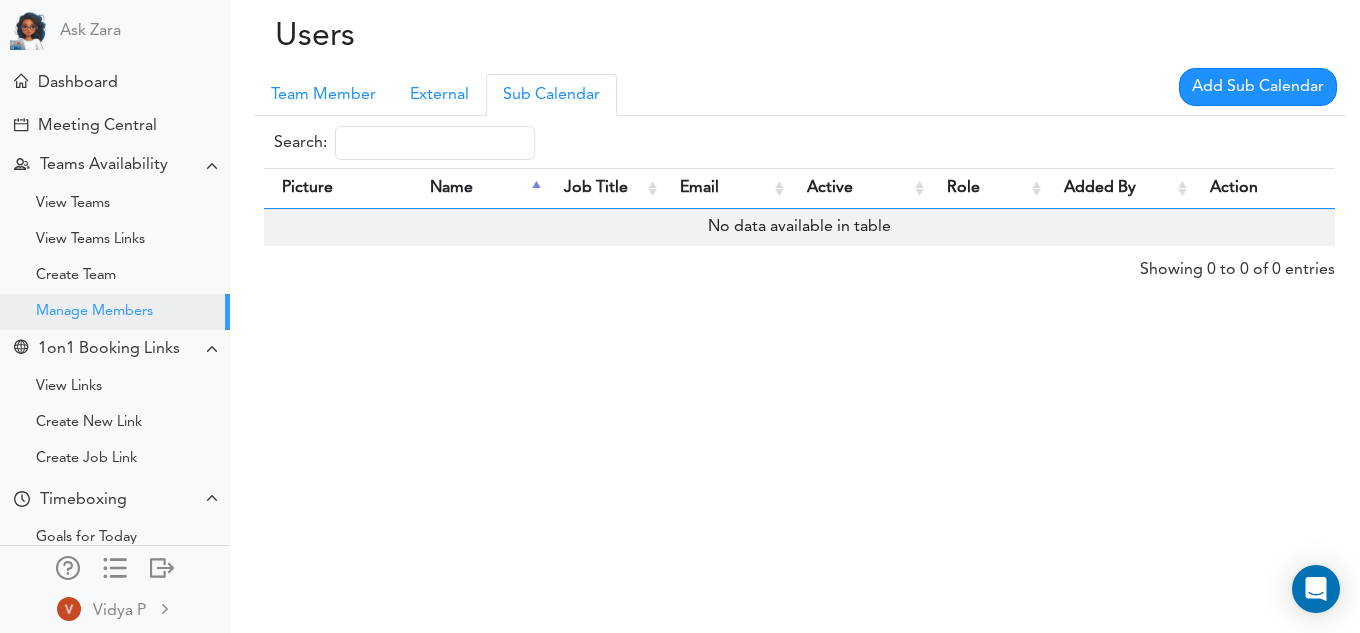 click on "Team Member
Manager
External
Sub Calendar
Add Member
Search:
Picture Name Job Title Email Location Calendar Active Role Added By" at bounding box center [795, 178] 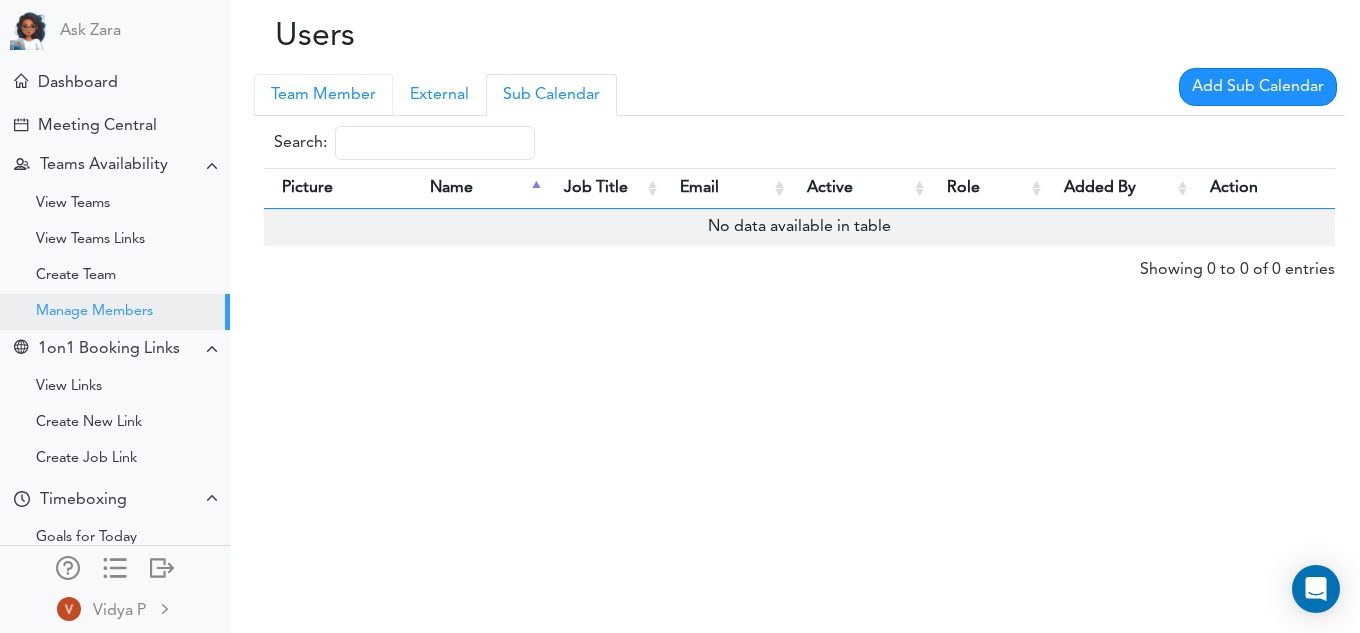 click on "Team Member" at bounding box center (323, 95) 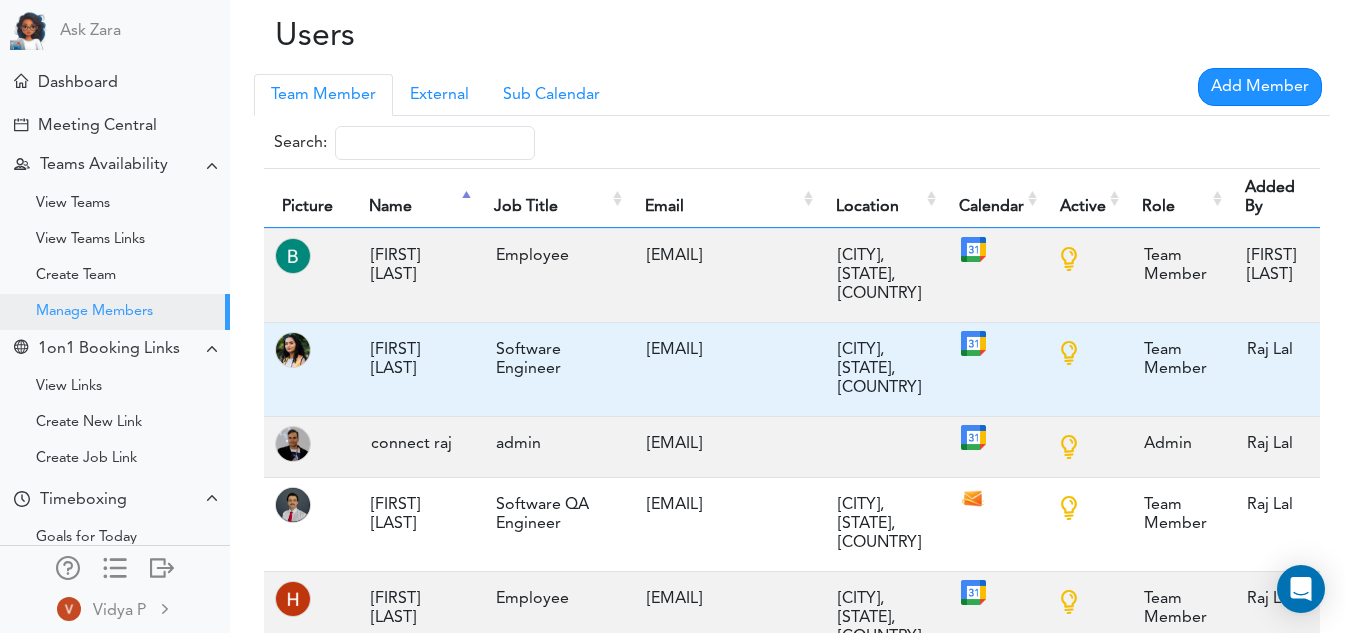 scroll, scrollTop: 0, scrollLeft: 93, axis: horizontal 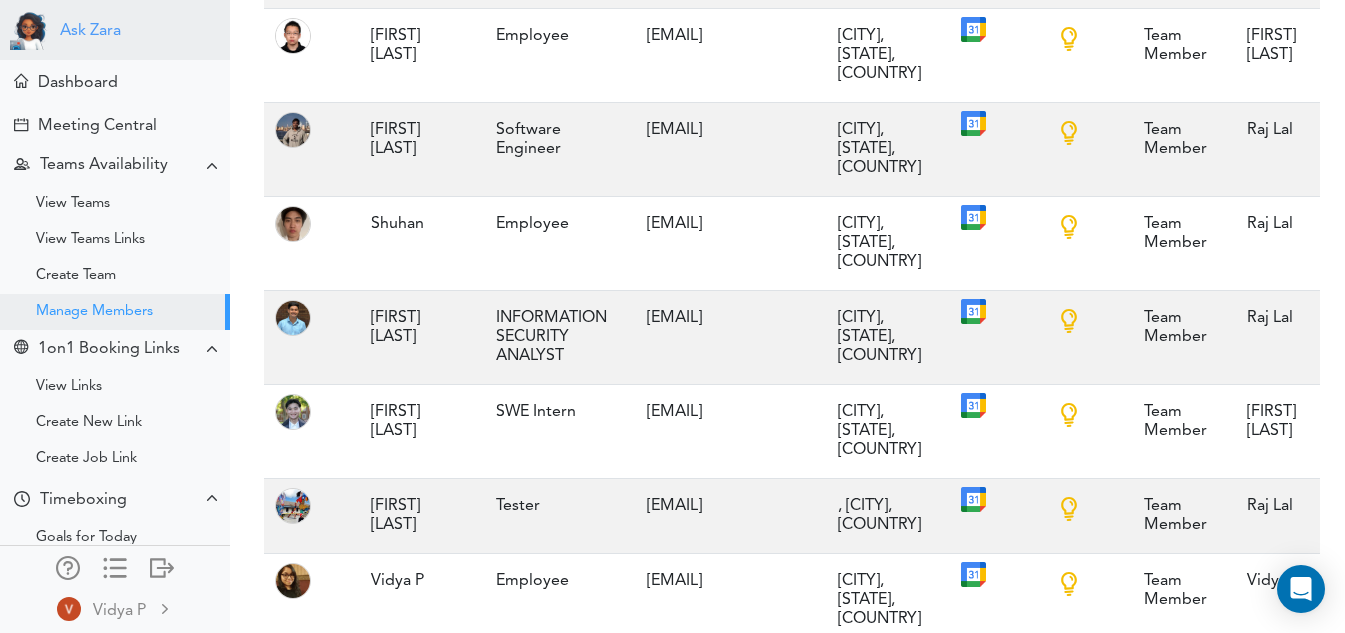 click on "Ask Zara" at bounding box center [90, 31] 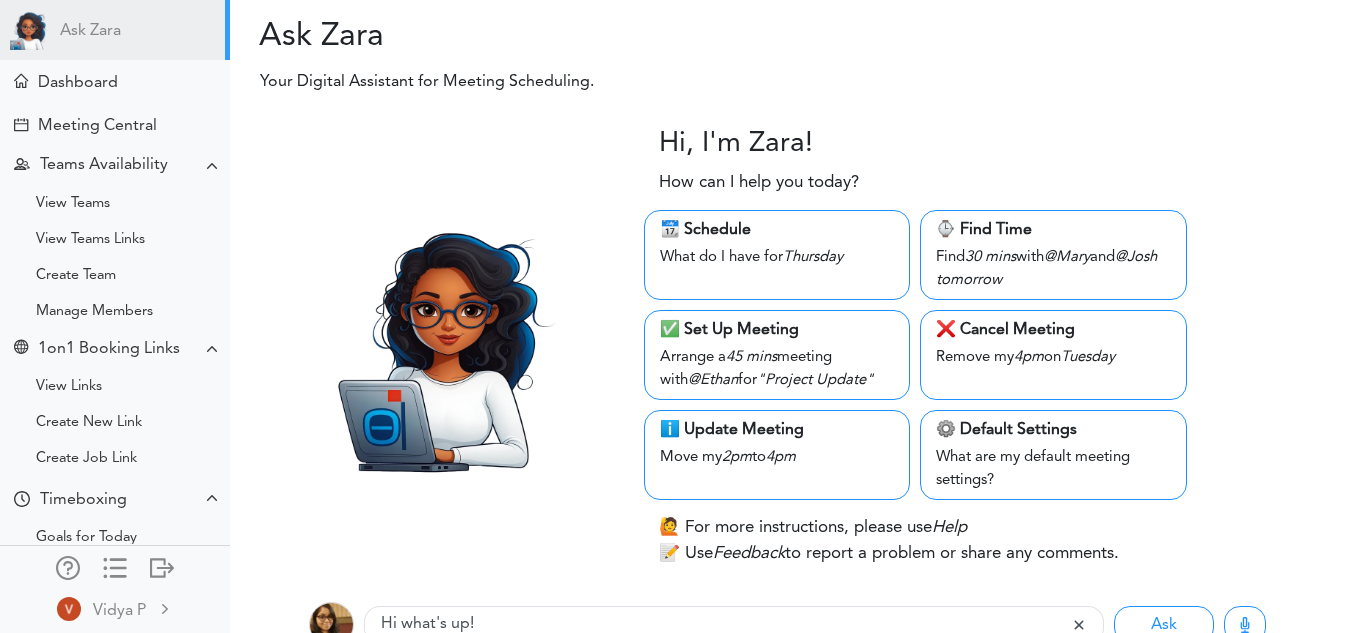 scroll, scrollTop: 32, scrollLeft: 0, axis: vertical 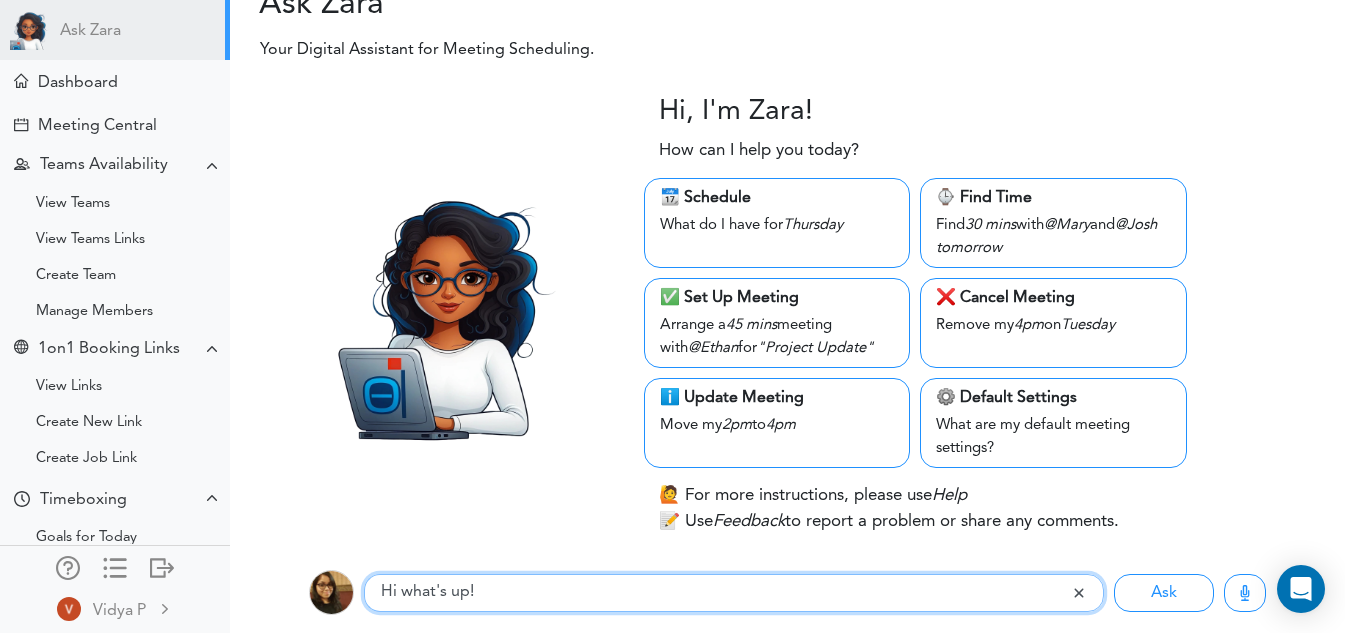 click on "Hi what's up!" at bounding box center [717, 593] 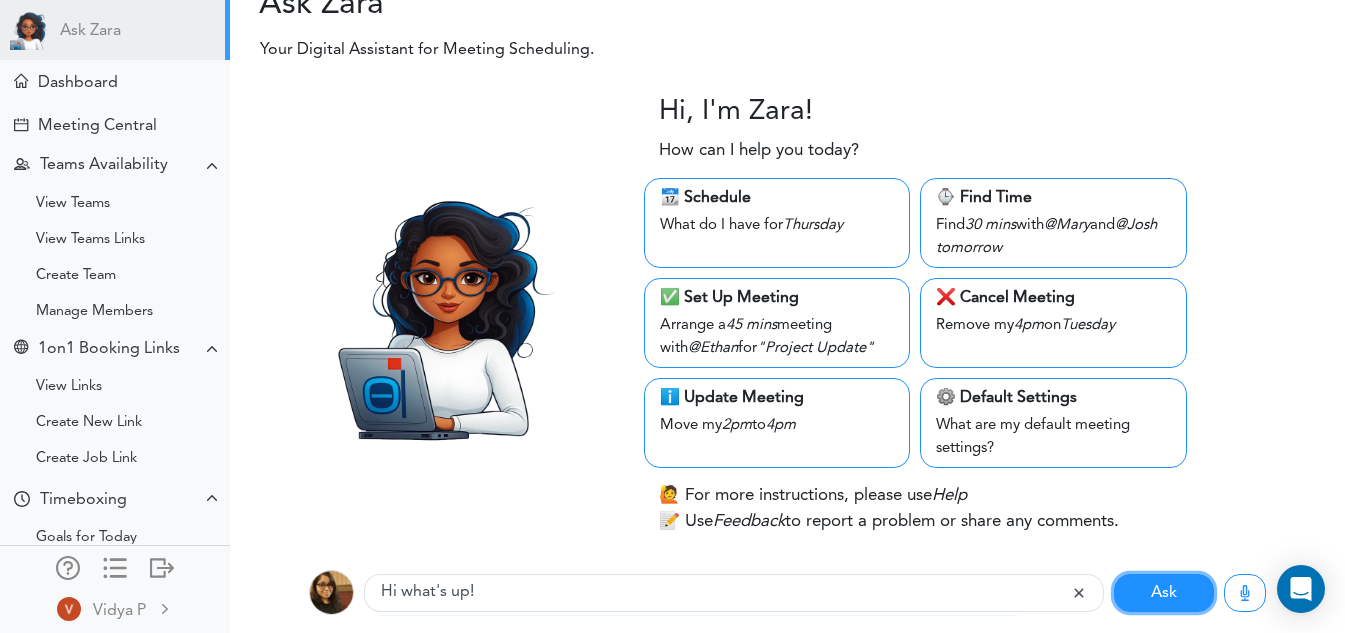 click on "Ask" at bounding box center (1164, 593) 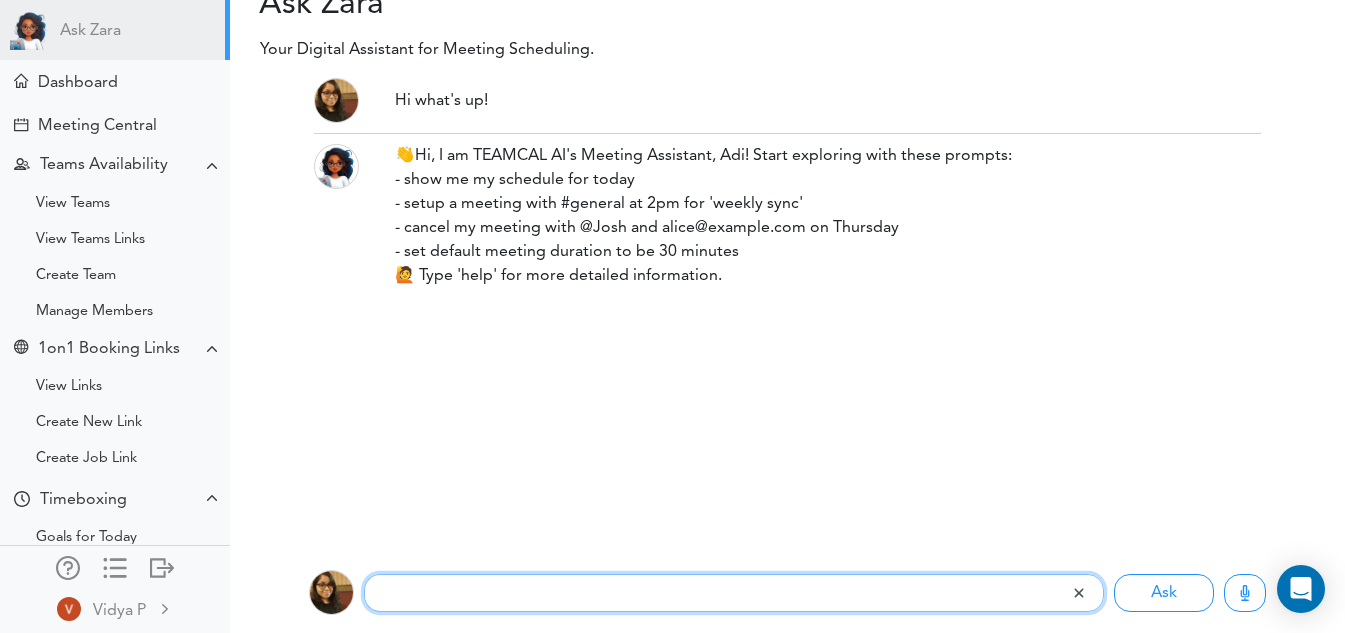 click at bounding box center [717, 593] 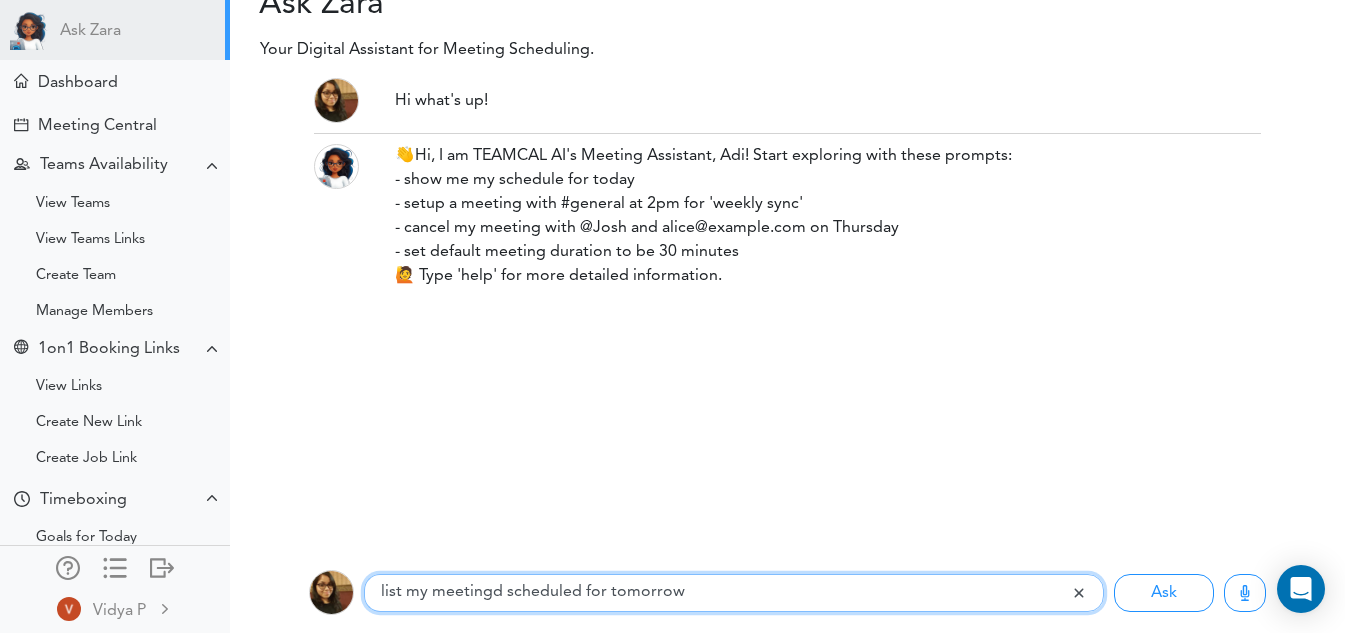 click on "list my meetingd scheduled for tomorrow" at bounding box center [717, 593] 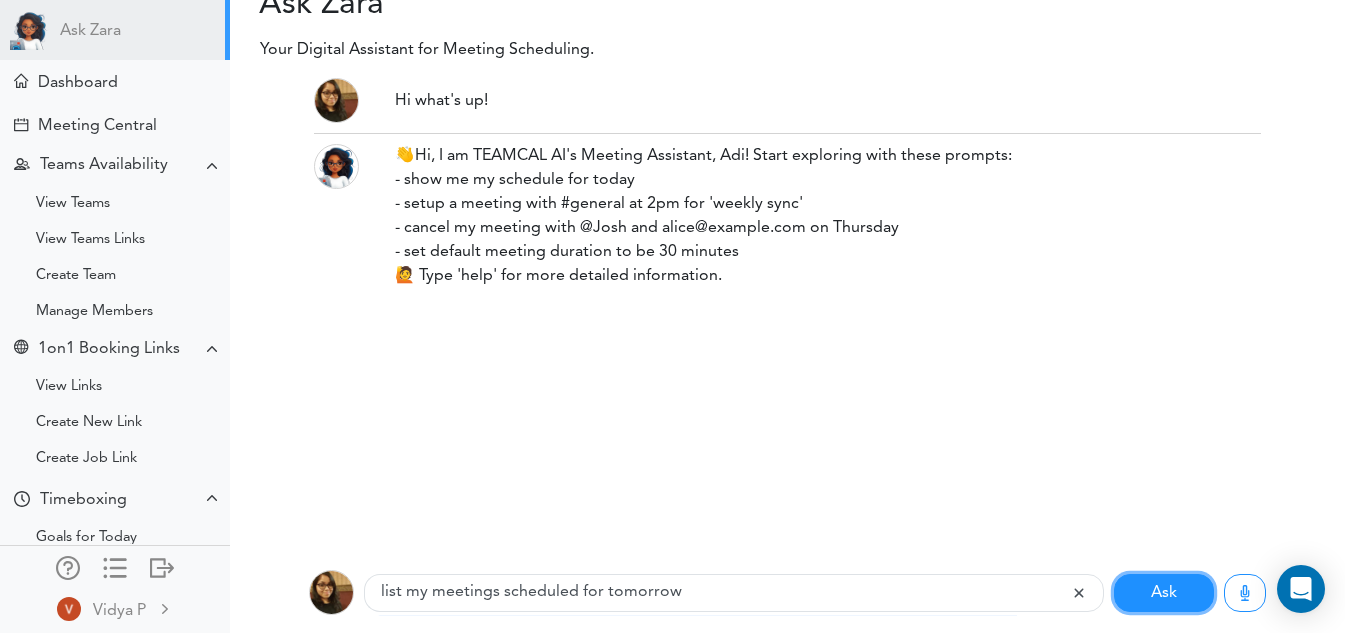 click on "Ask" at bounding box center (1164, 593) 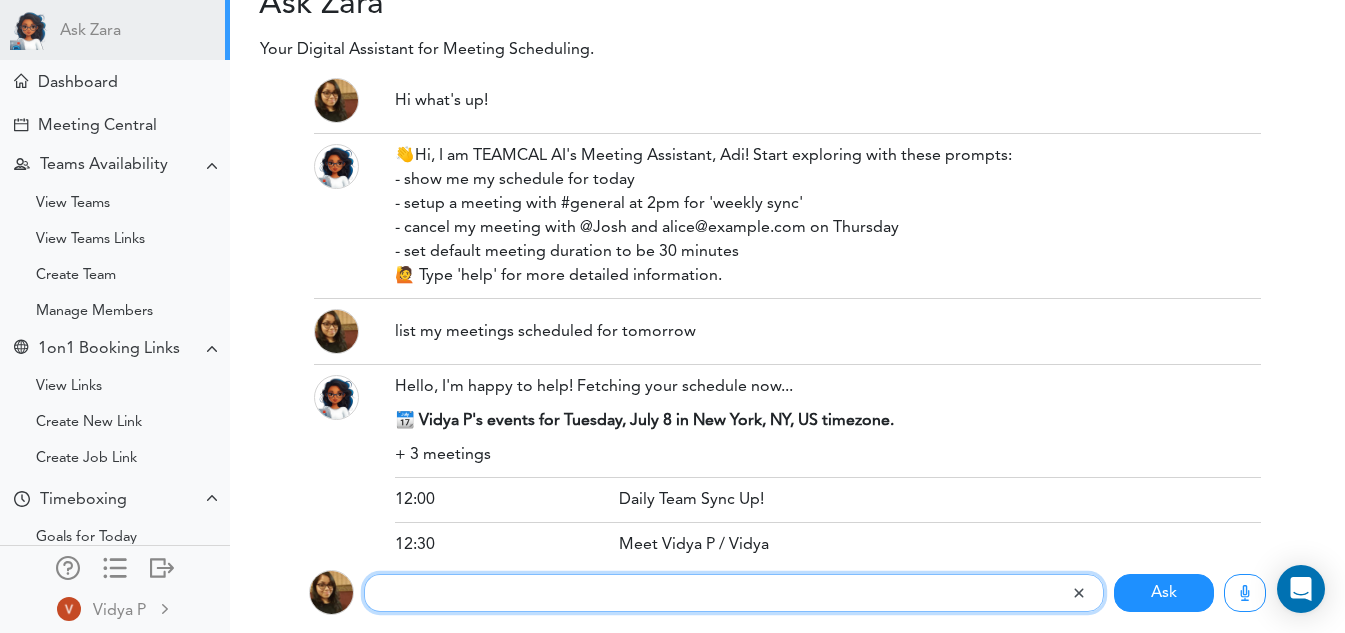 scroll, scrollTop: 49, scrollLeft: 0, axis: vertical 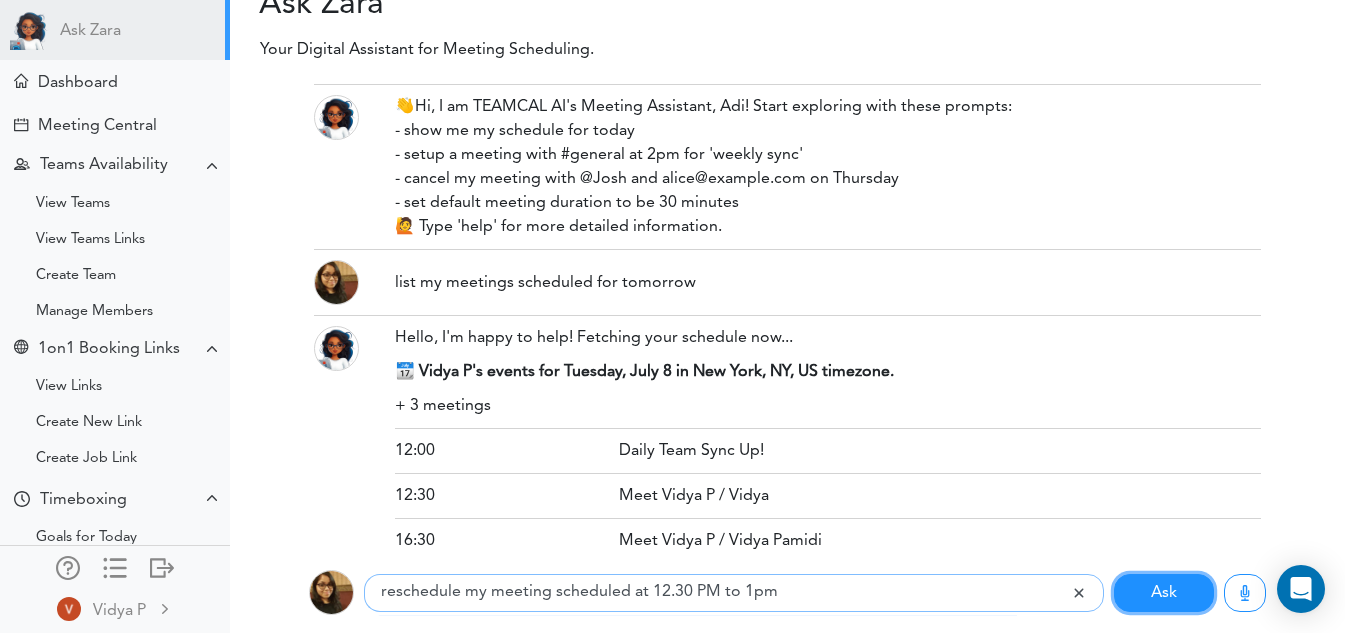 click on "Ask" at bounding box center [1164, 593] 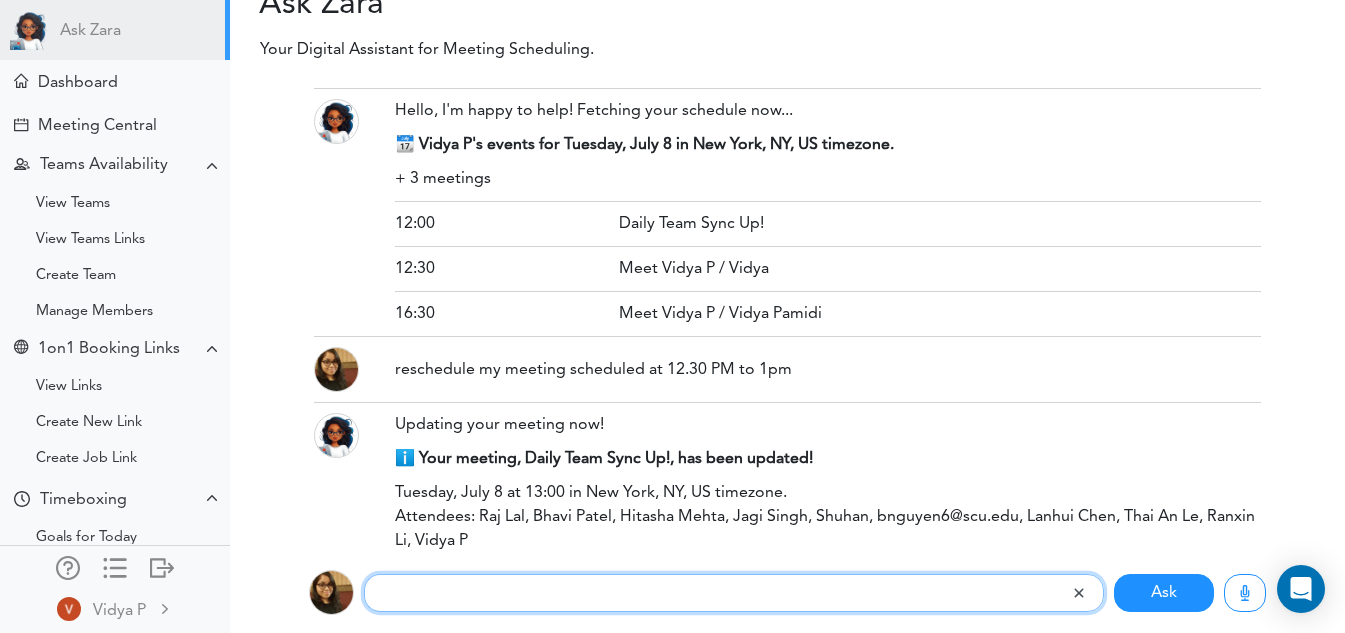 scroll, scrollTop: 276, scrollLeft: 0, axis: vertical 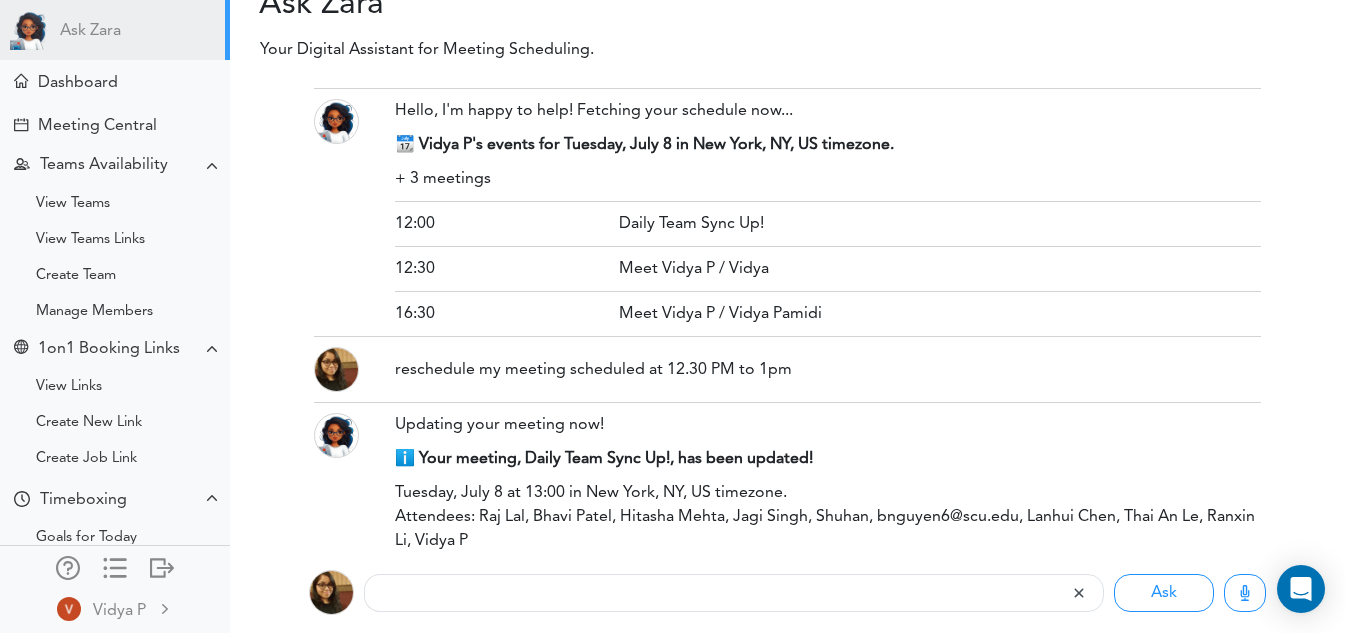 click on "Tuesday, July 8 at 13:00 in New York, NY, US timezone." at bounding box center (828, 493) 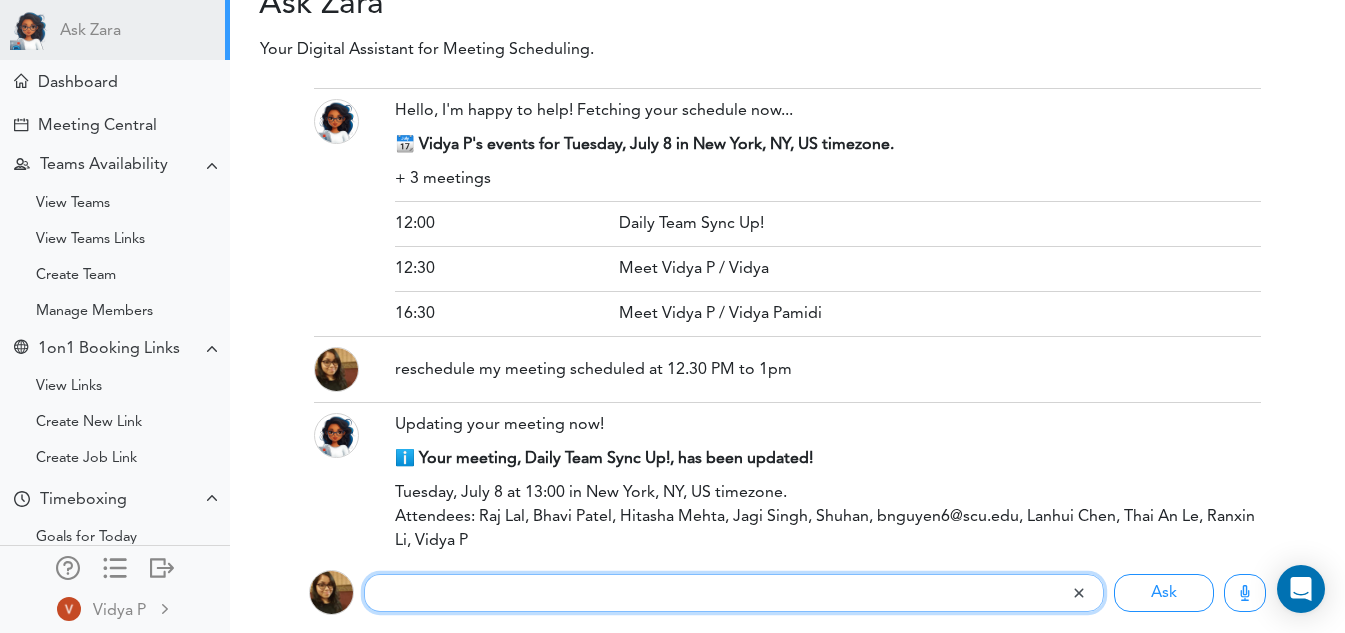 click at bounding box center [717, 593] 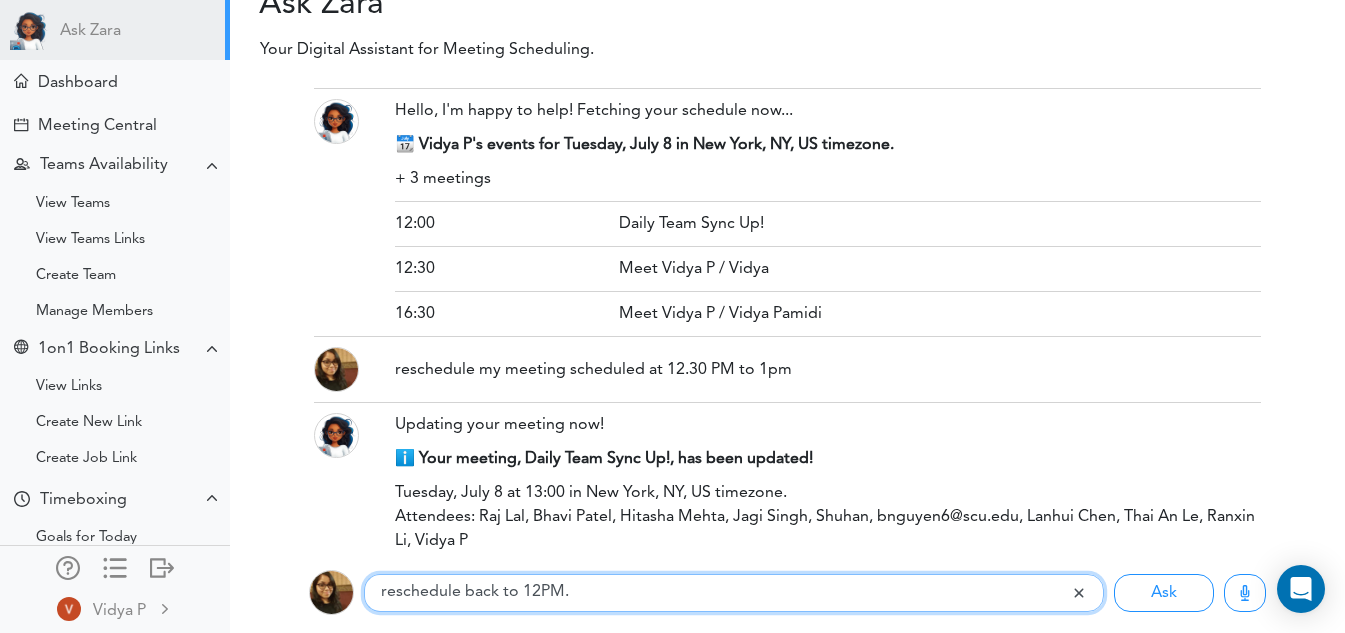 type on "reschedule back to 12PM." 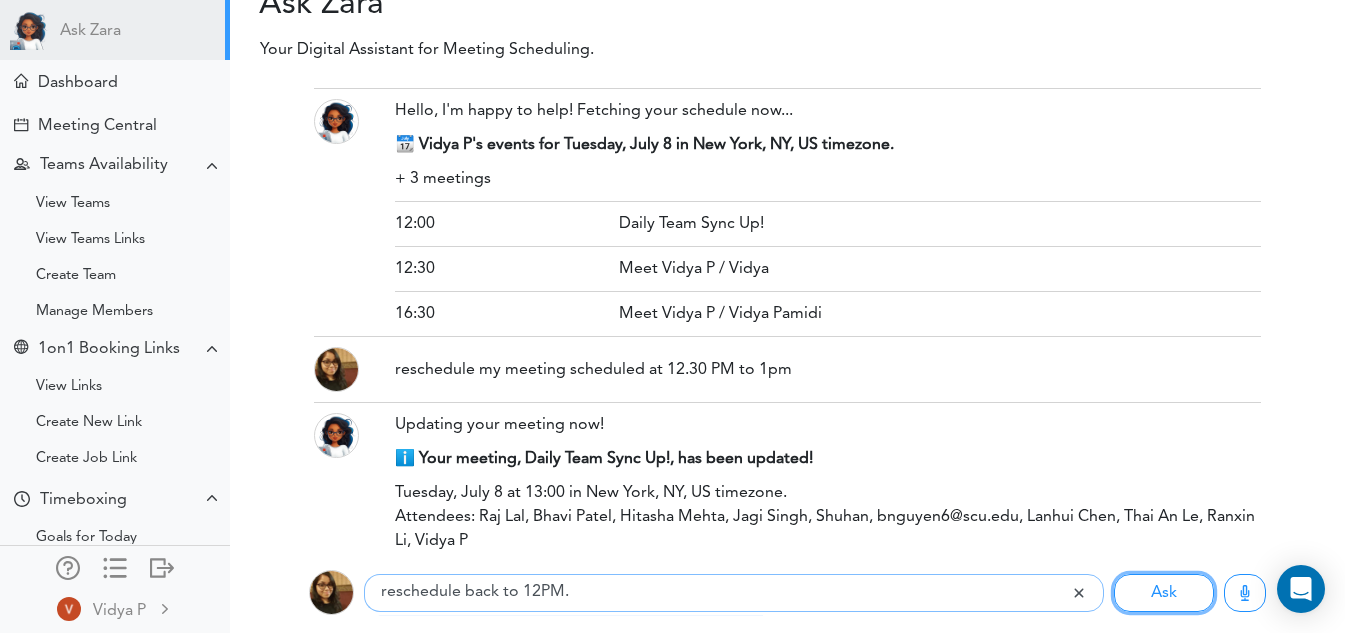 click on "Ask" at bounding box center [1164, 593] 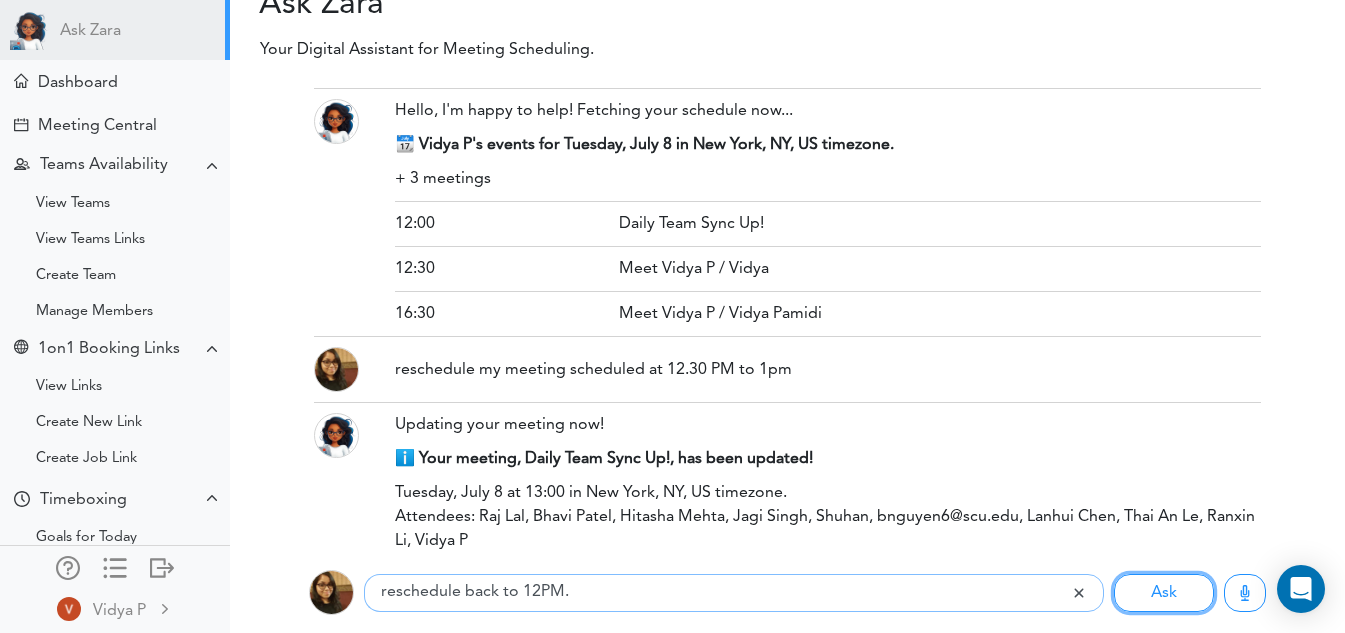 type 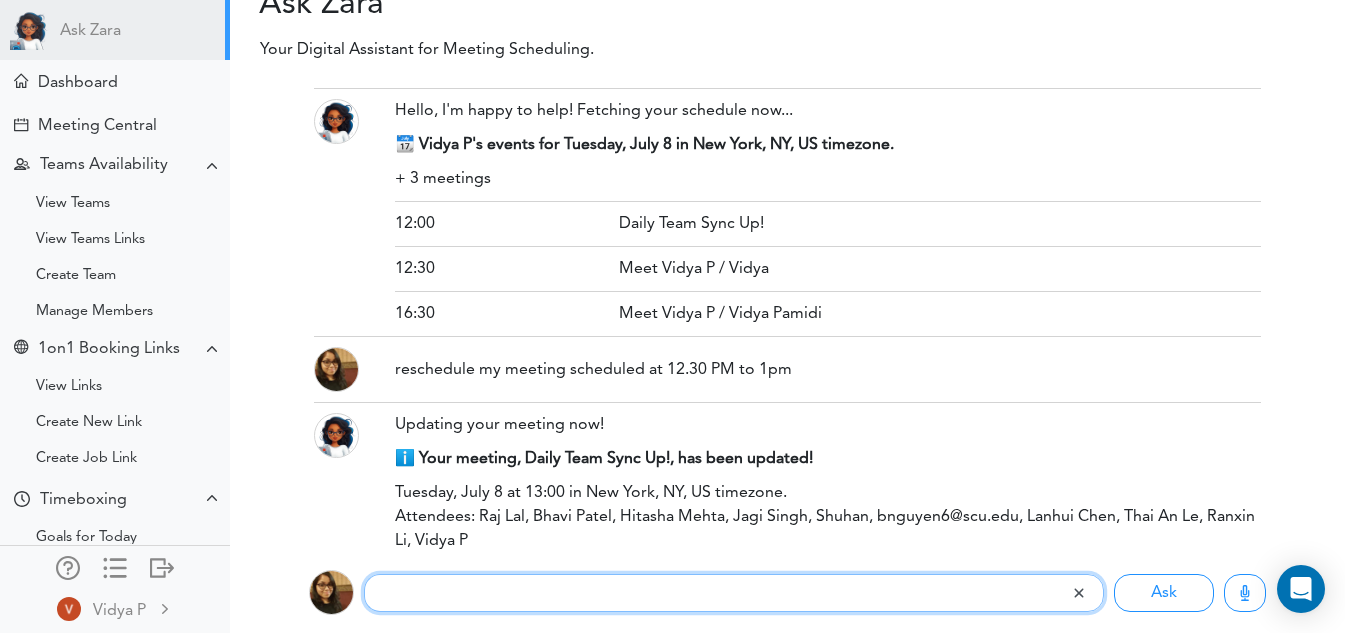 scroll, scrollTop: 431, scrollLeft: 0, axis: vertical 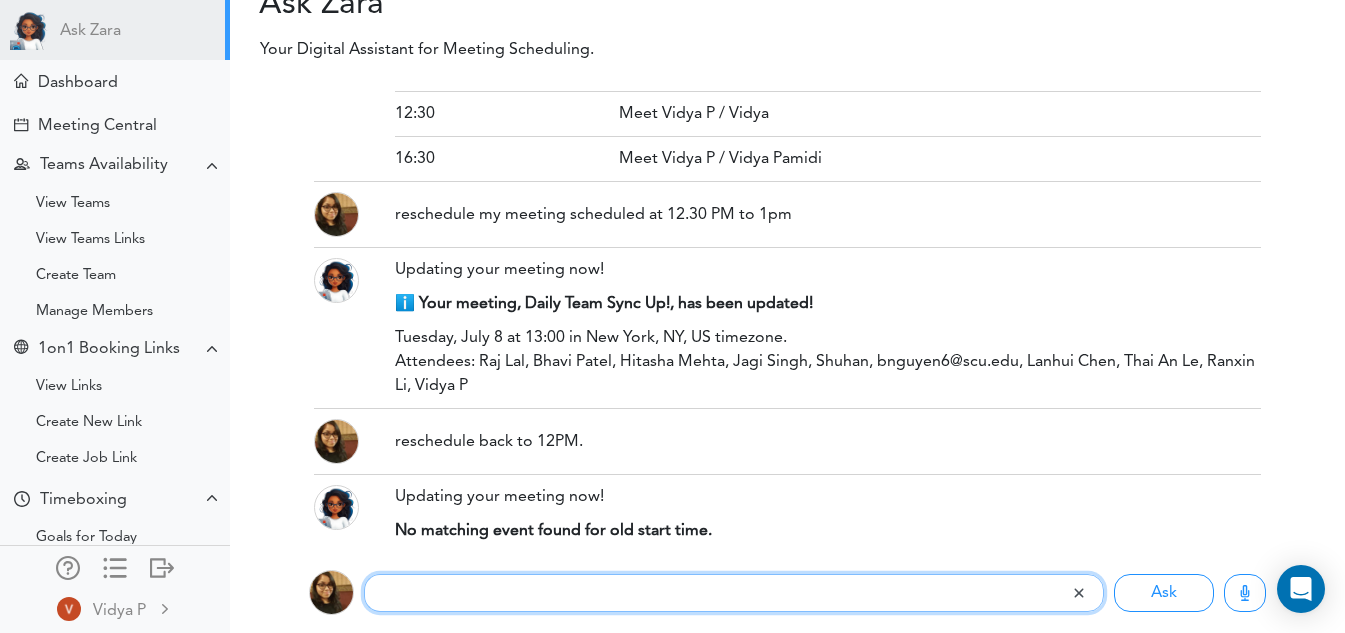 click at bounding box center (717, 593) 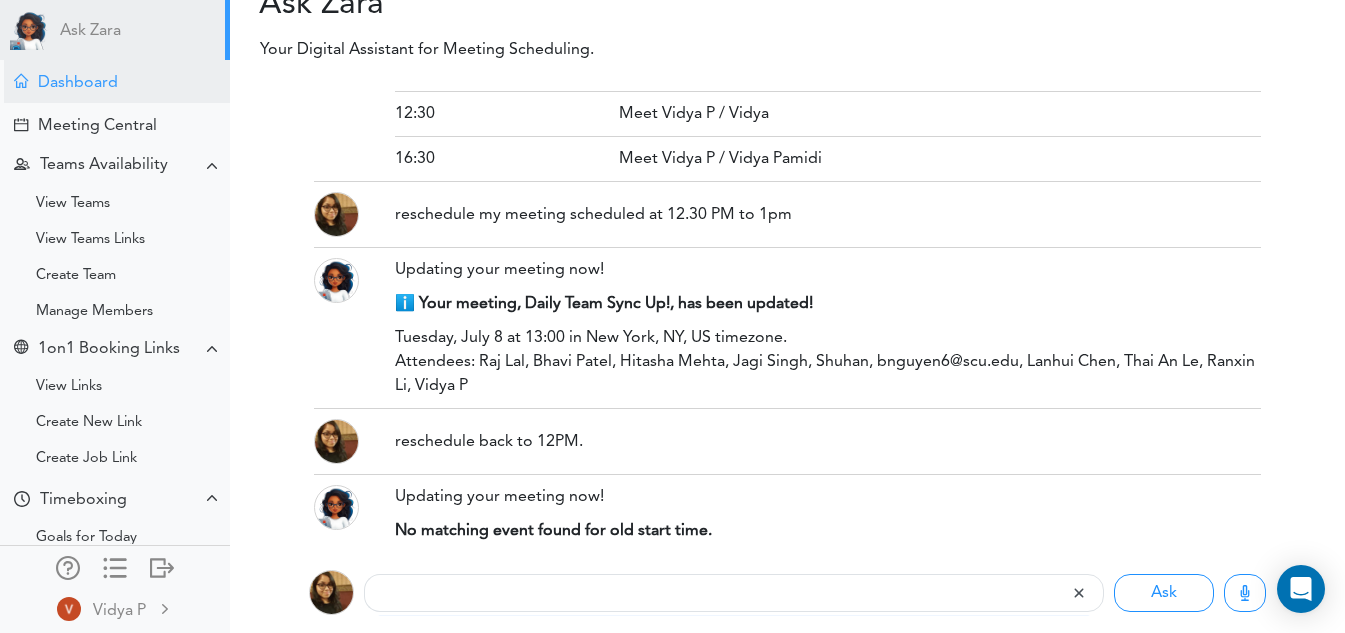click on "Dashboard" at bounding box center (117, 81) 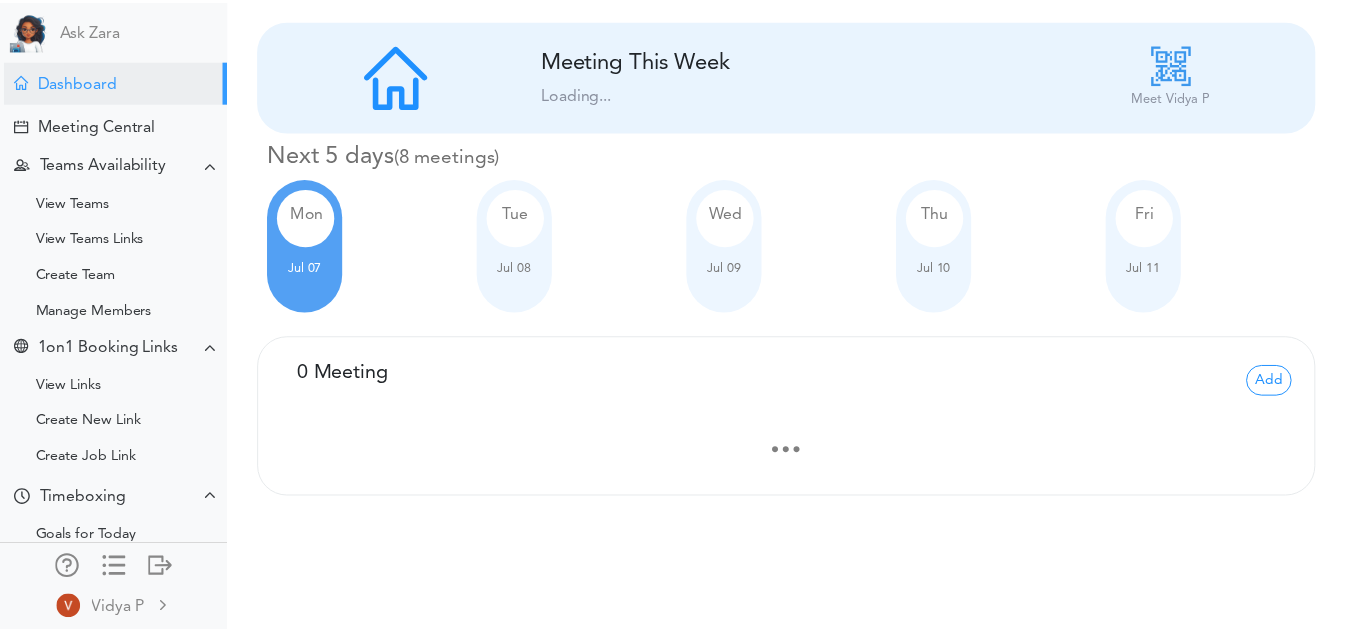 scroll, scrollTop: 0, scrollLeft: 0, axis: both 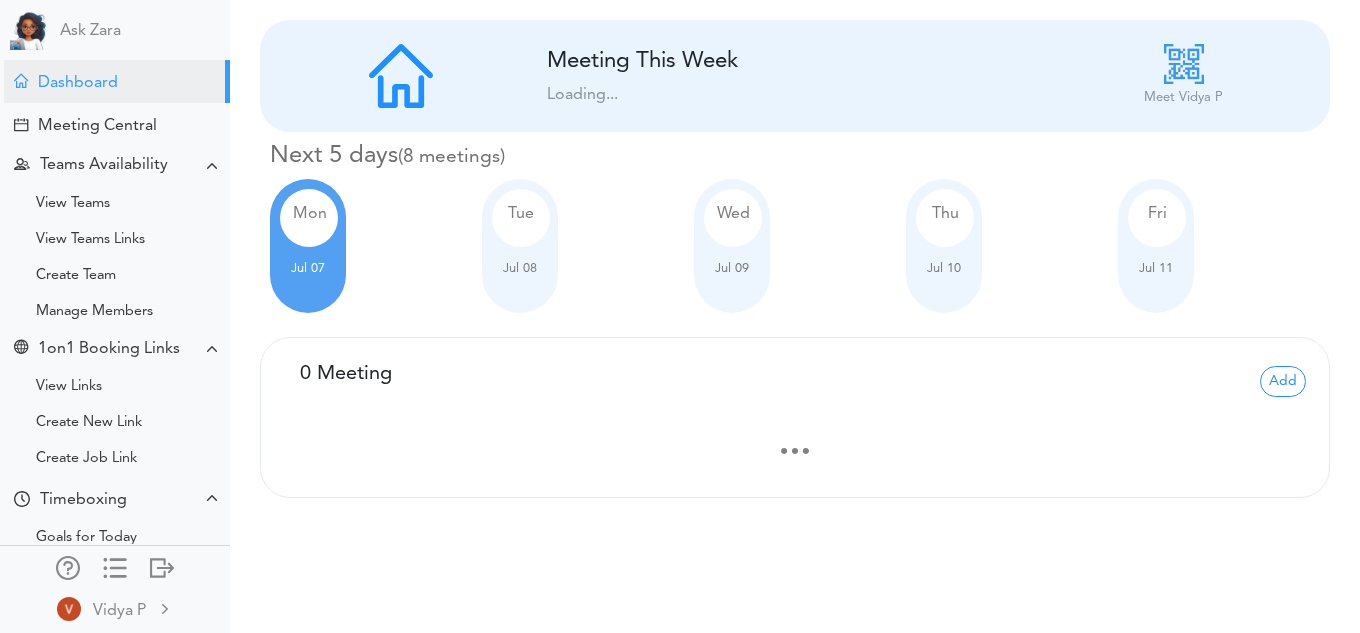 click on "Tue
Jul [DAY]" at bounding box center (520, 246) 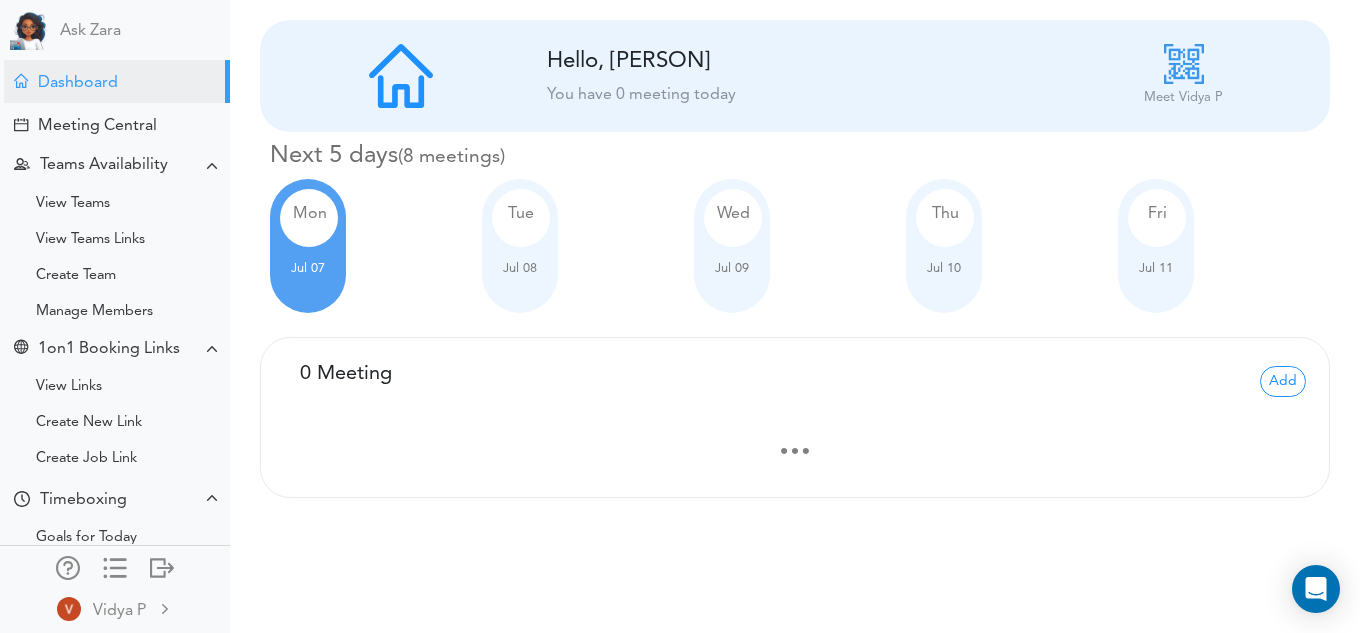 click on "Tue" at bounding box center [521, 218] 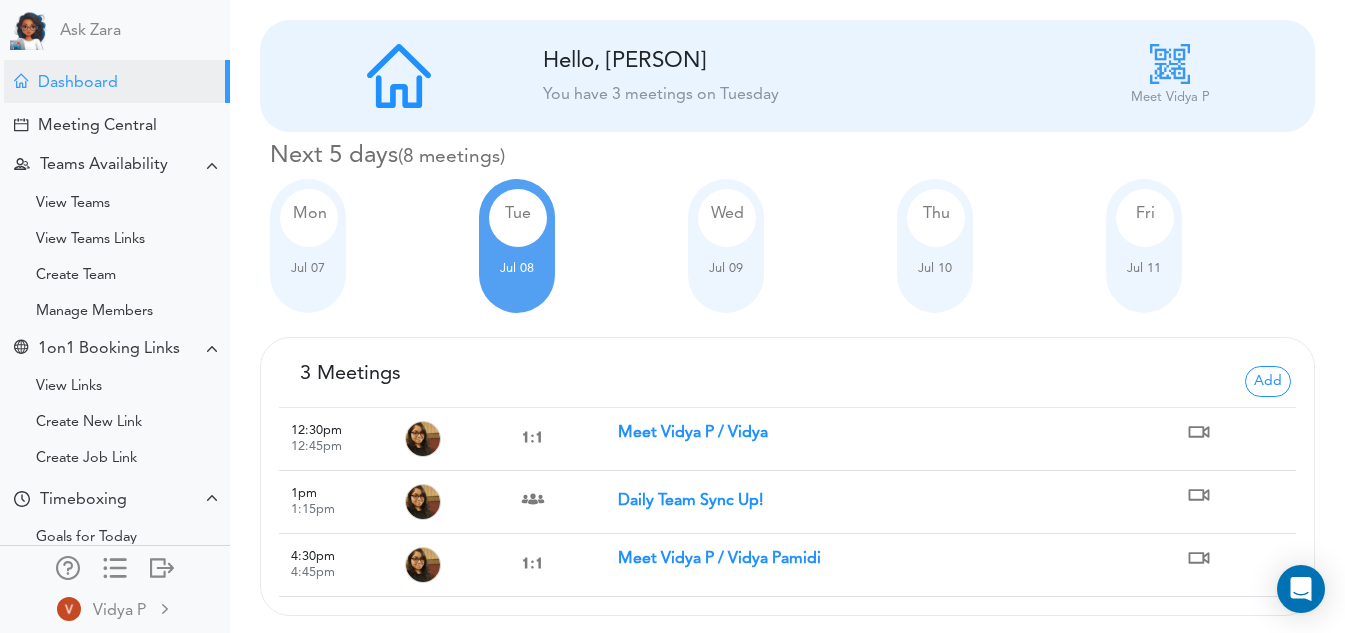 click on "Daily Team Sync Up!" at bounding box center (690, 501) 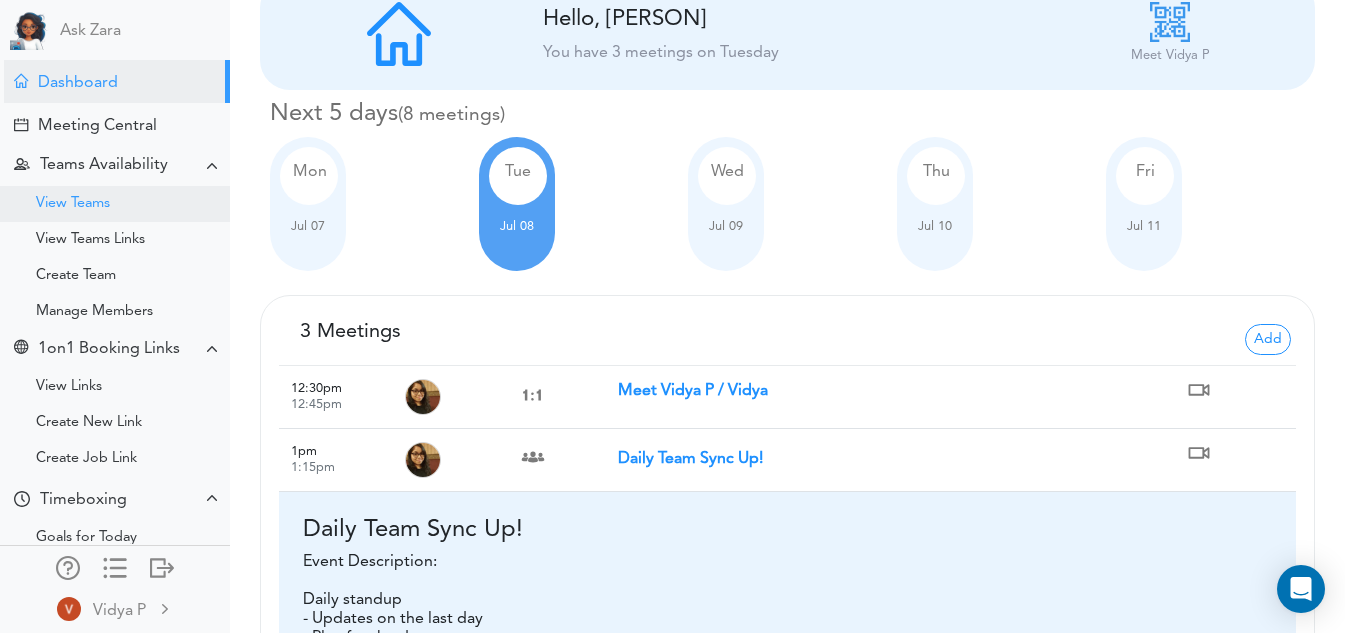scroll, scrollTop: 5, scrollLeft: 0, axis: vertical 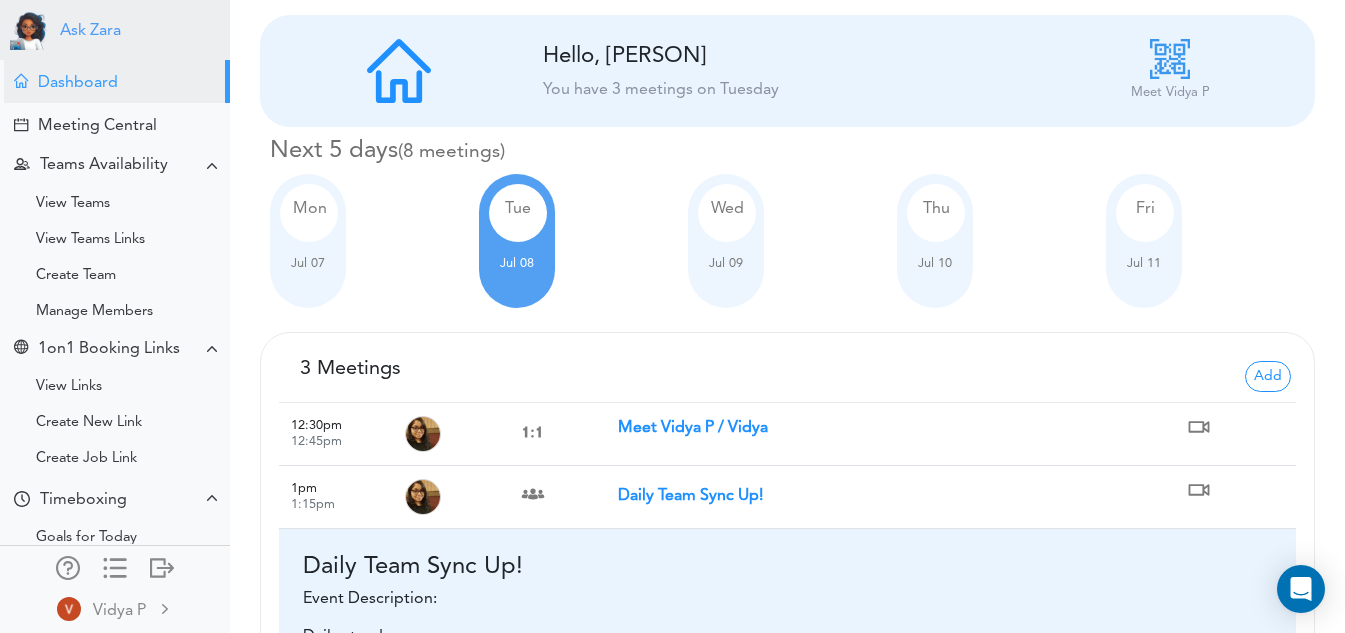 click on "Ask Zara" at bounding box center (90, 31) 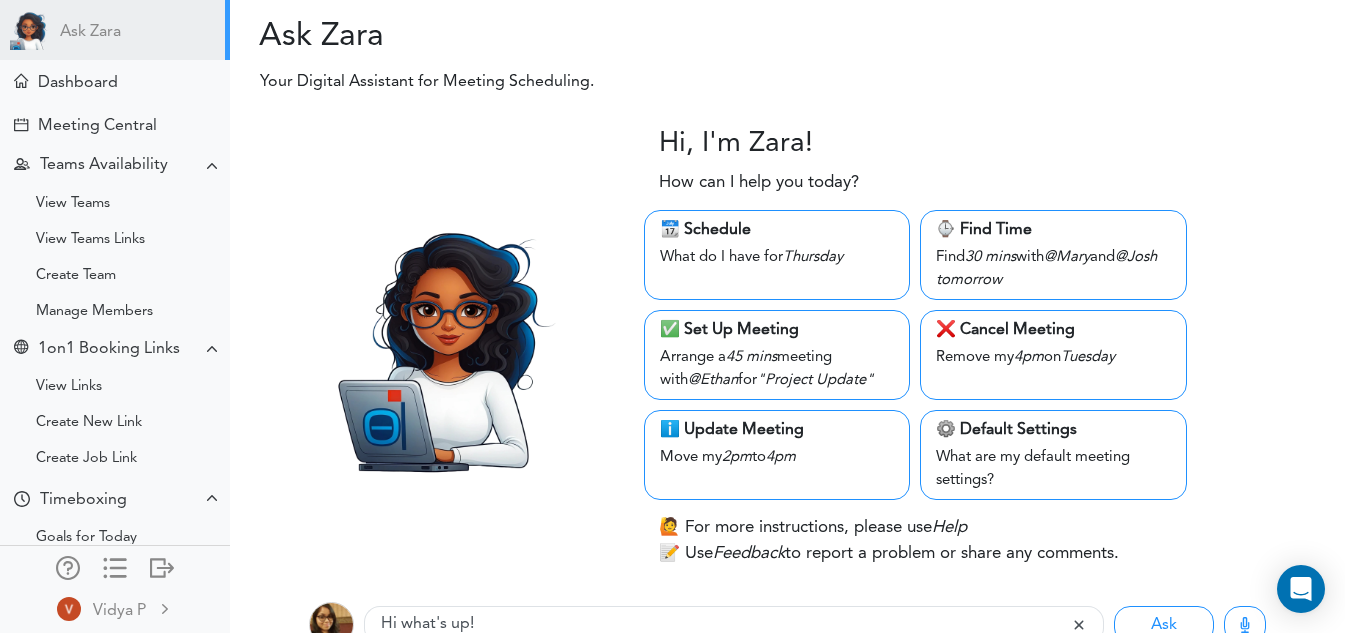 scroll, scrollTop: 32, scrollLeft: 0, axis: vertical 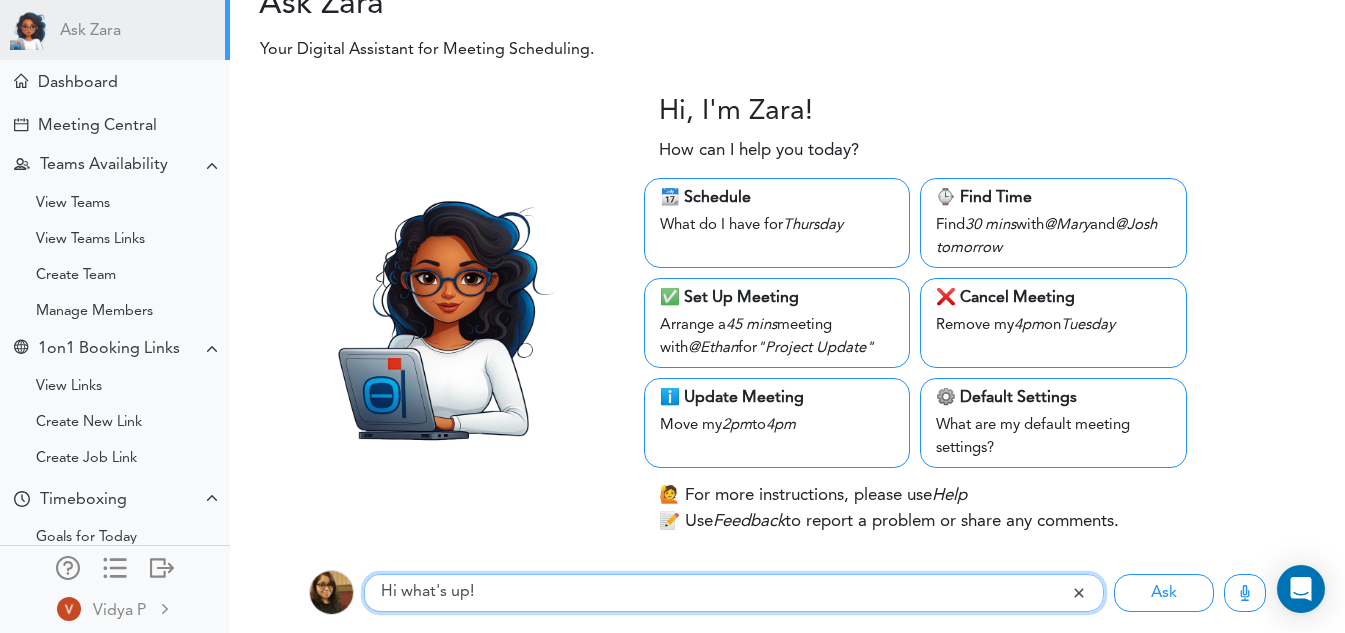 click on "Hi what's up!" at bounding box center [717, 593] 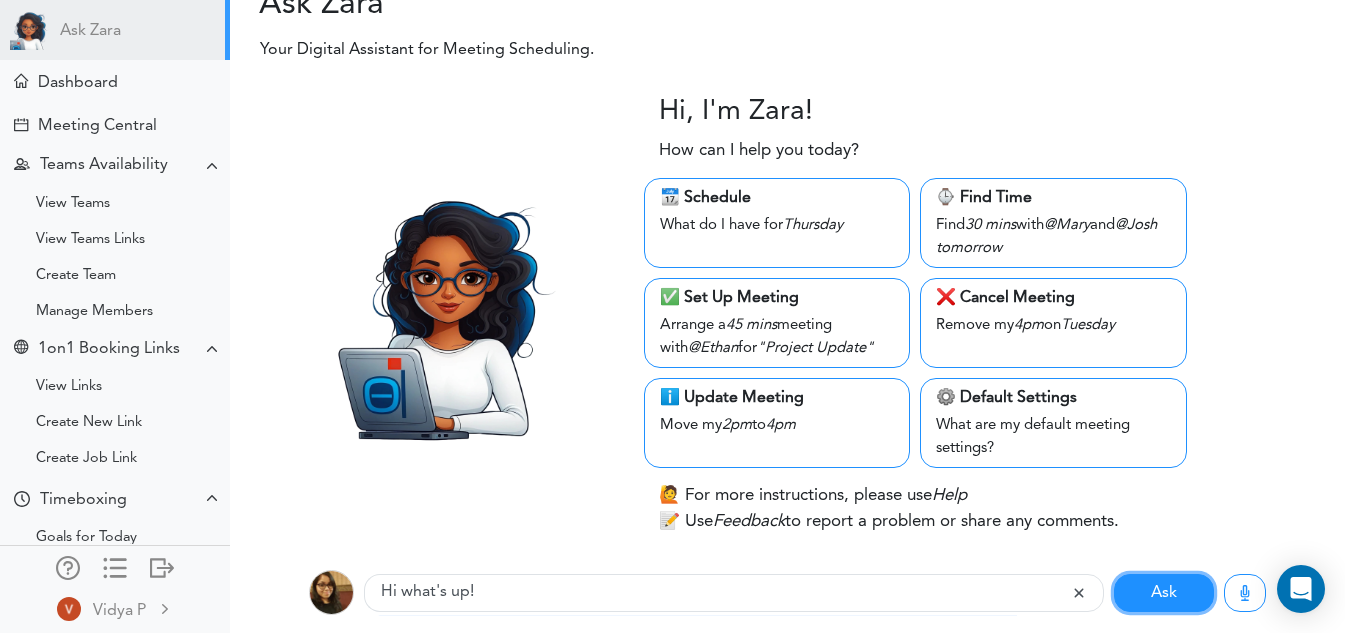 click on "Ask" at bounding box center [1164, 593] 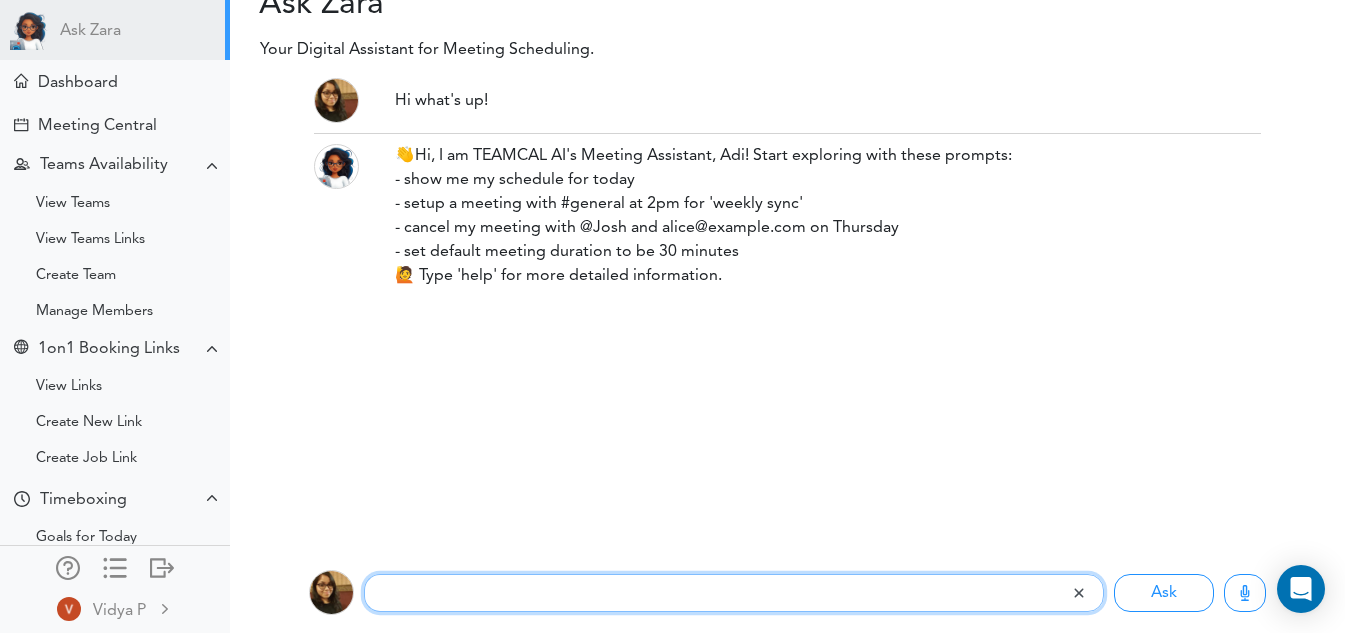 click at bounding box center [717, 593] 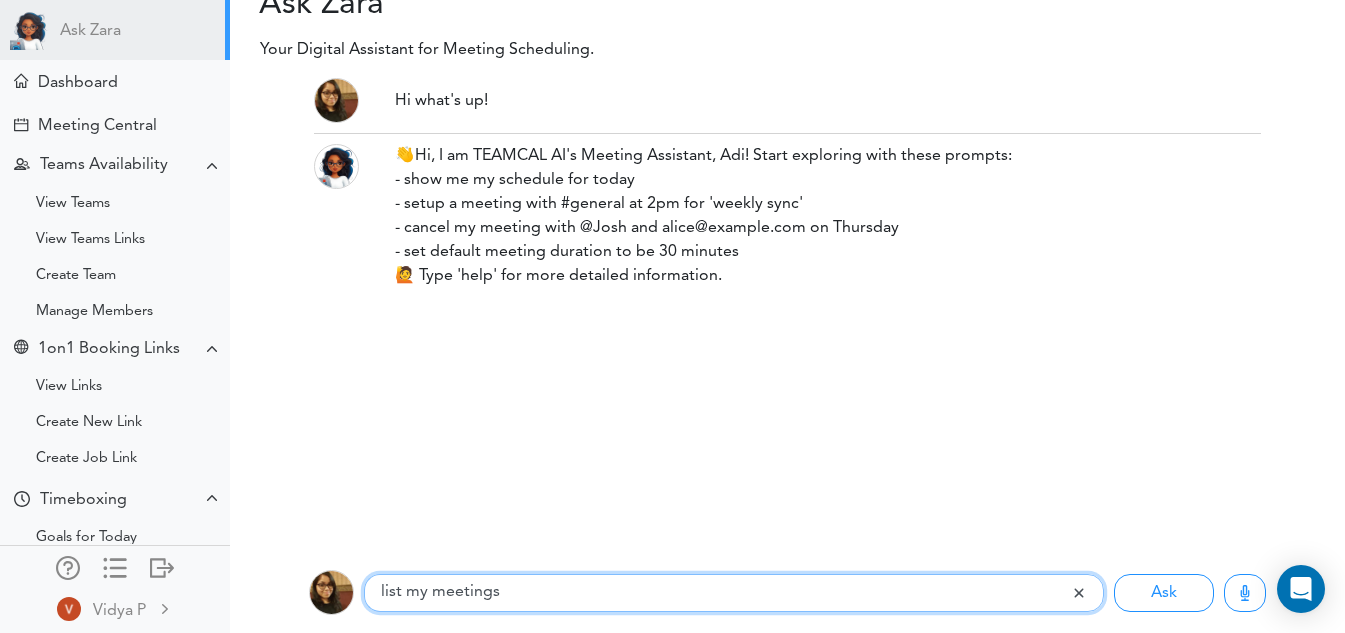 type on "list my meetings" 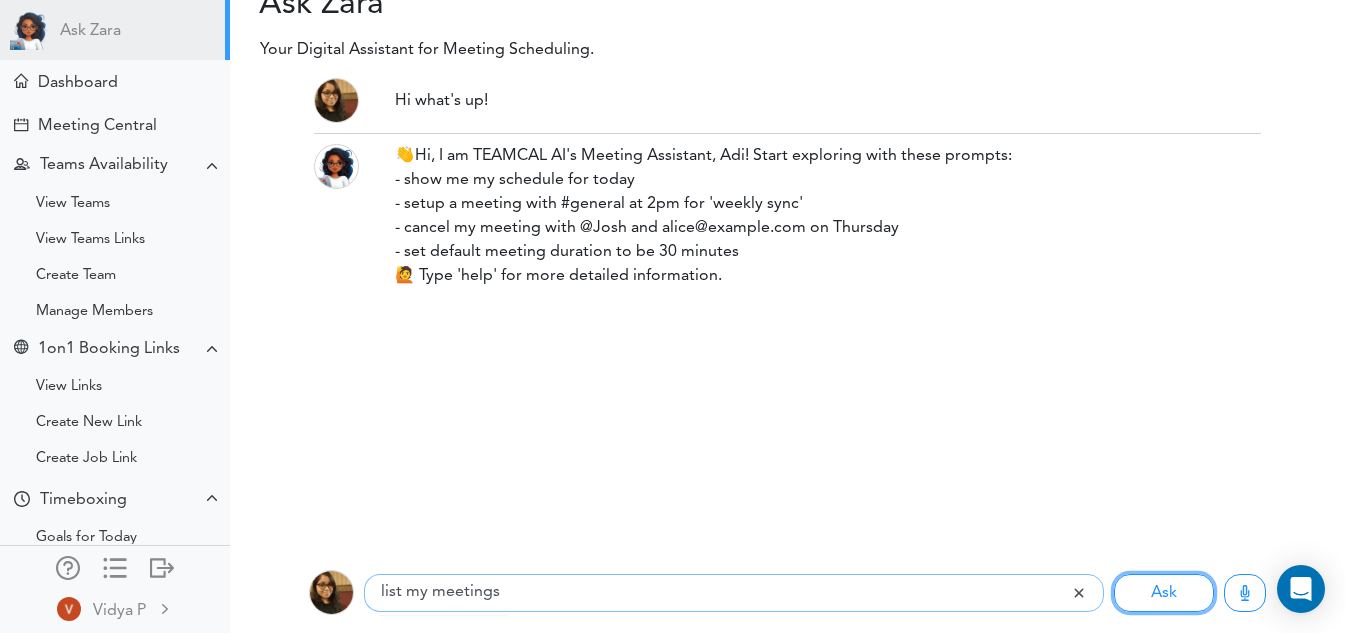 click on "Ask" at bounding box center (1164, 593) 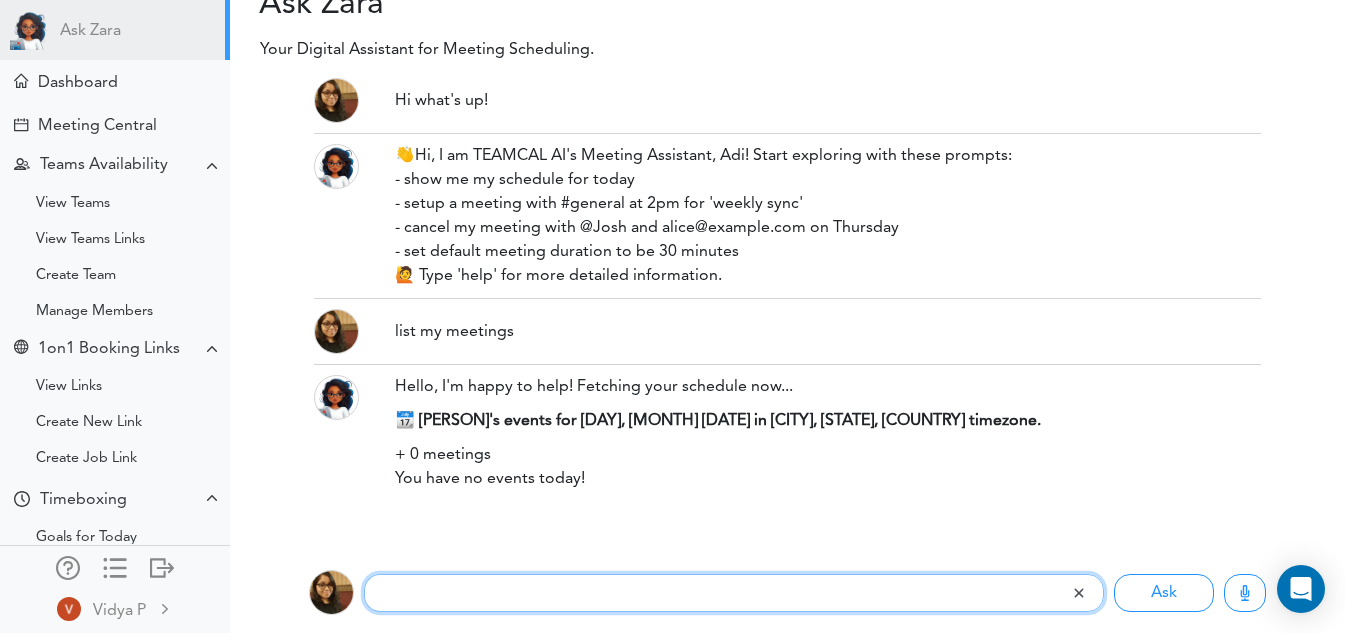 scroll, scrollTop: 0, scrollLeft: 0, axis: both 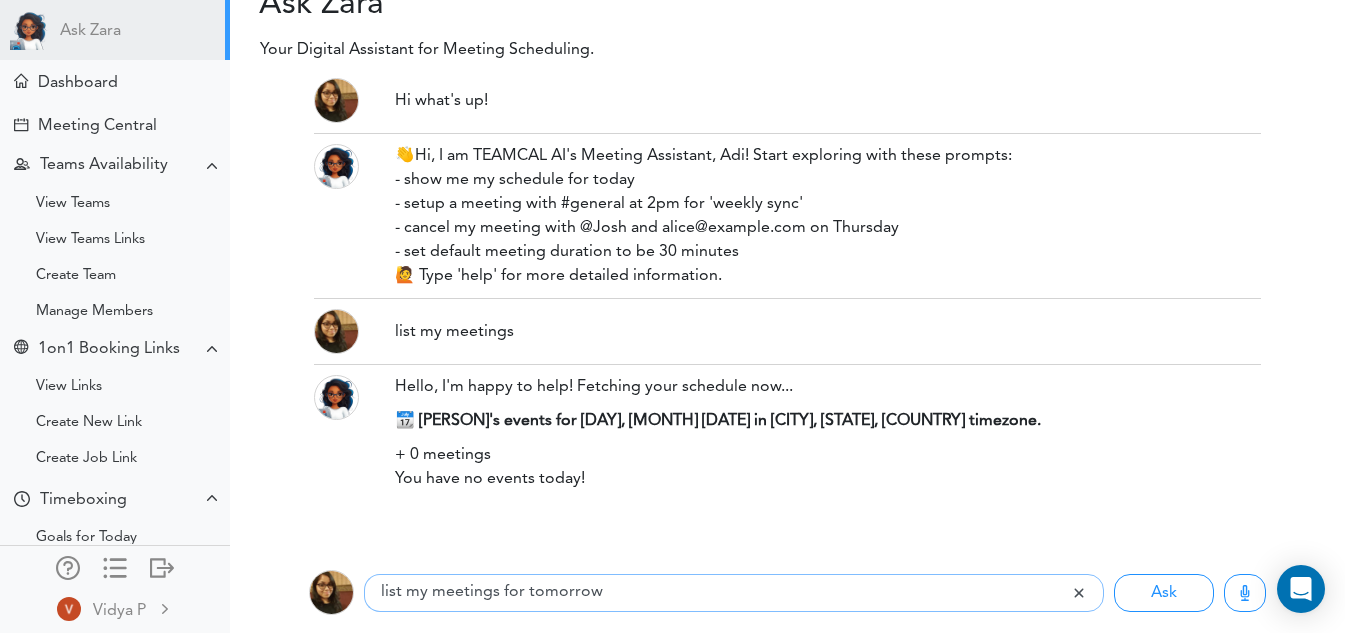 click on "Ask" at bounding box center (1164, 593) 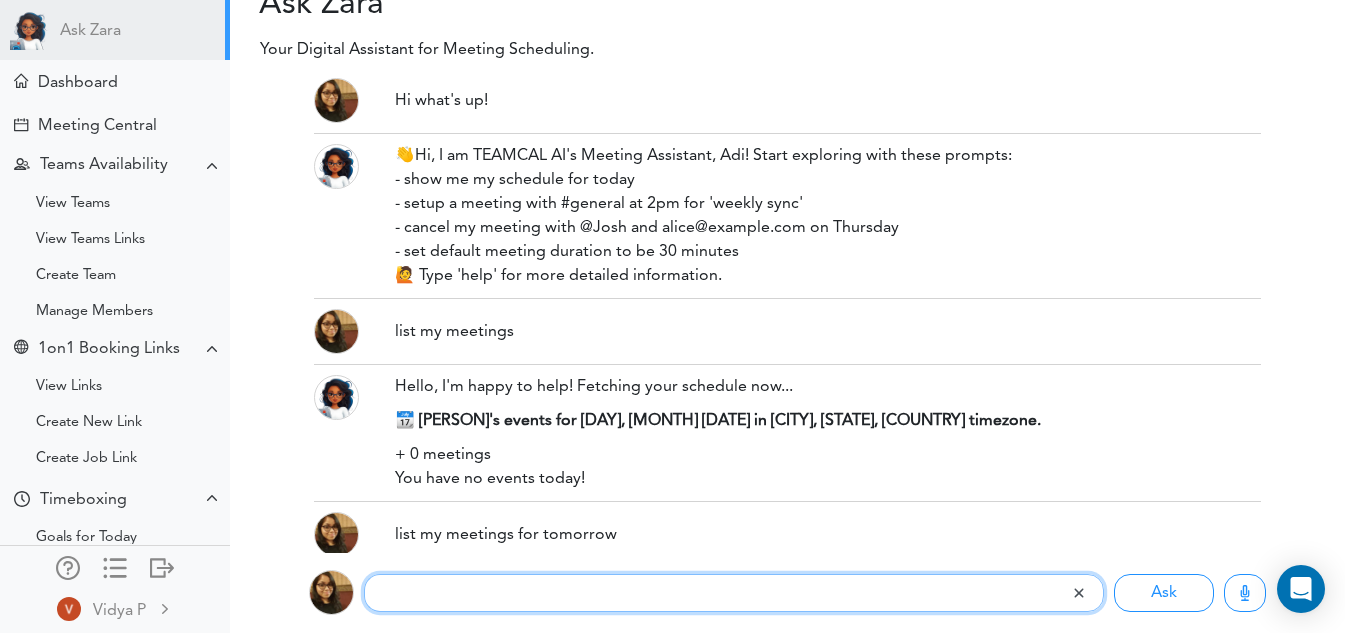 scroll, scrollTop: 252, scrollLeft: 0, axis: vertical 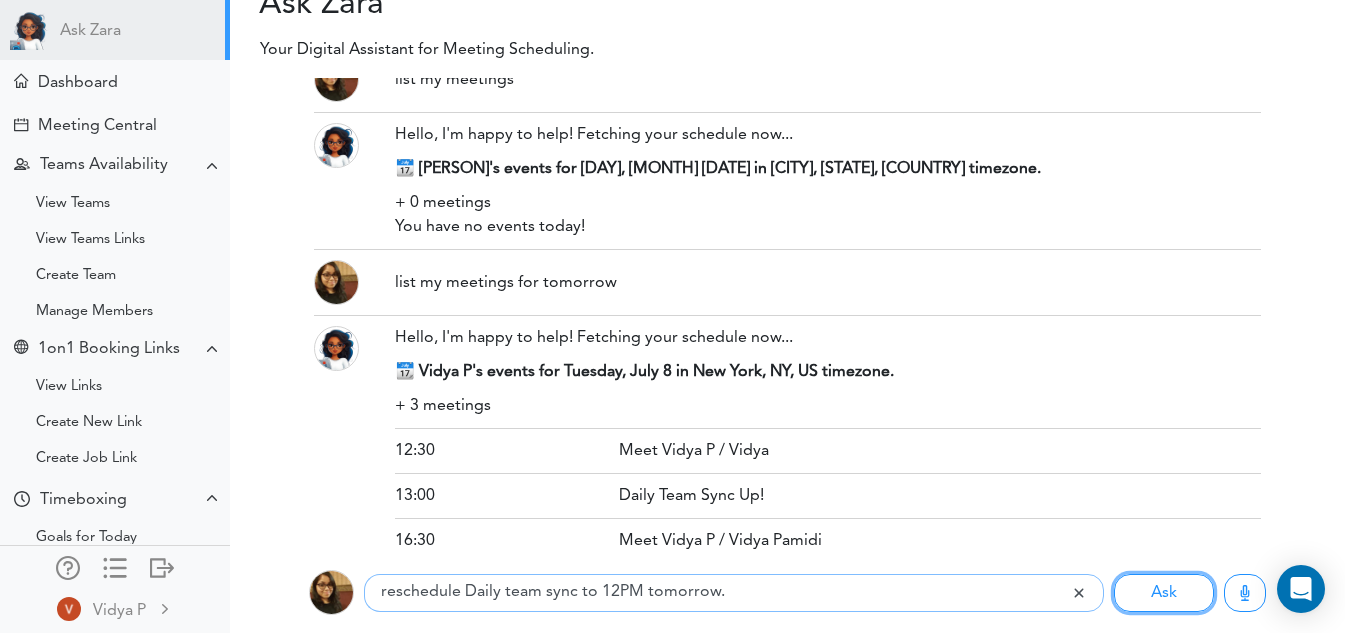 click on "Ask" at bounding box center (1164, 593) 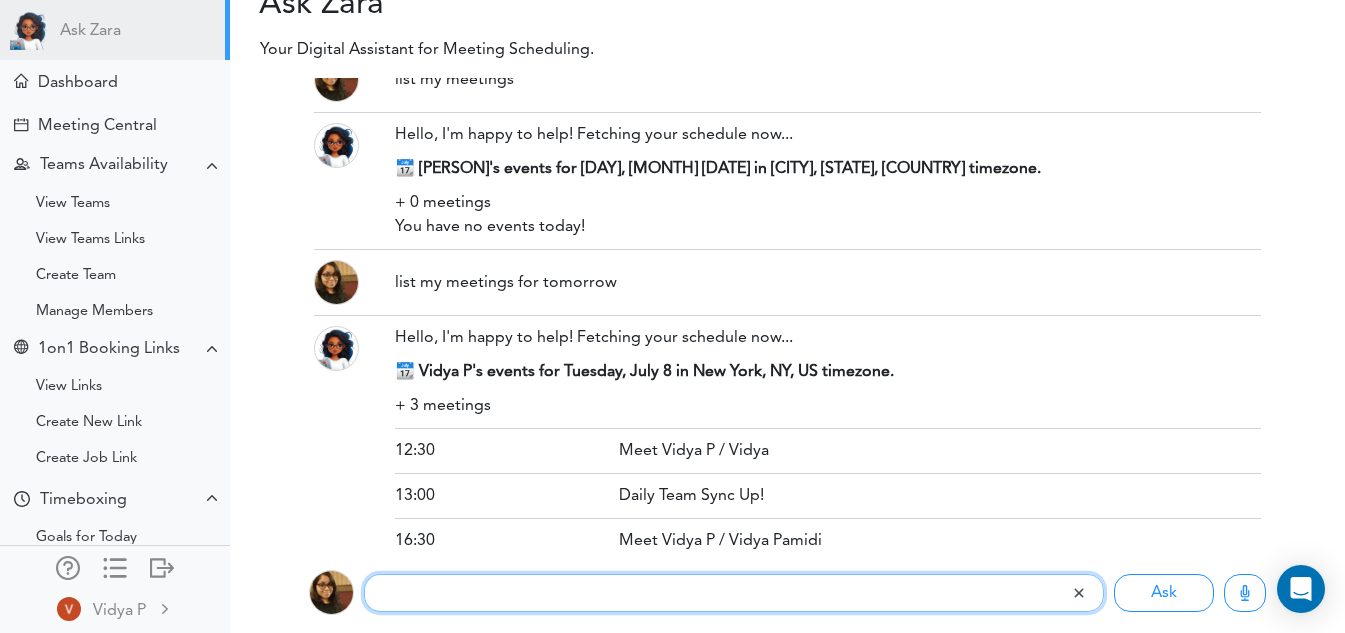 scroll, scrollTop: 521, scrollLeft: 0, axis: vertical 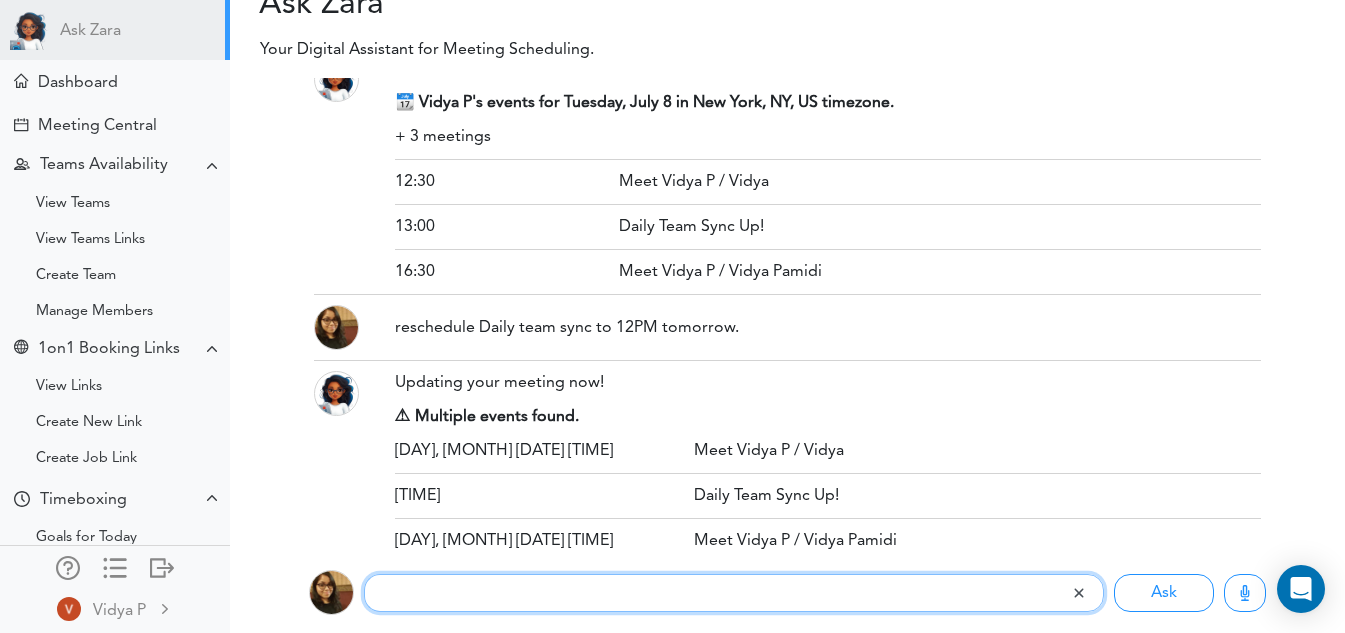 click at bounding box center (717, 593) 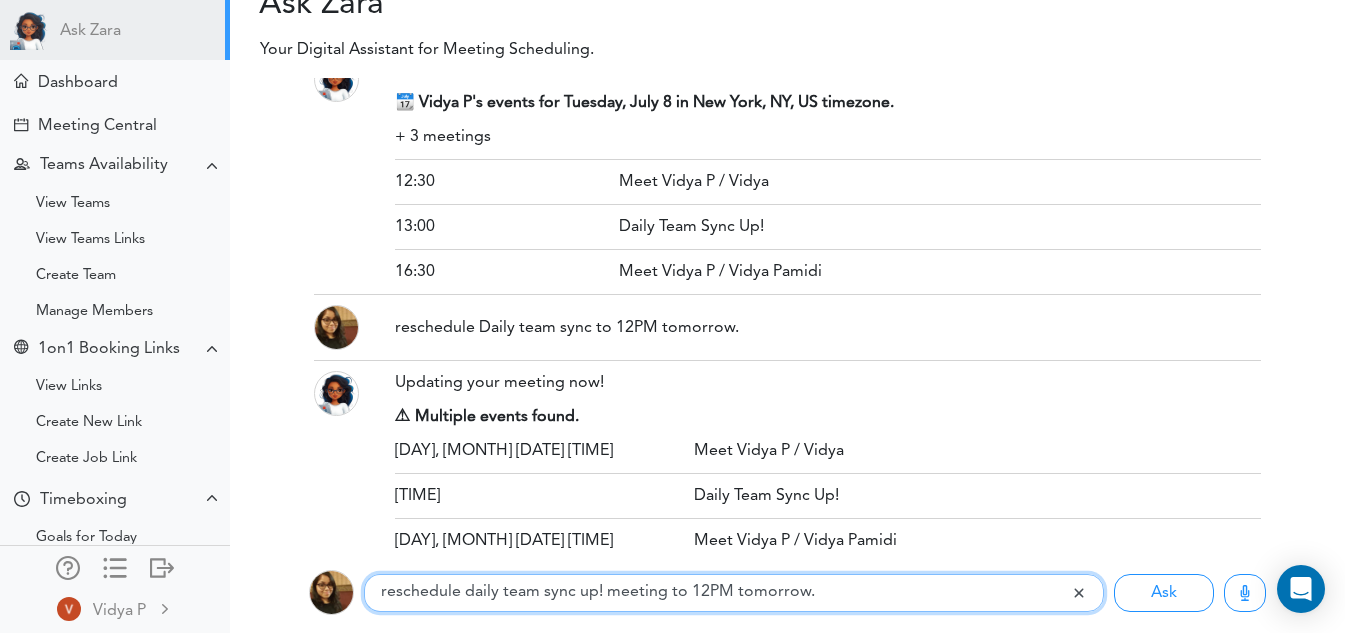 type on "reschedule daily team sync up! meeting to 12PM tomorrow." 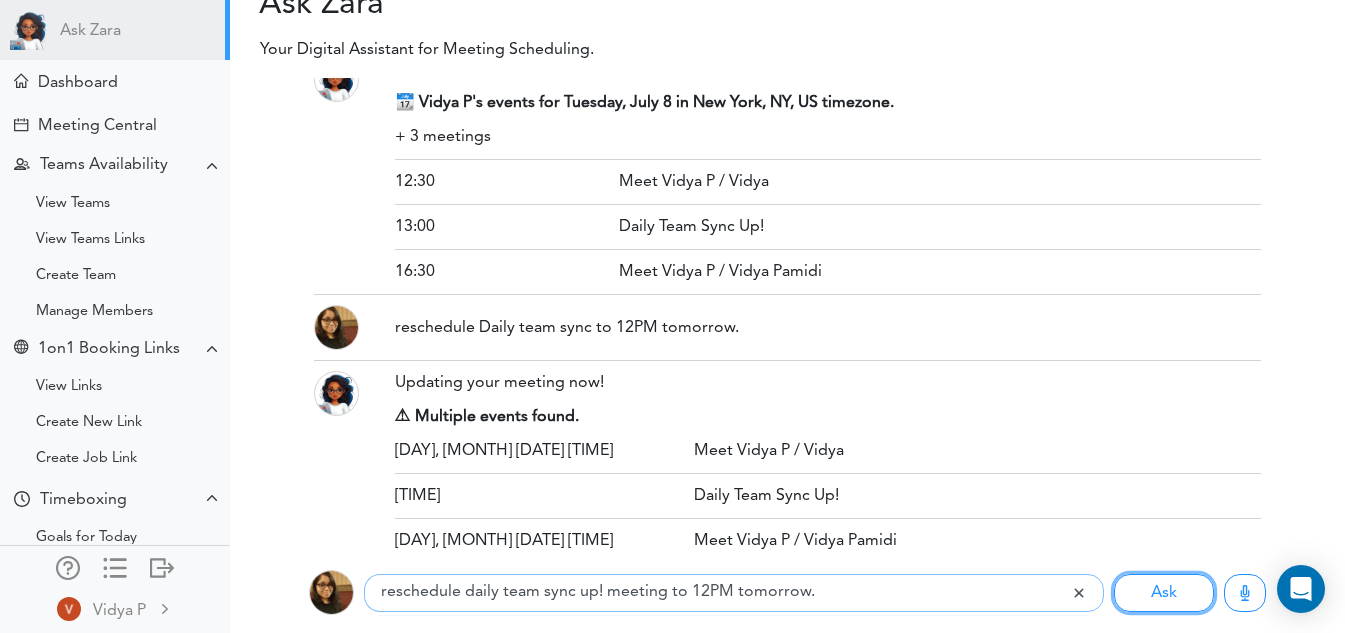click on "Ask" at bounding box center (1164, 593) 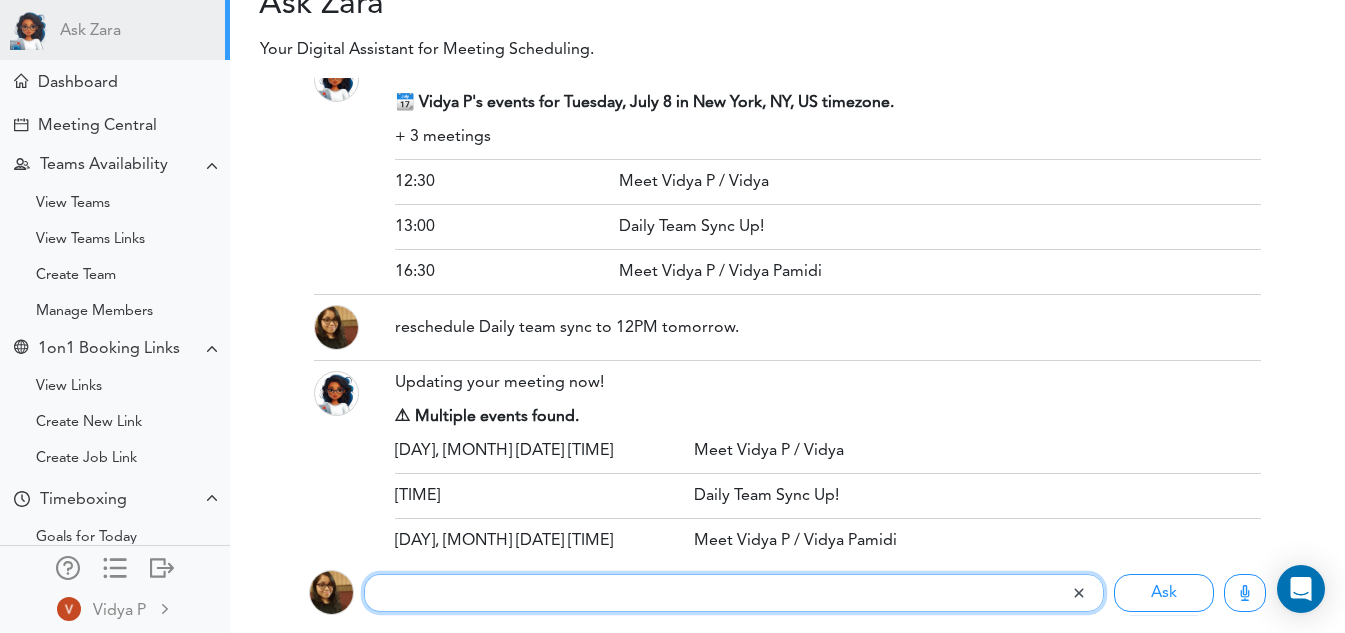 scroll, scrollTop: 790, scrollLeft: 0, axis: vertical 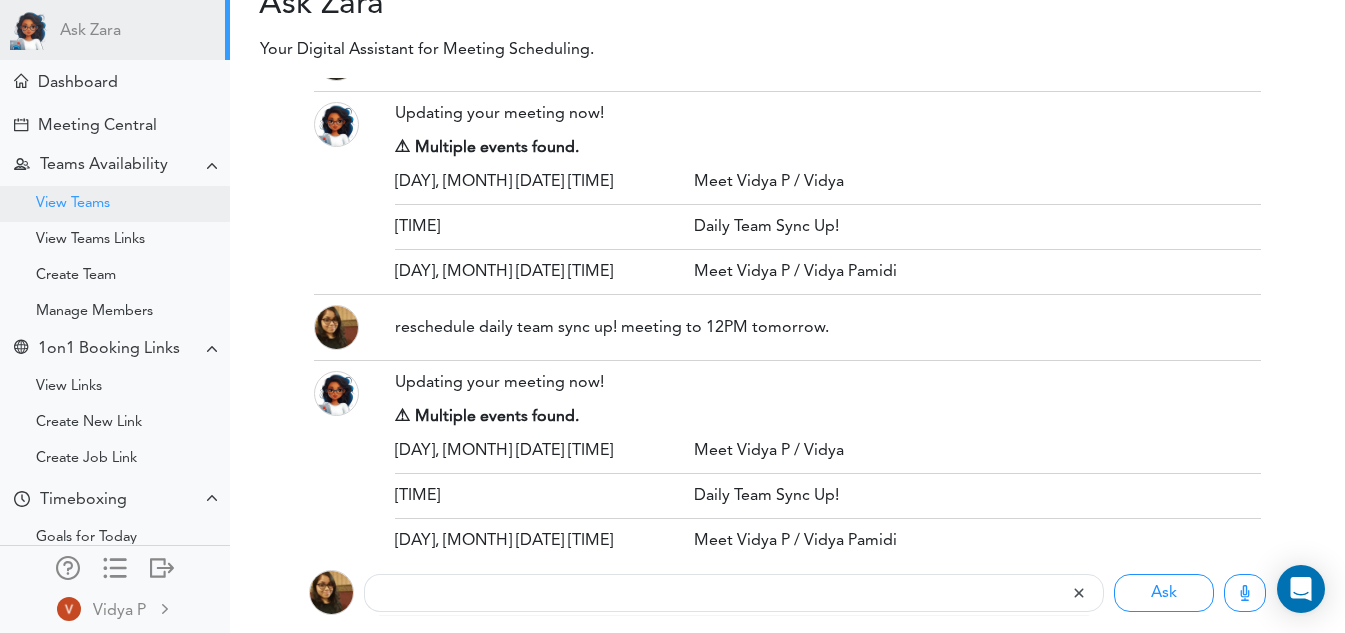 click on "View Teams" at bounding box center (115, 204) 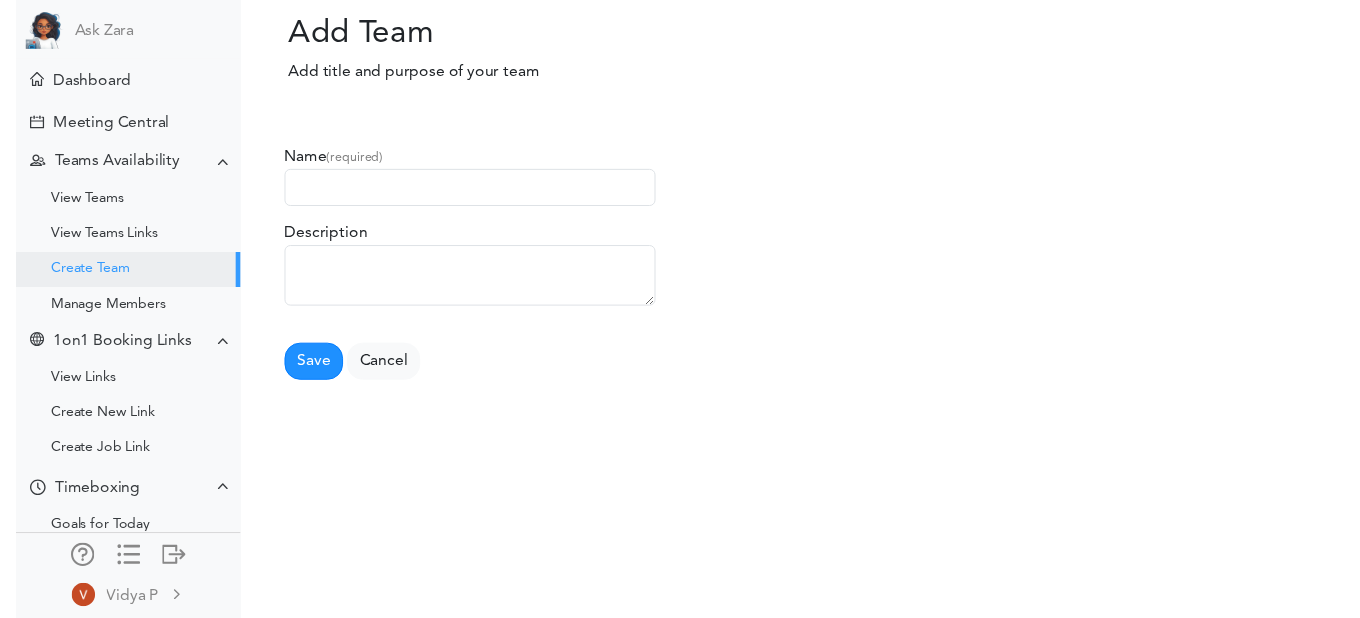 scroll, scrollTop: 0, scrollLeft: 0, axis: both 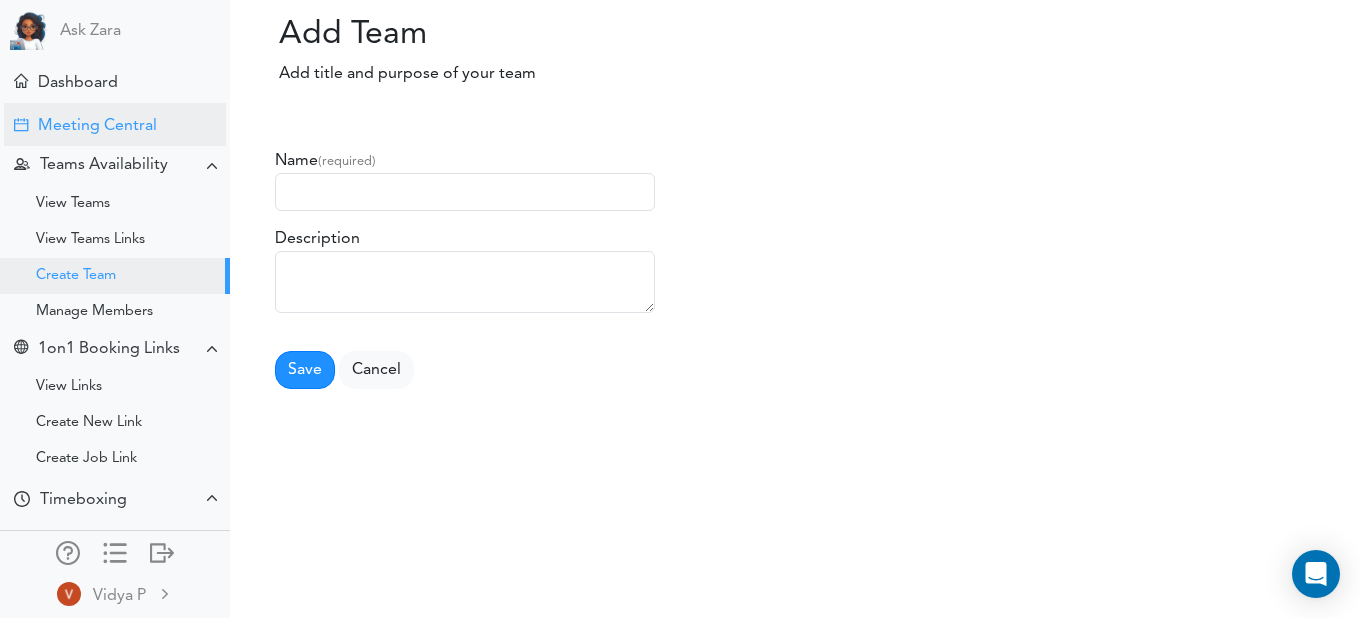 click on "Meeting Central" at bounding box center (115, 124) 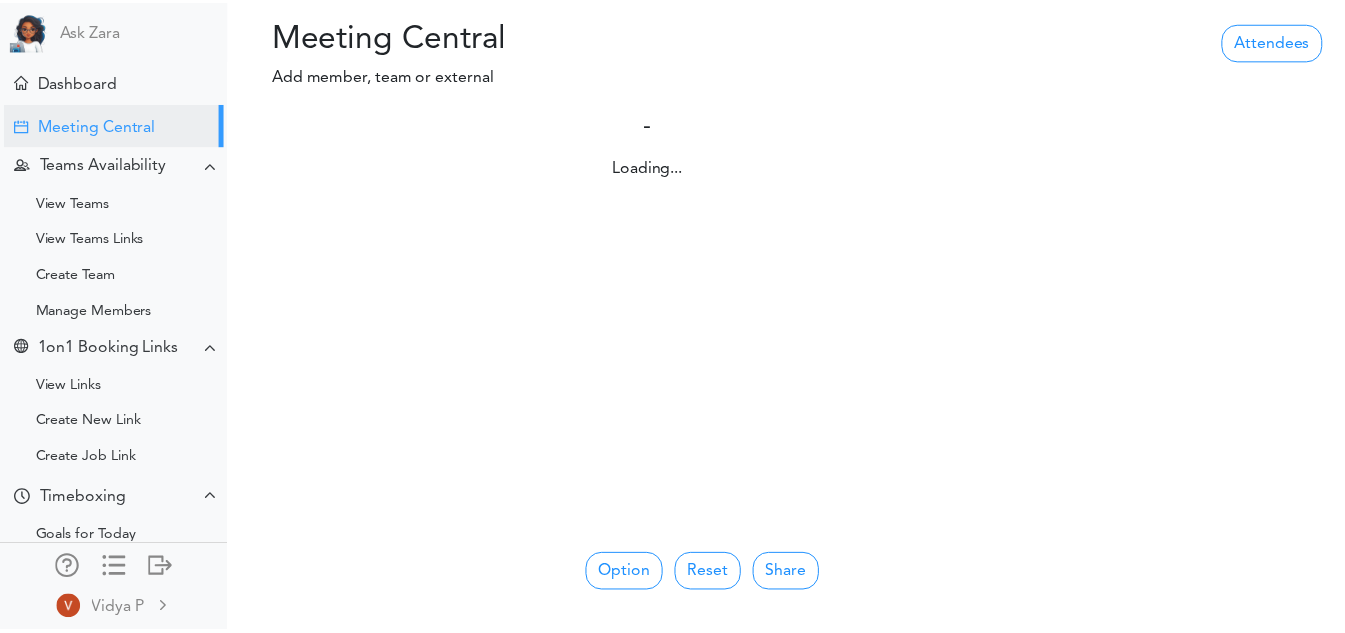 scroll, scrollTop: 0, scrollLeft: 0, axis: both 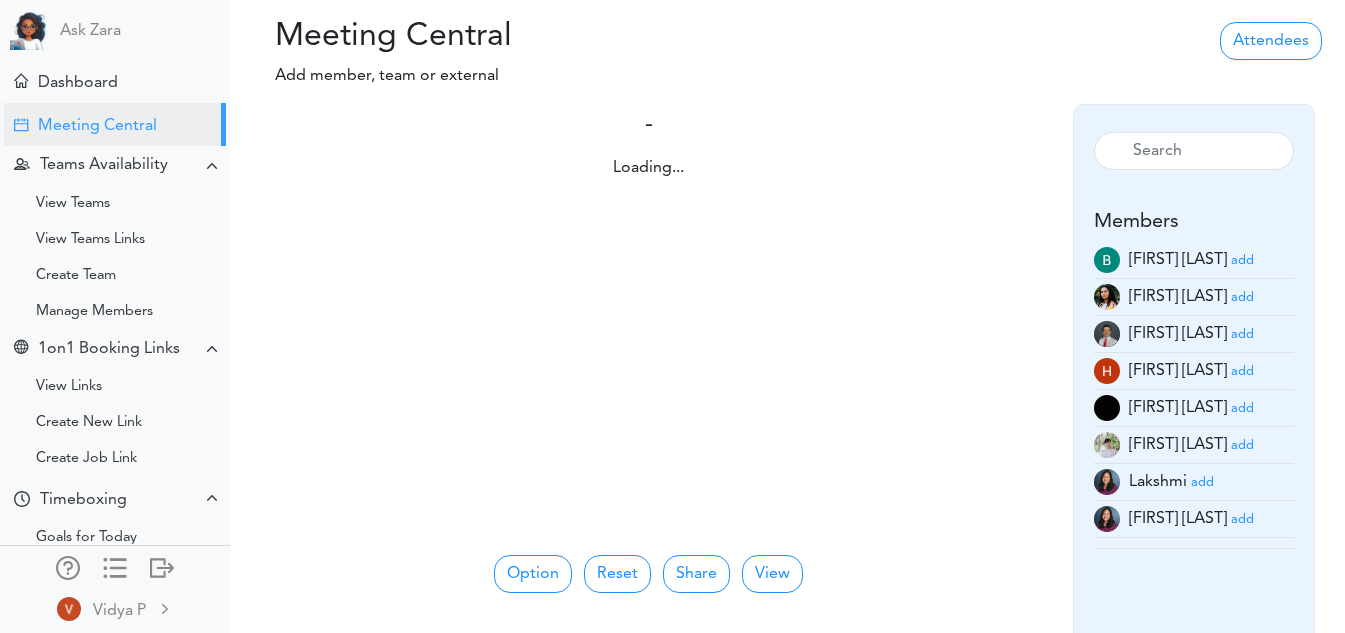 click on "Dashboard" at bounding box center (78, 83) 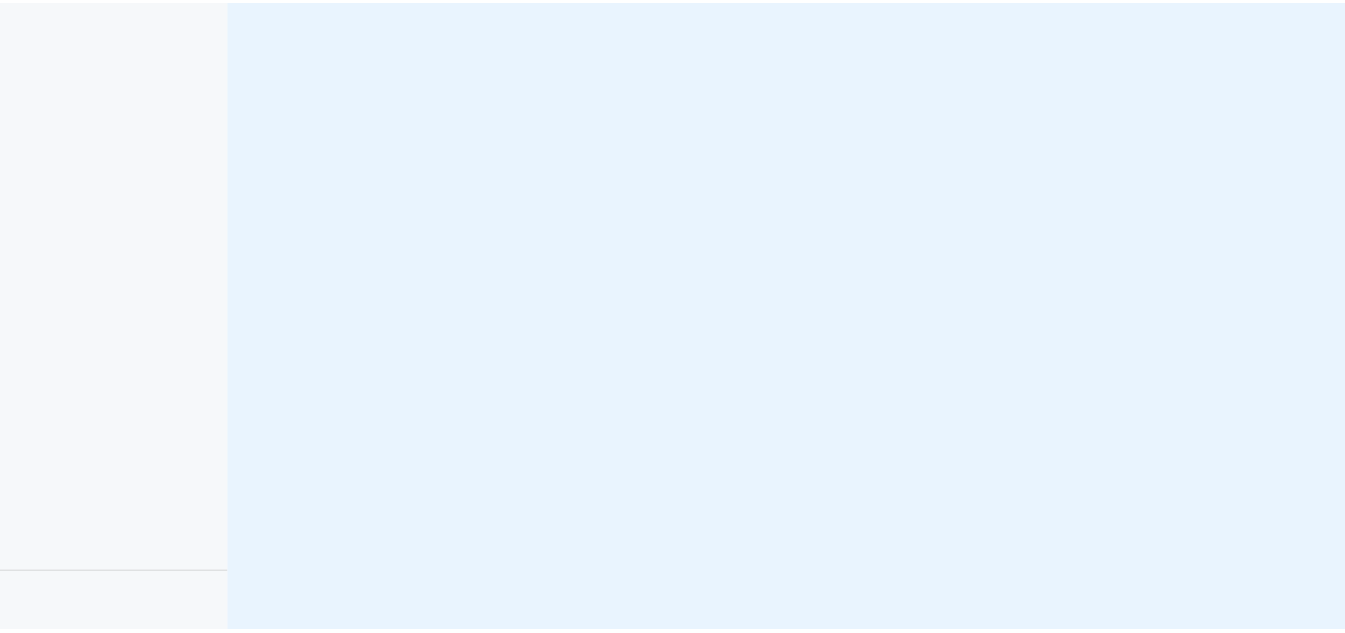 scroll, scrollTop: 0, scrollLeft: 0, axis: both 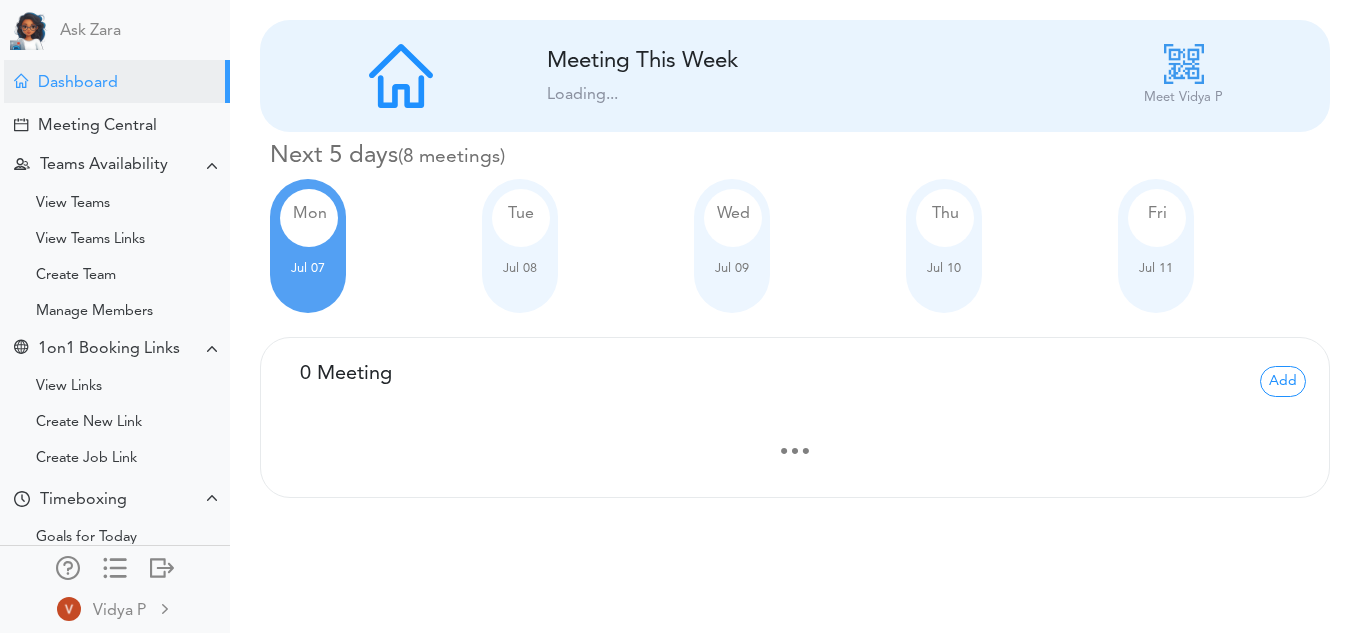 click on "[DAY]
[MONTH] [DAY_NUMBER]" at bounding box center (520, 246) 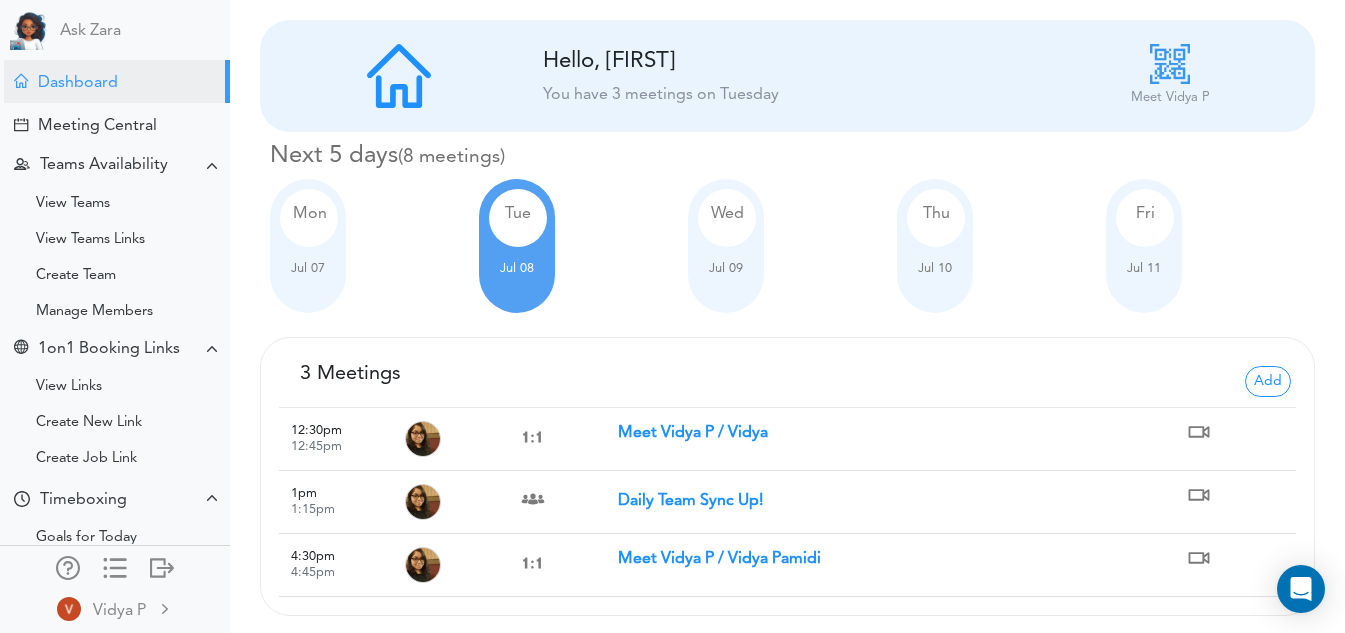click on "Meet Vidya P / Vidya" at bounding box center [693, 433] 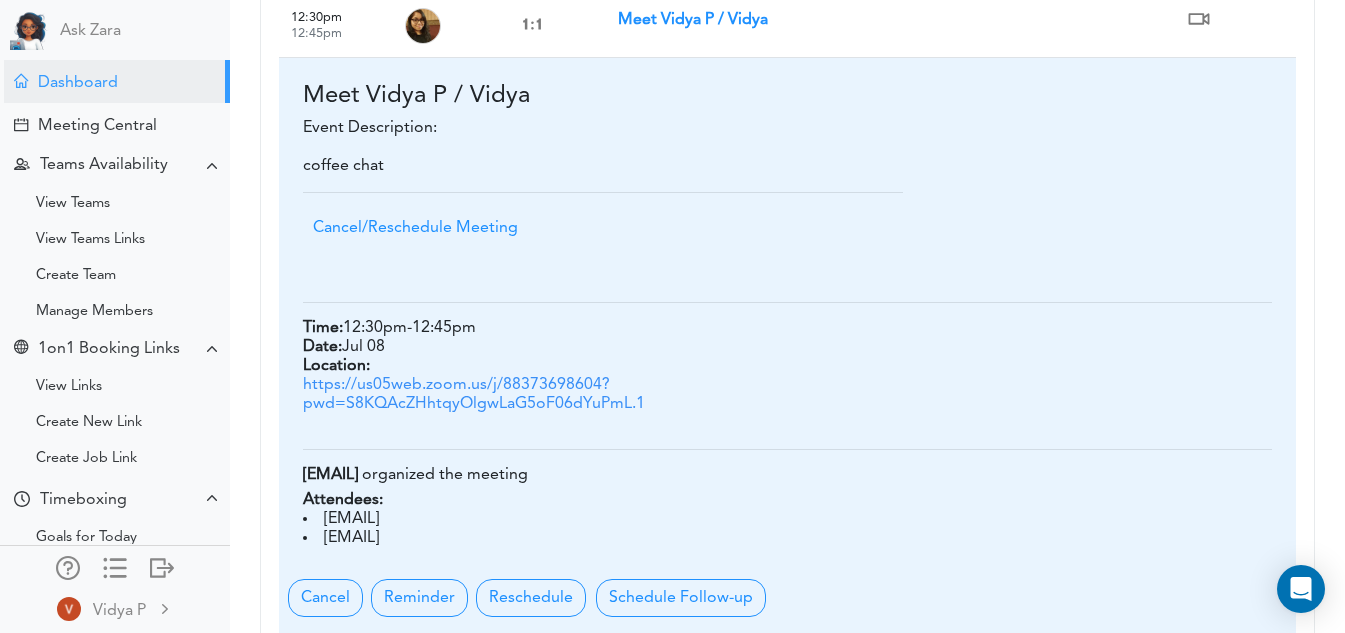 scroll, scrollTop: 626, scrollLeft: 0, axis: vertical 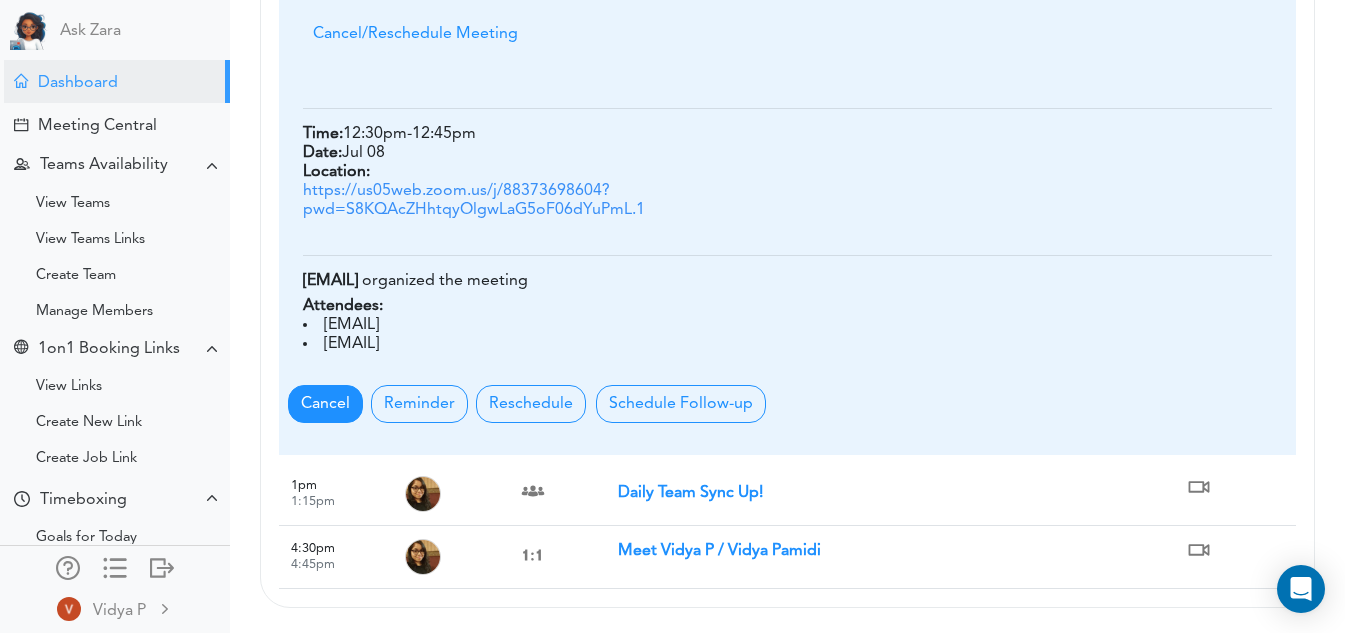 click on "Cancel" at bounding box center (325, 404) 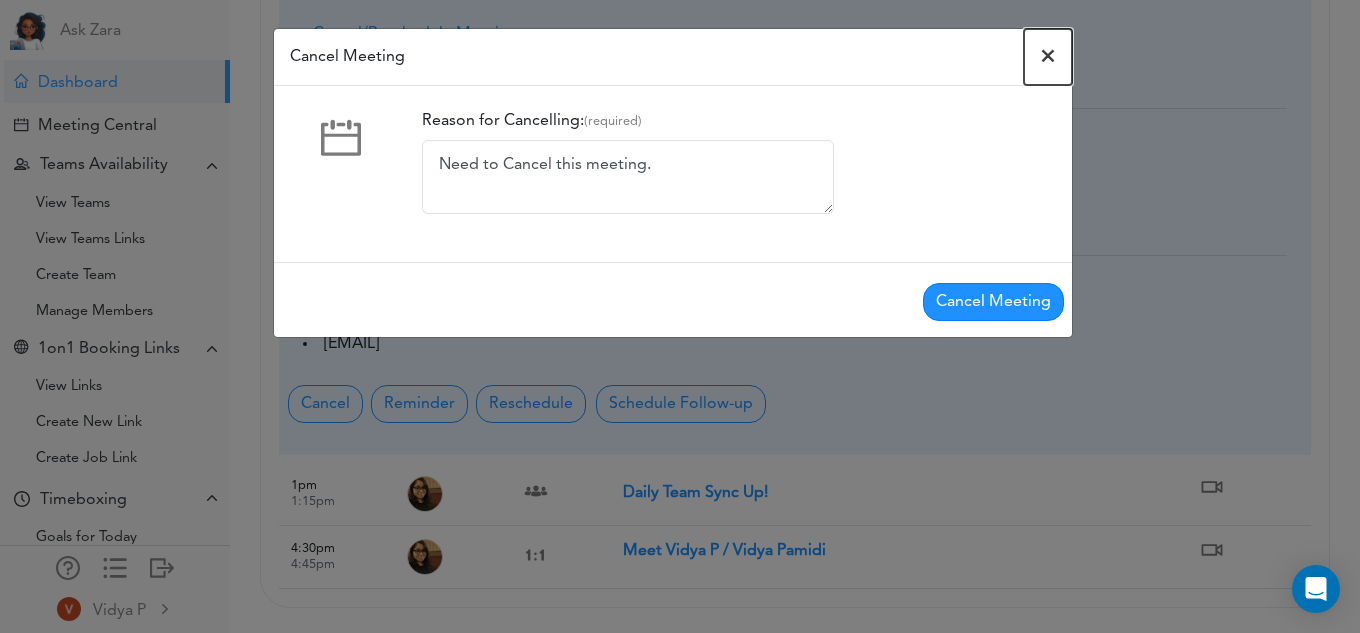 click on "×" at bounding box center [1048, 57] 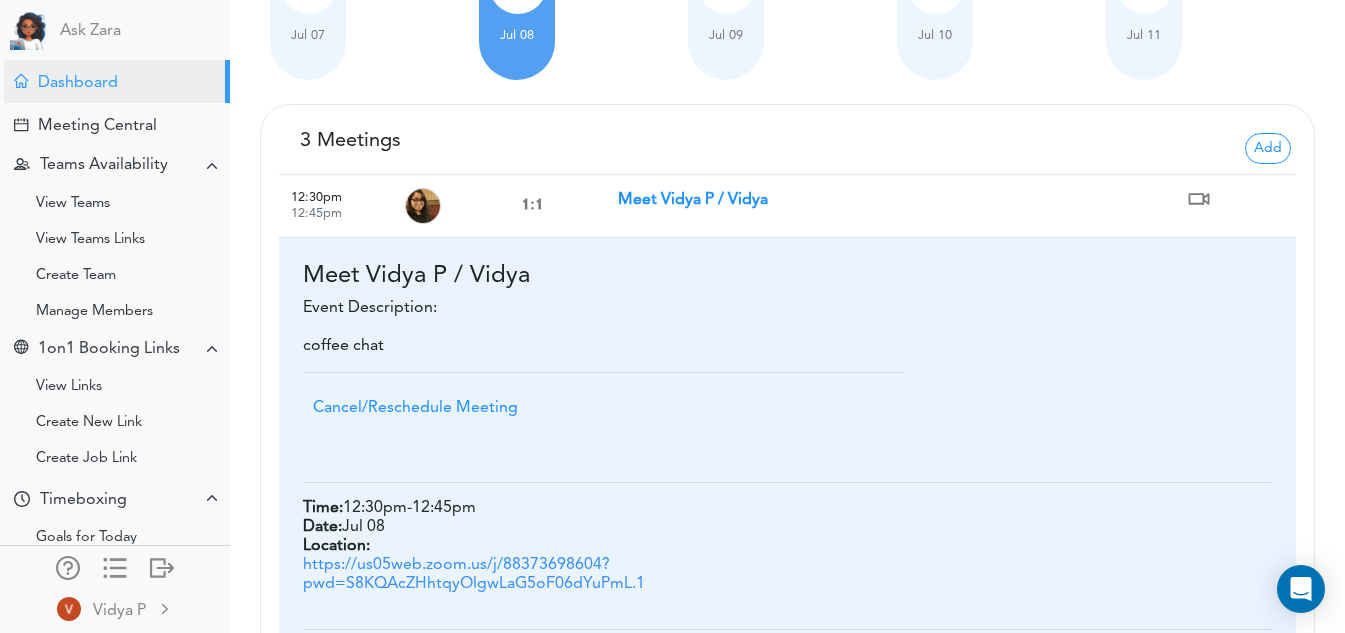 scroll, scrollTop: 231, scrollLeft: 0, axis: vertical 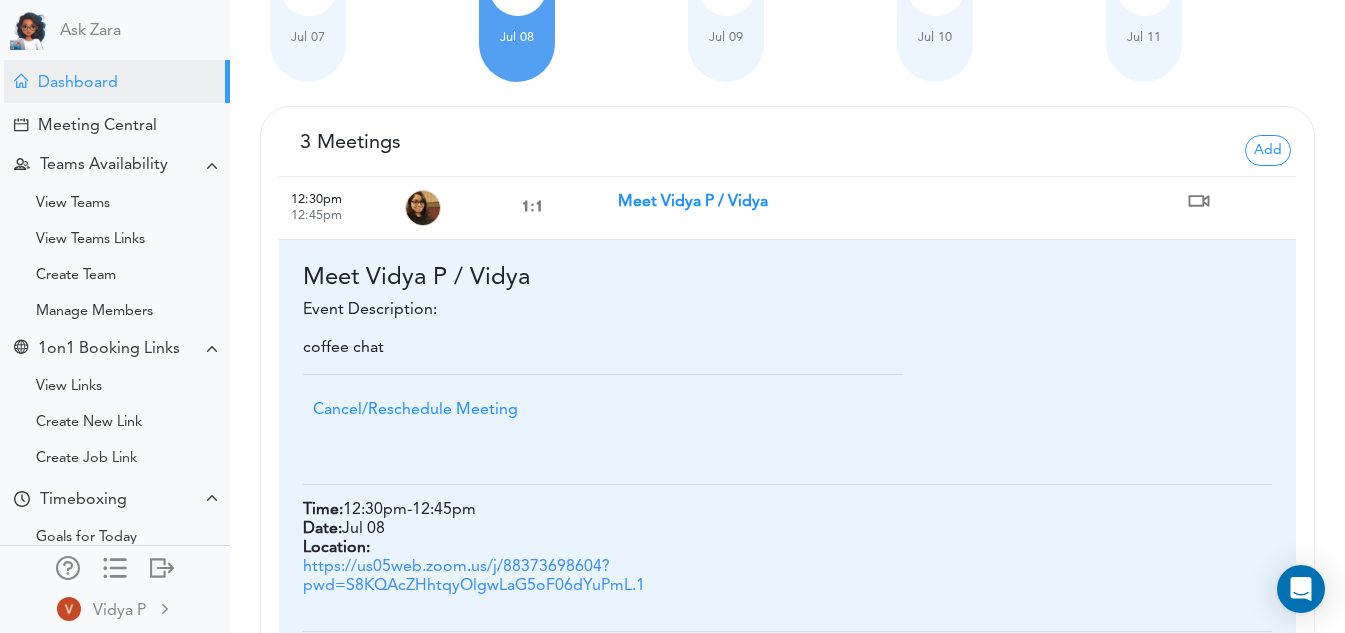 click on "Meet Vidya P / Vidya" at bounding box center (900, 207) 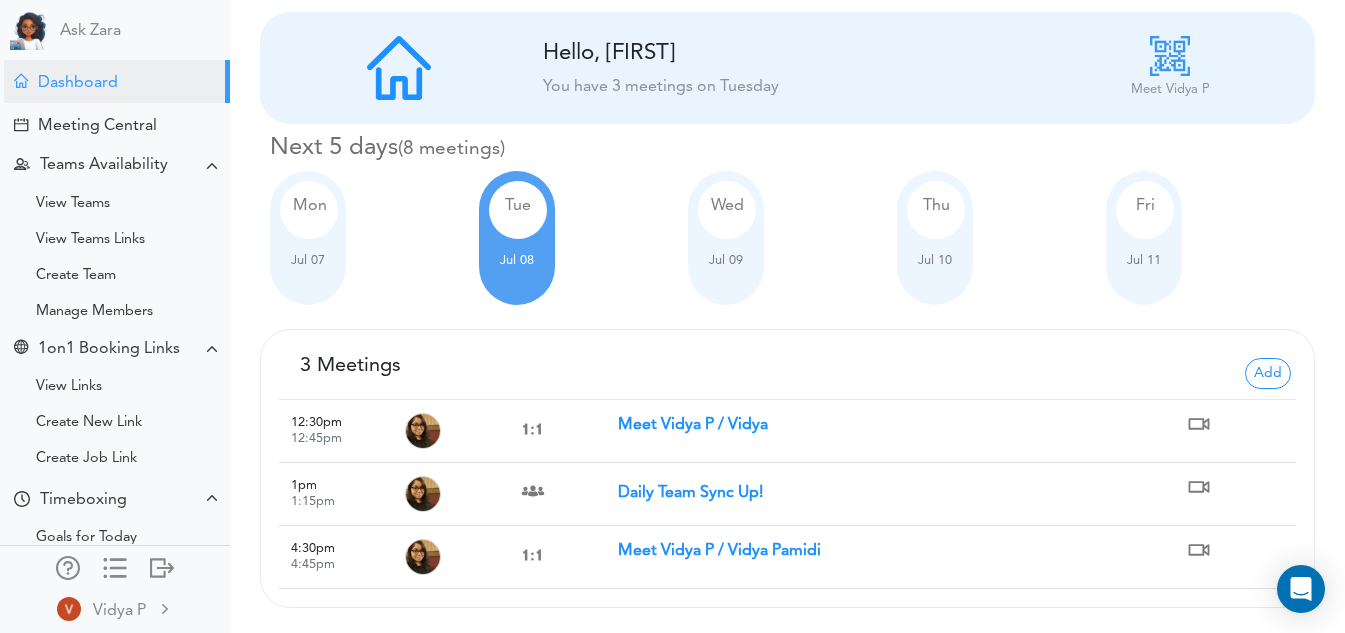 scroll, scrollTop: 8, scrollLeft: 0, axis: vertical 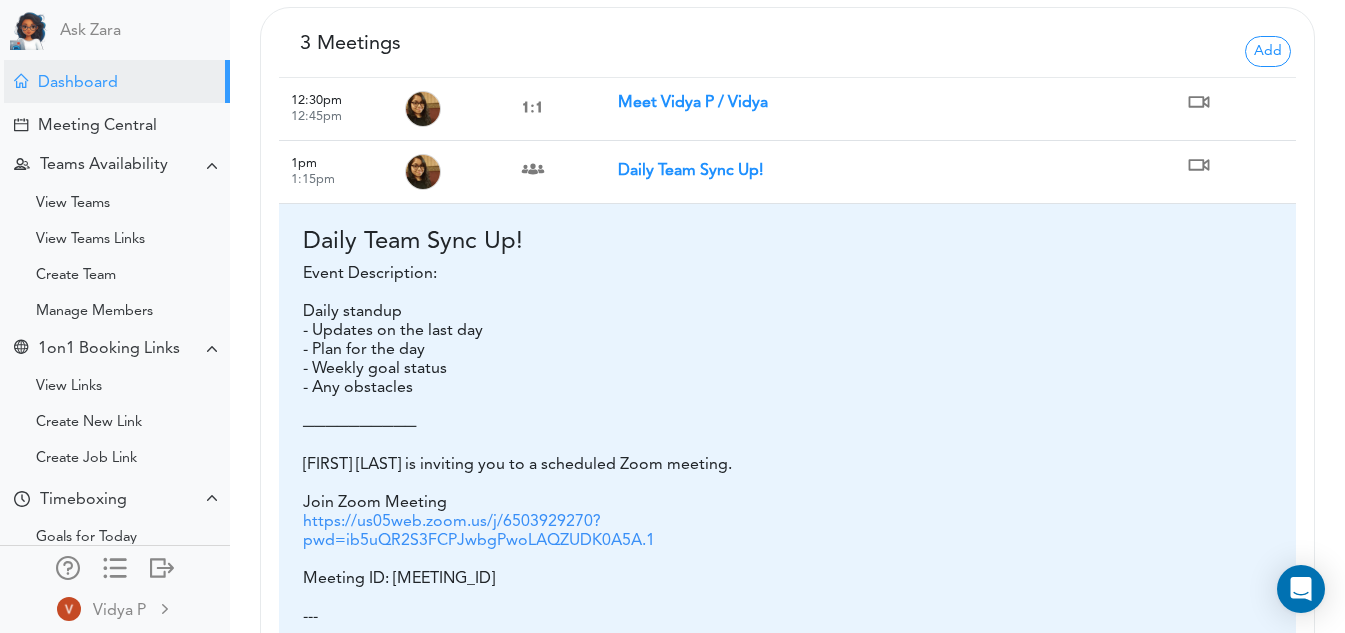 click on "Daily Team Sync Up!" at bounding box center (690, 171) 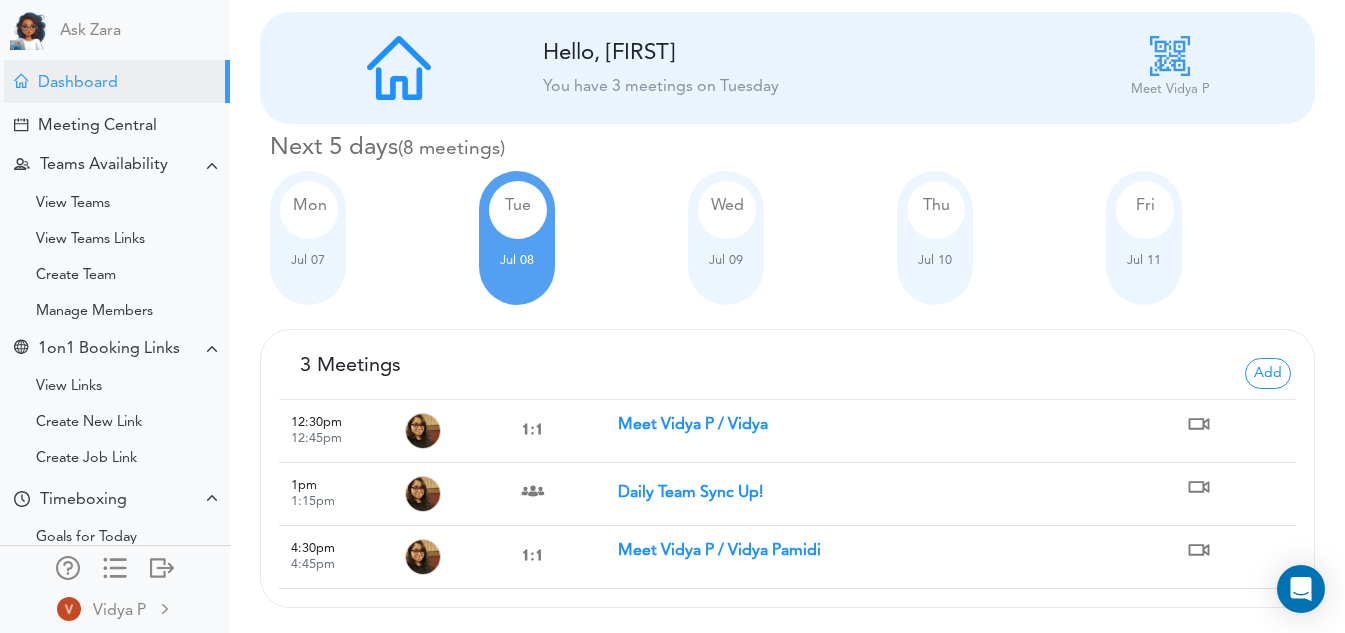 scroll, scrollTop: 8, scrollLeft: 0, axis: vertical 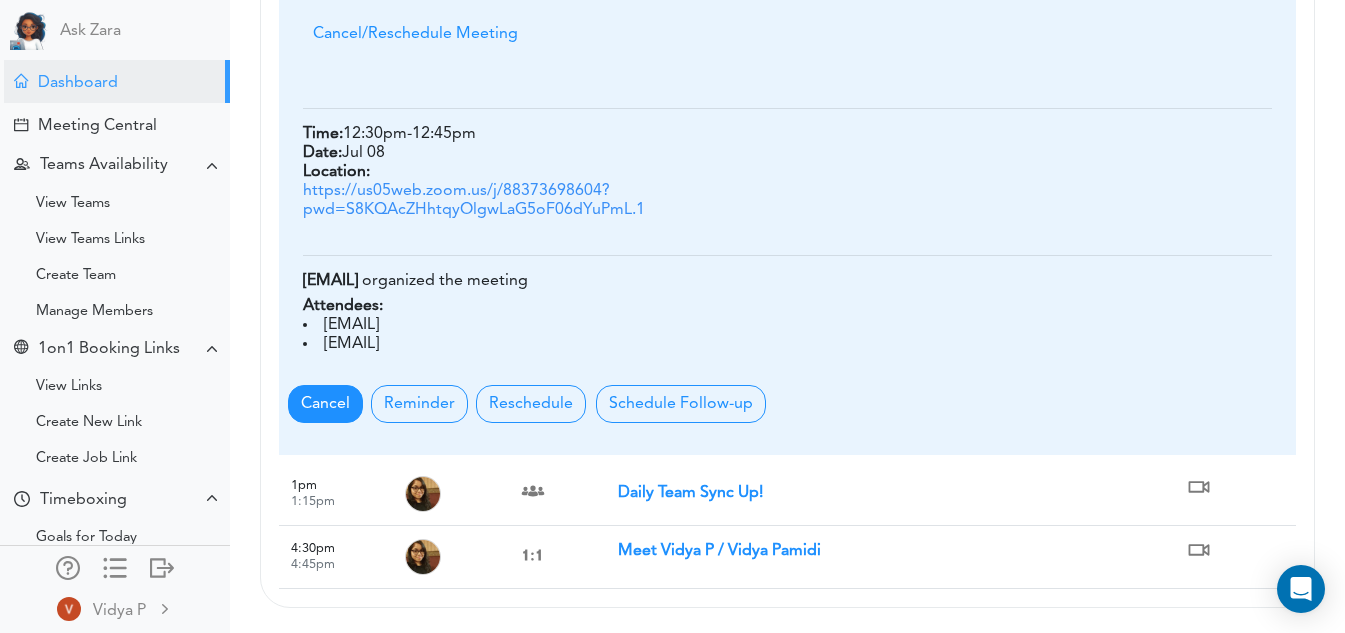 click on "Cancel" at bounding box center (325, 404) 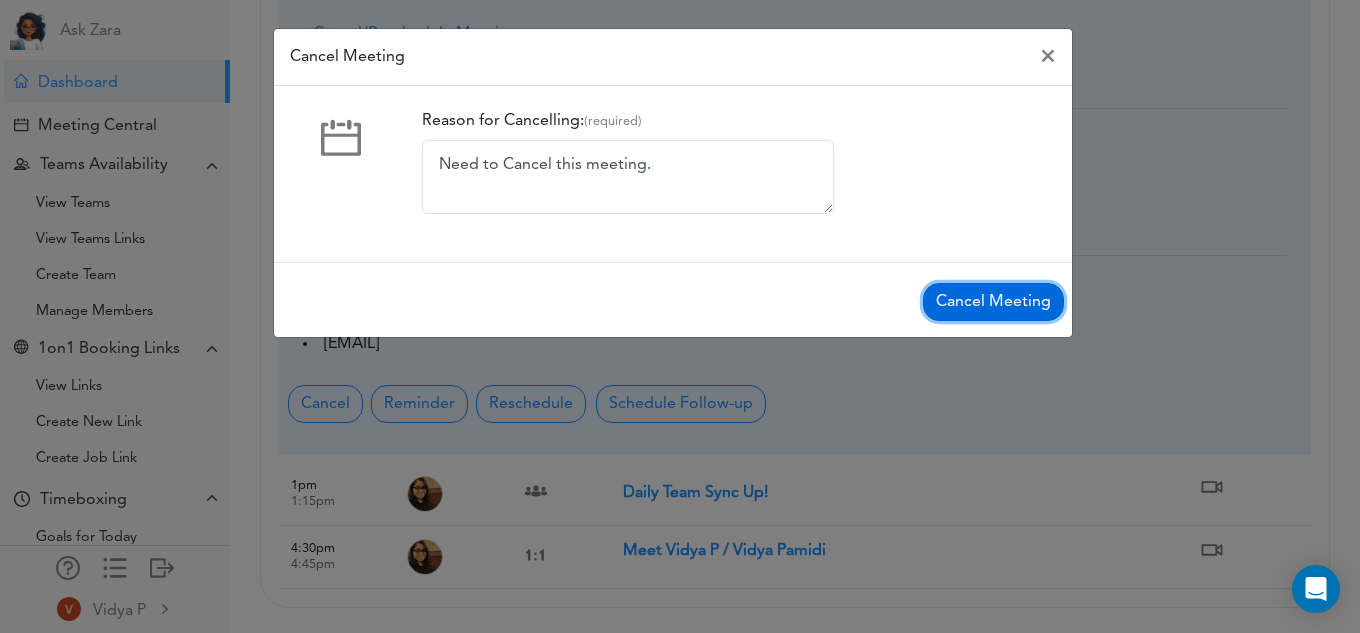 click on "Cancel Meeting" at bounding box center (993, 302) 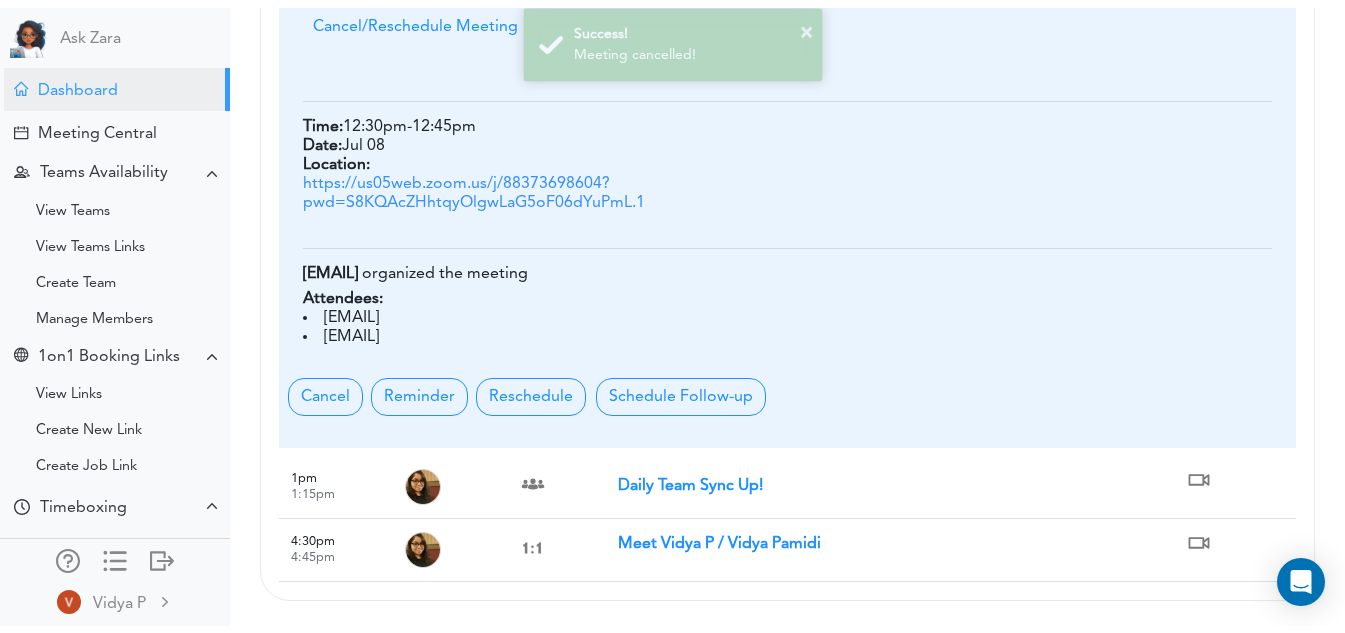 scroll, scrollTop: 626, scrollLeft: 0, axis: vertical 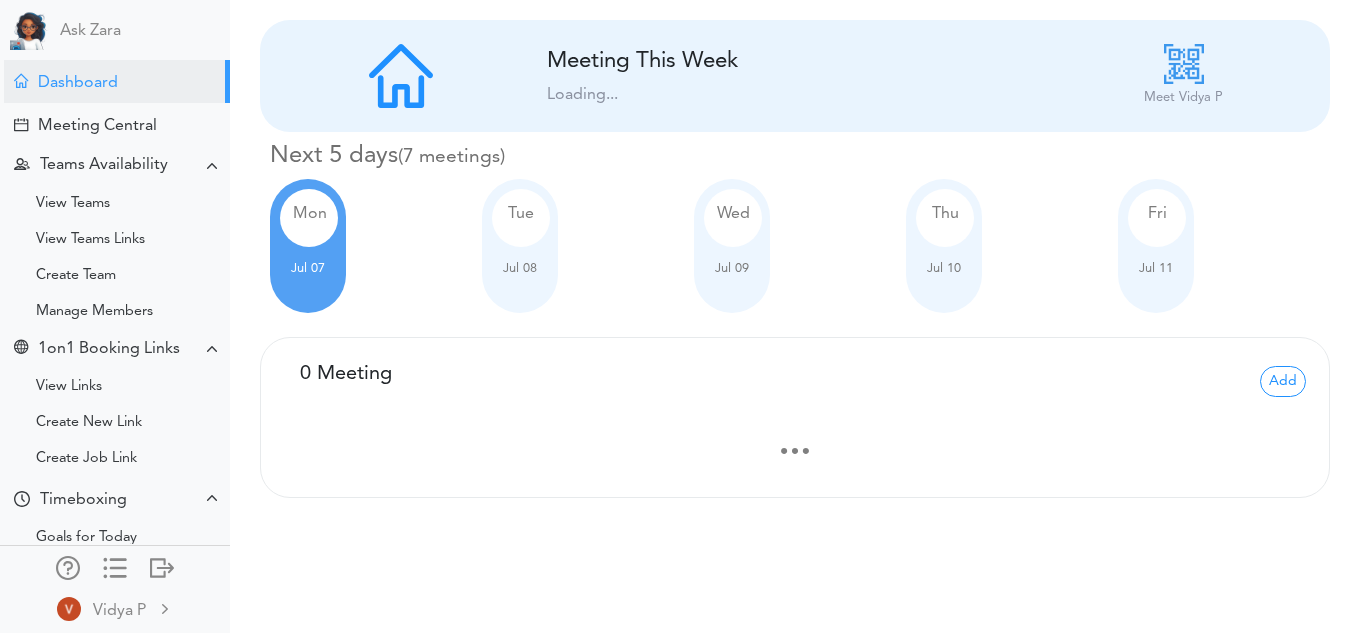 click on "Tue
[MONTH] [DAY]" at bounding box center (520, 246) 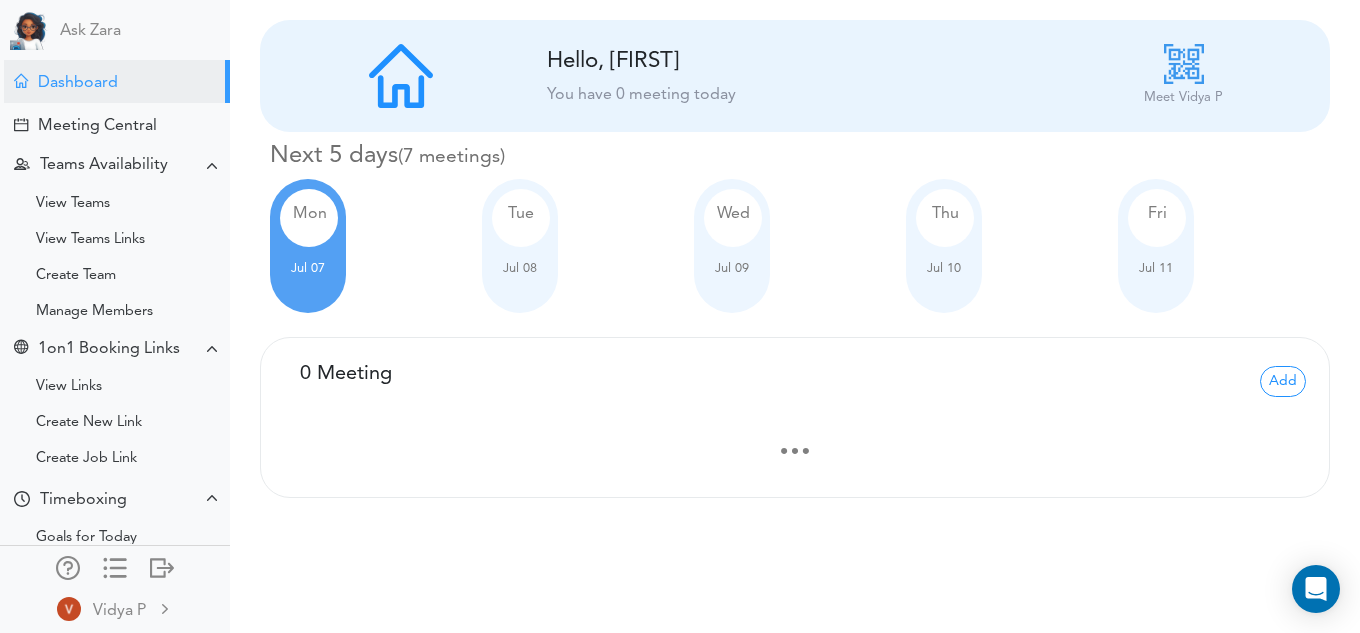 click on "Tue" at bounding box center [521, 218] 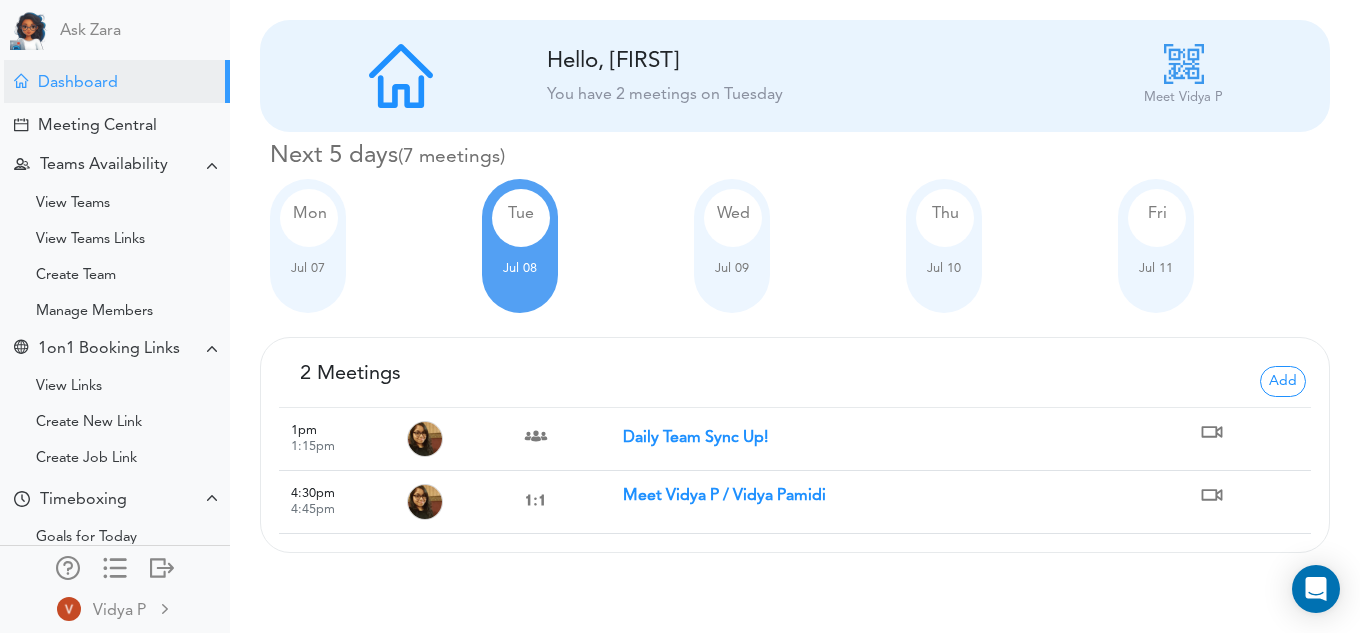 click on "Meet Vidya P / Vidya Pamidi" at bounding box center (724, 496) 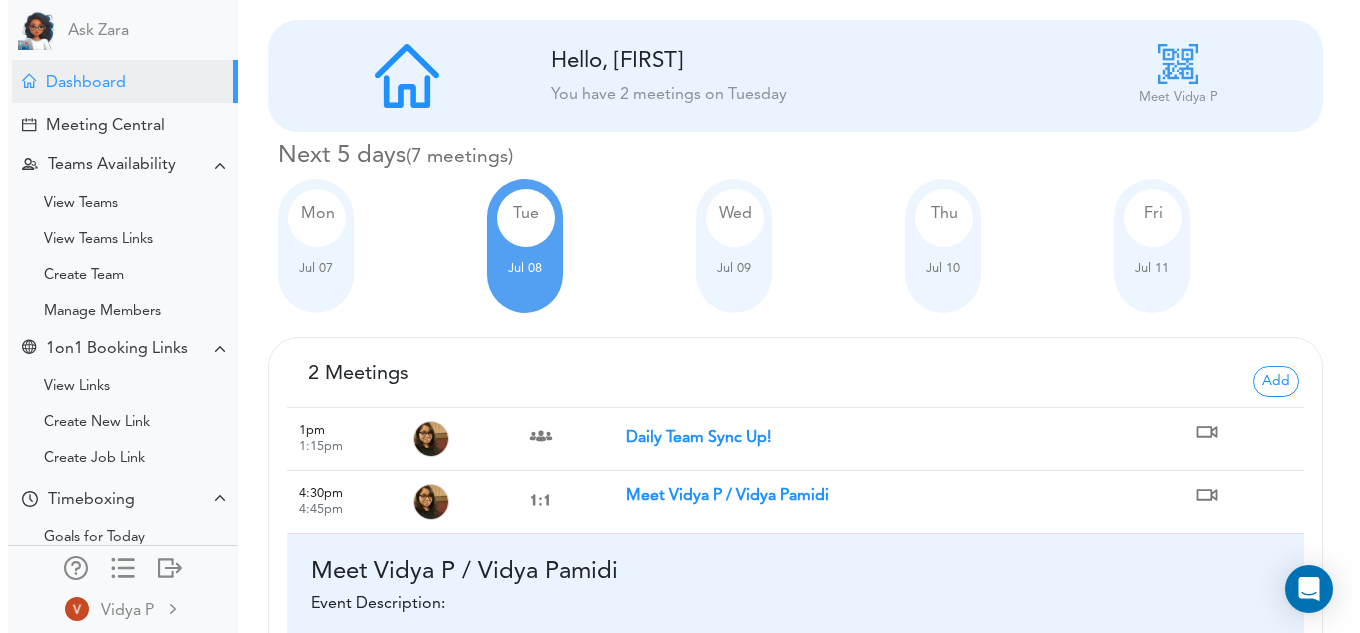 scroll, scrollTop: 563, scrollLeft: 0, axis: vertical 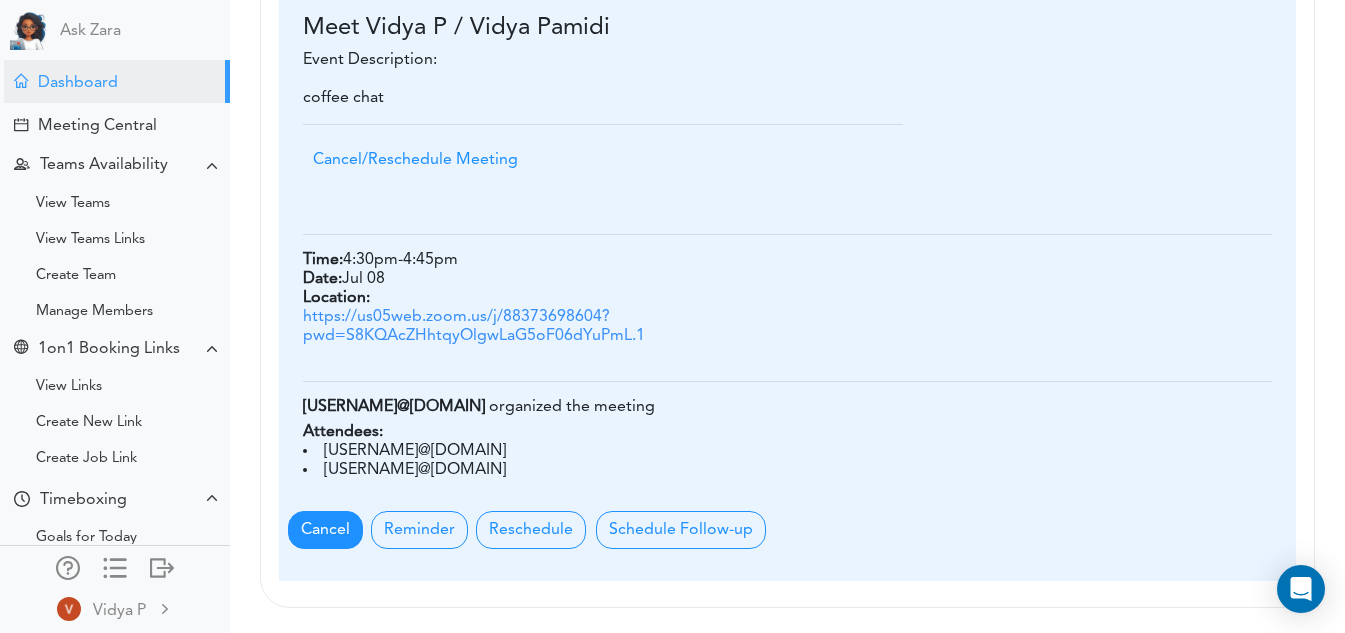 click on "Cancel" at bounding box center [325, 530] 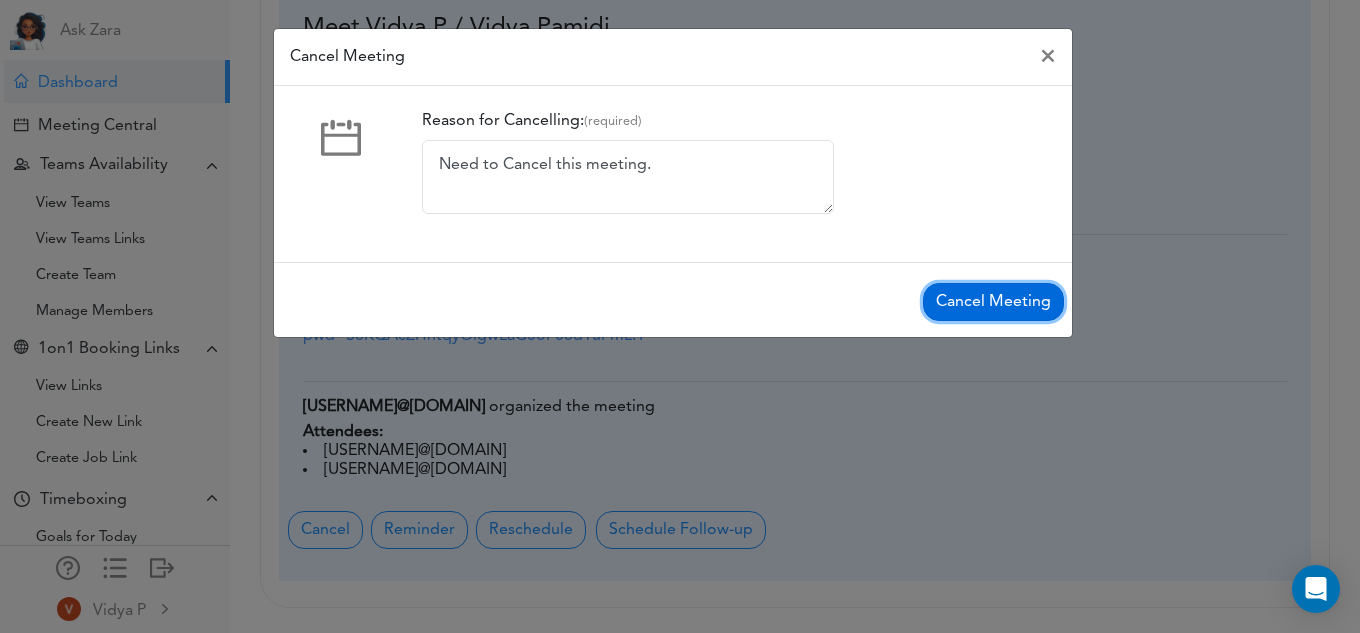 click on "Cancel Meeting" at bounding box center [993, 302] 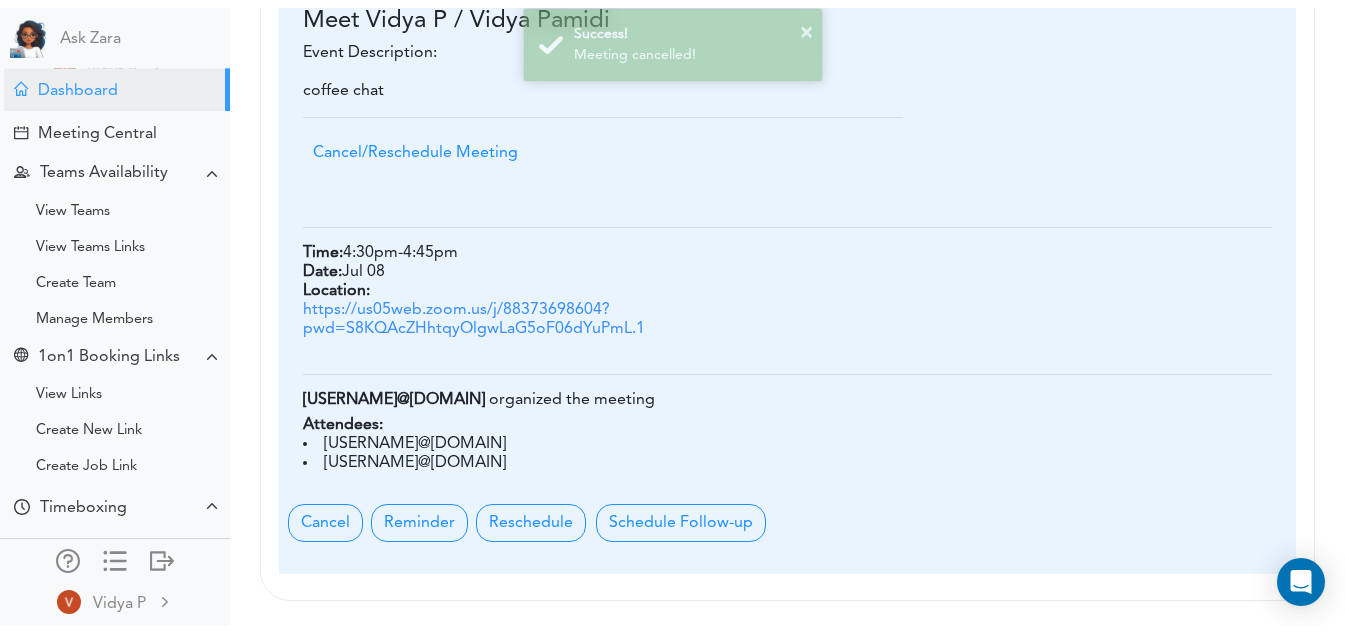 scroll, scrollTop: 563, scrollLeft: 0, axis: vertical 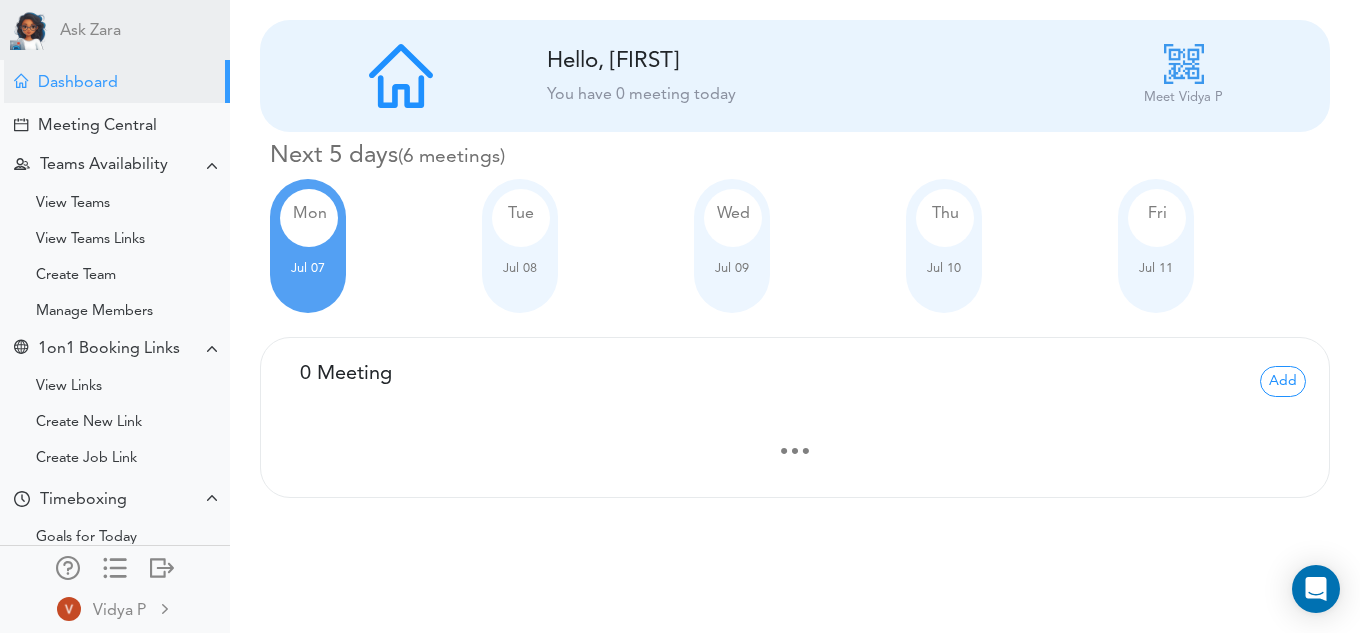 click on "Ask Zara" at bounding box center (115, 30) 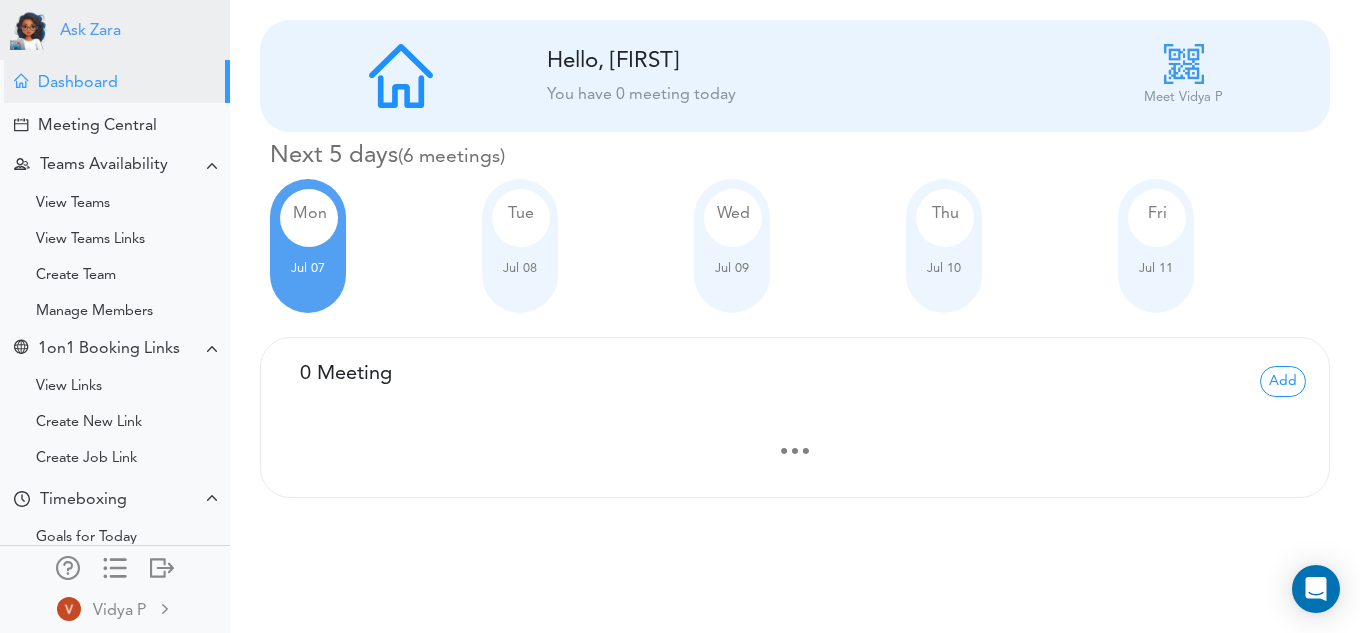 click on "Ask Zara" at bounding box center (90, 31) 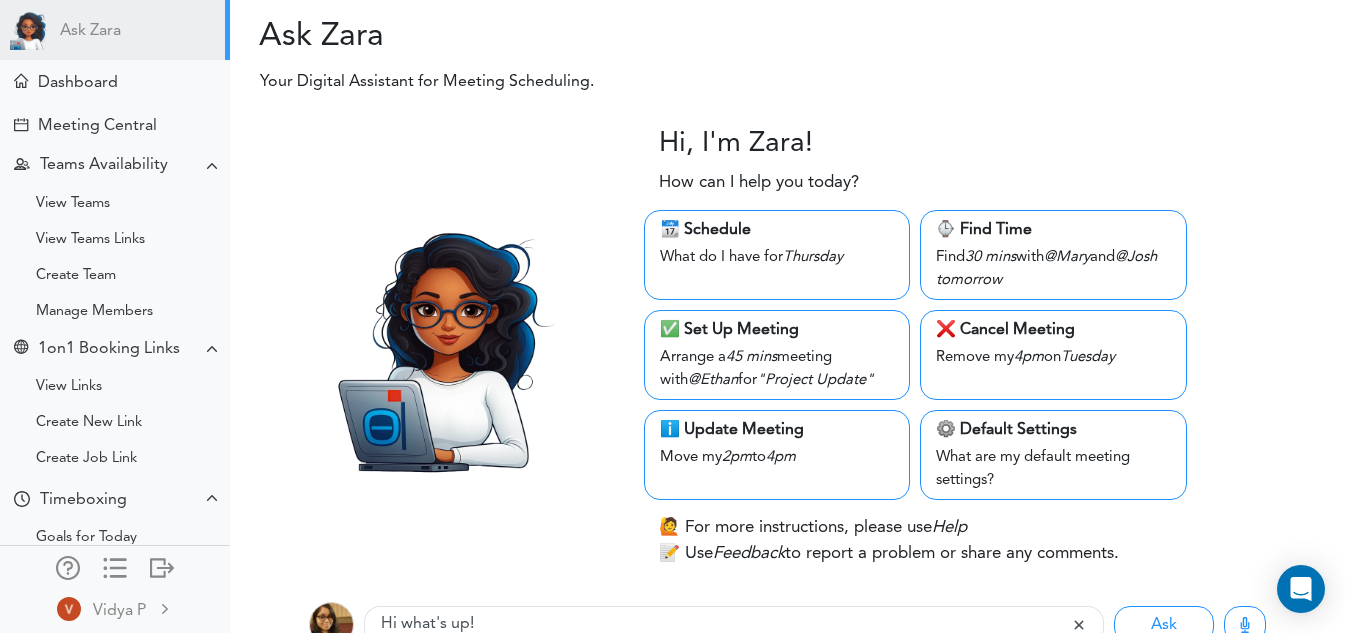 scroll, scrollTop: 32, scrollLeft: 0, axis: vertical 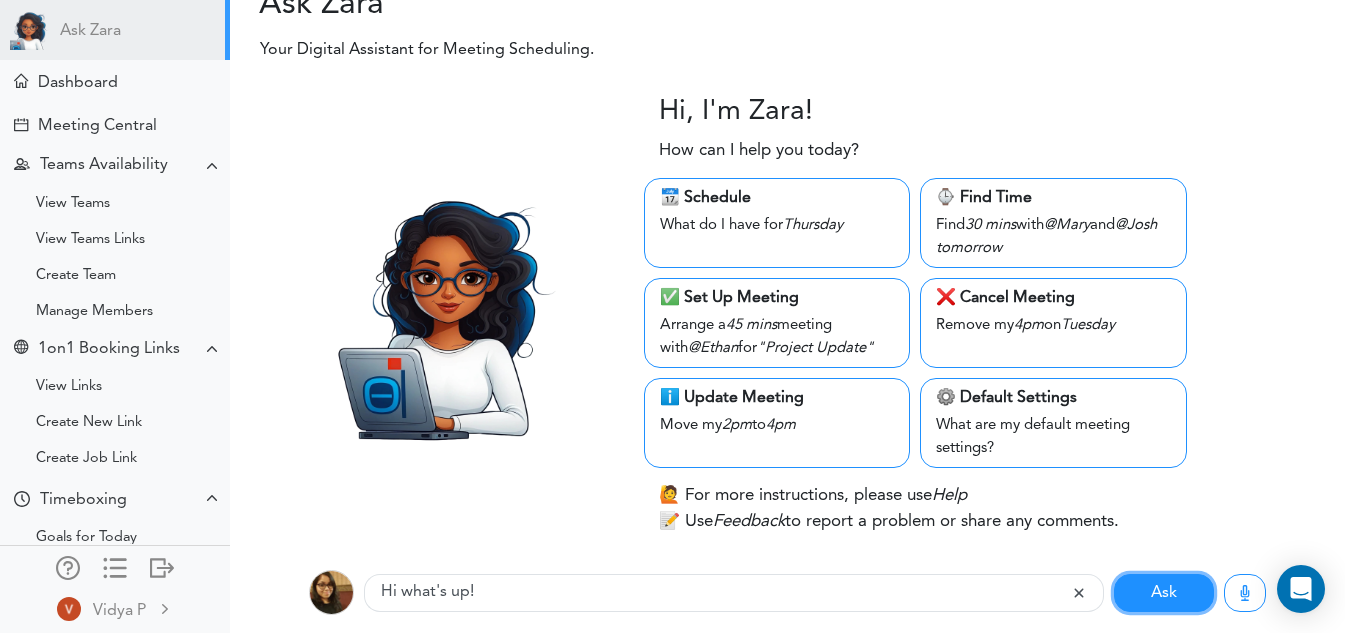 click on "Ask" at bounding box center (1164, 593) 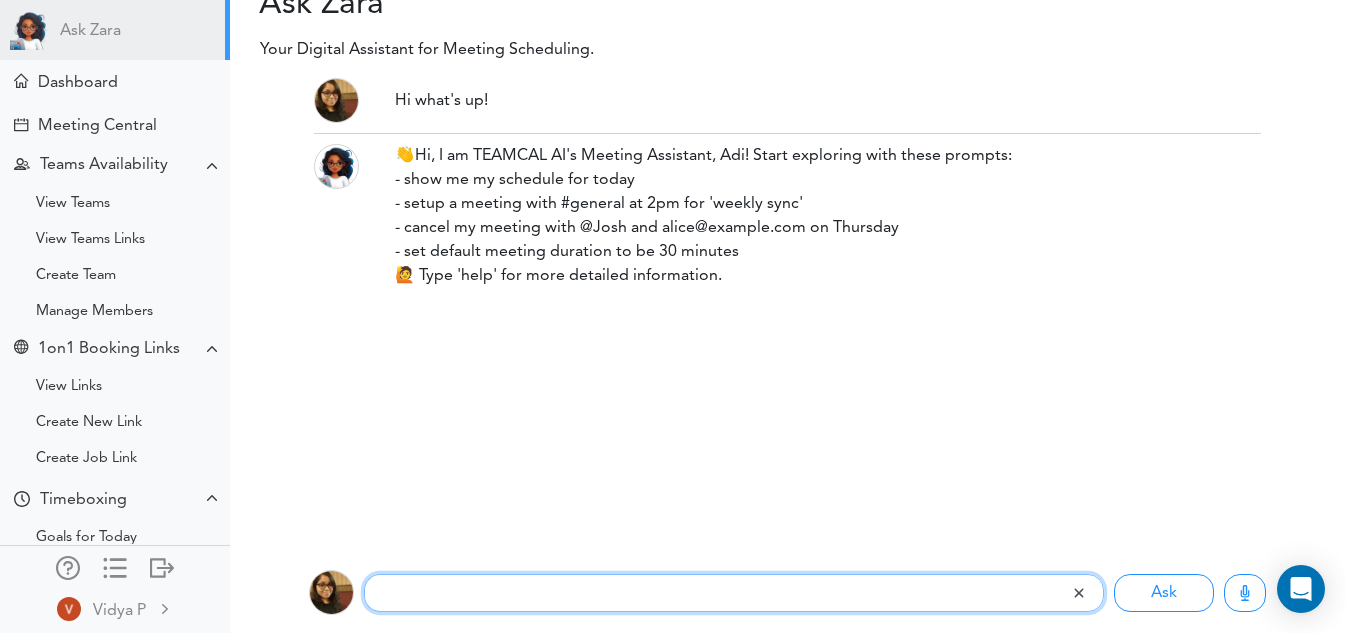 click at bounding box center [717, 593] 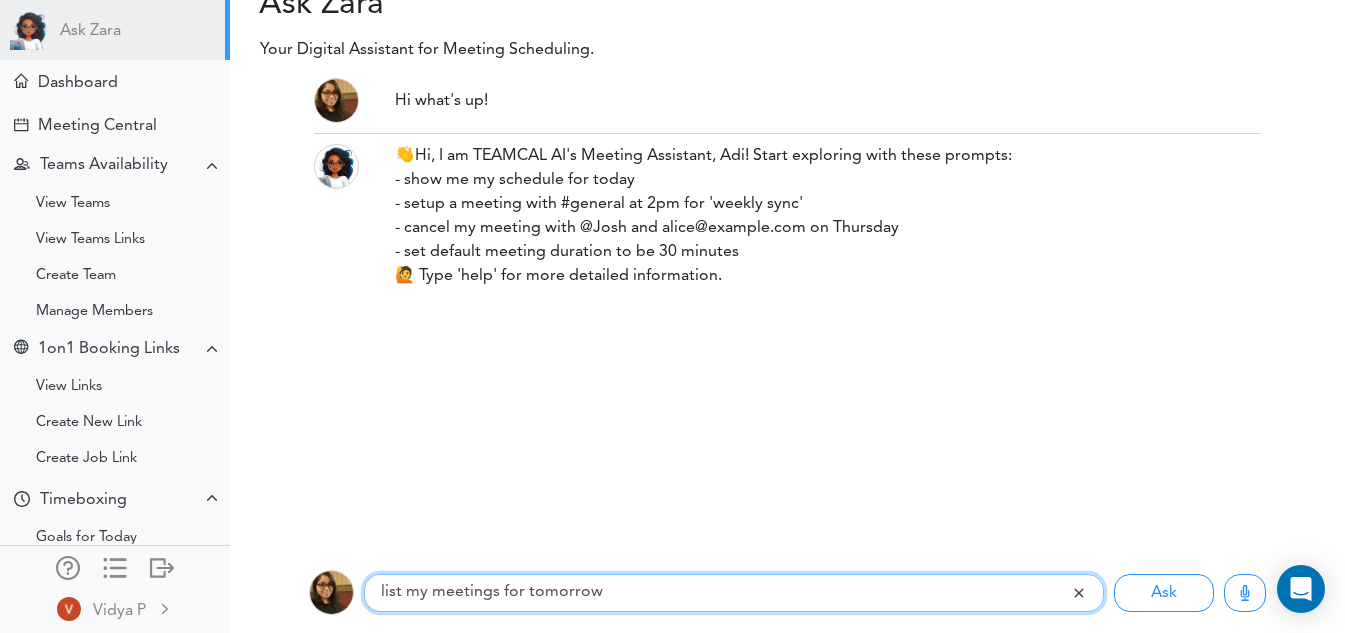 type on "list my meetings for tomorrow" 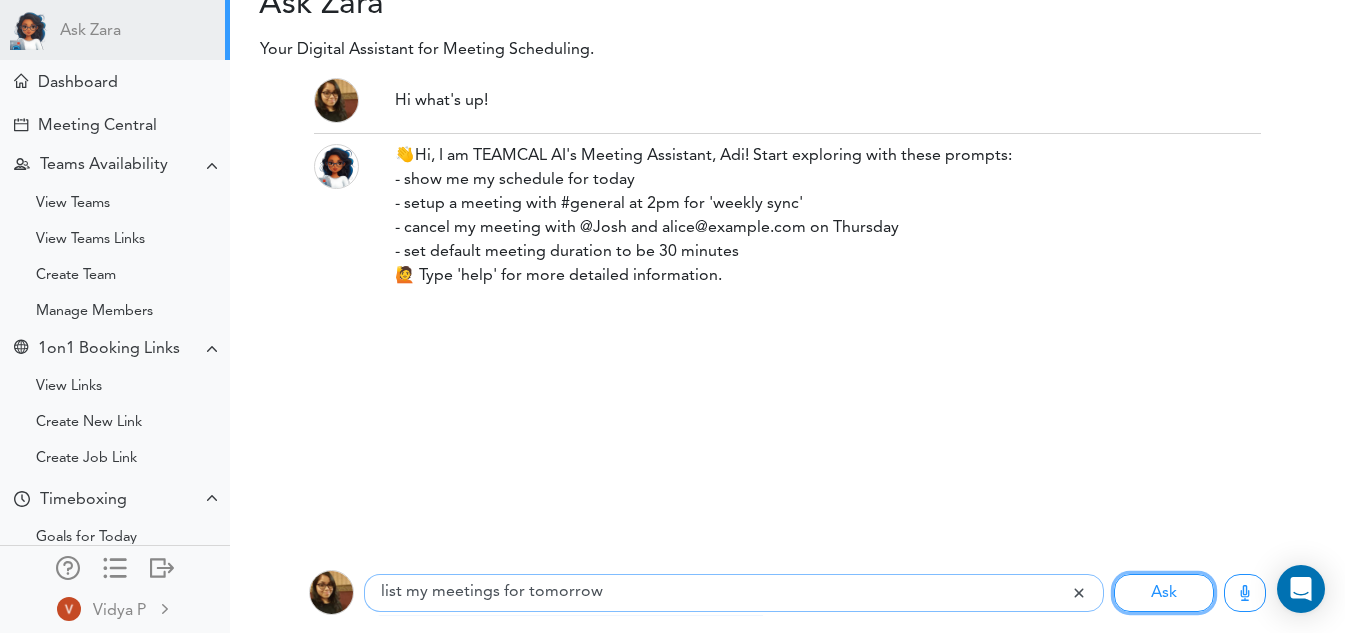 click on "Ask" at bounding box center (1164, 593) 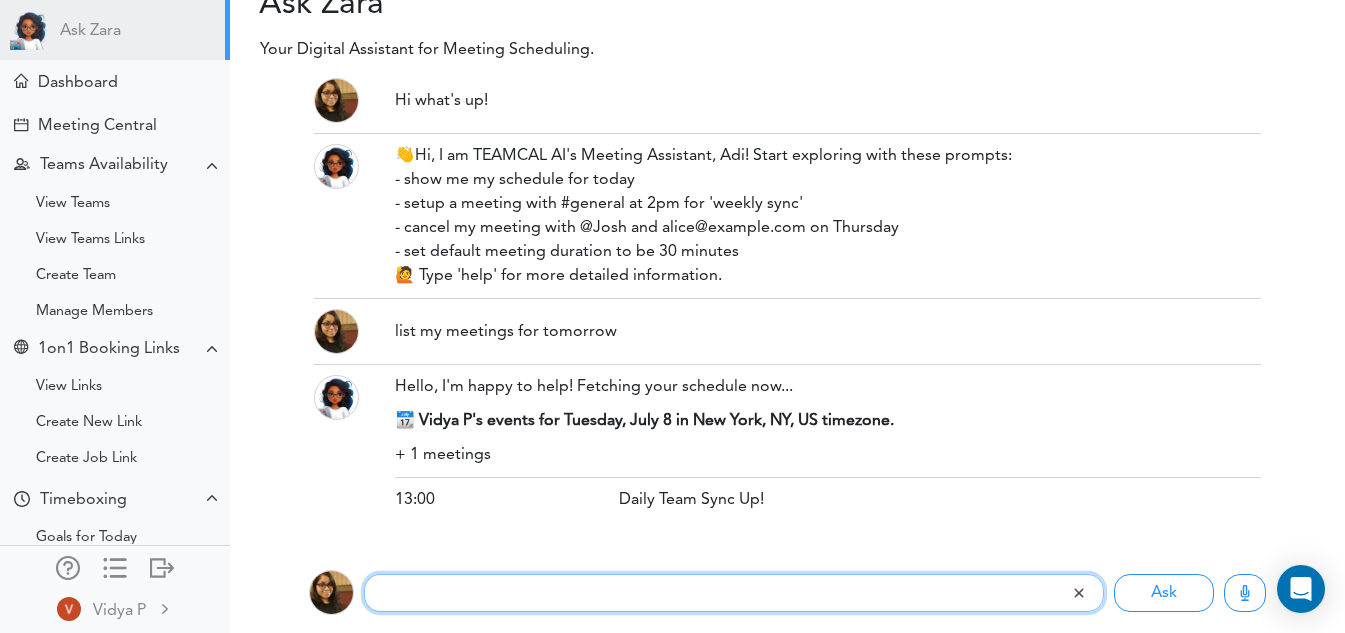 scroll, scrollTop: 0, scrollLeft: 0, axis: both 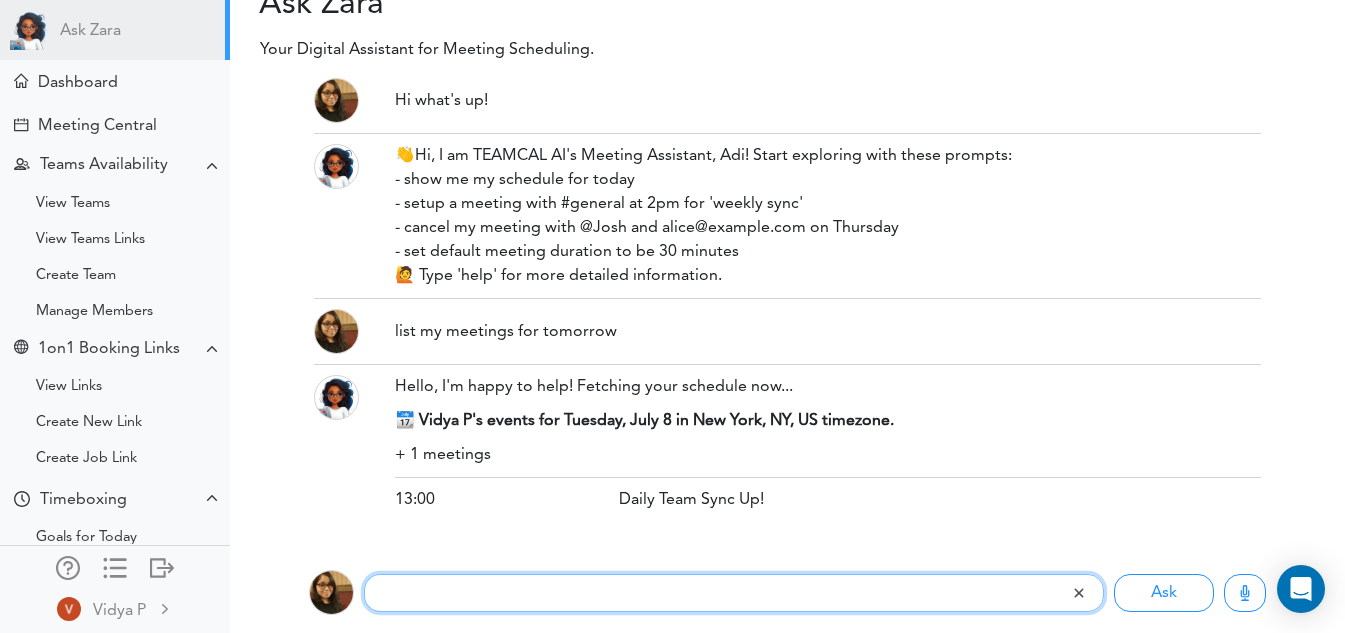 click at bounding box center (717, 593) 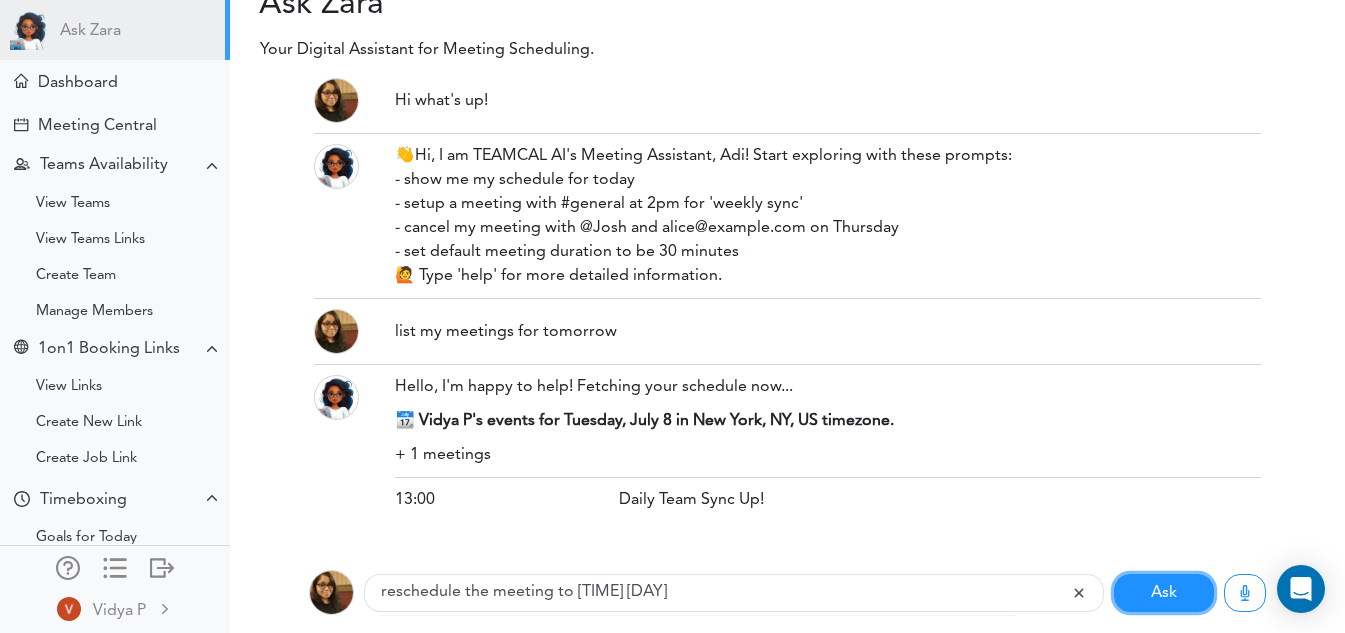 click on "Ask" at bounding box center (1164, 593) 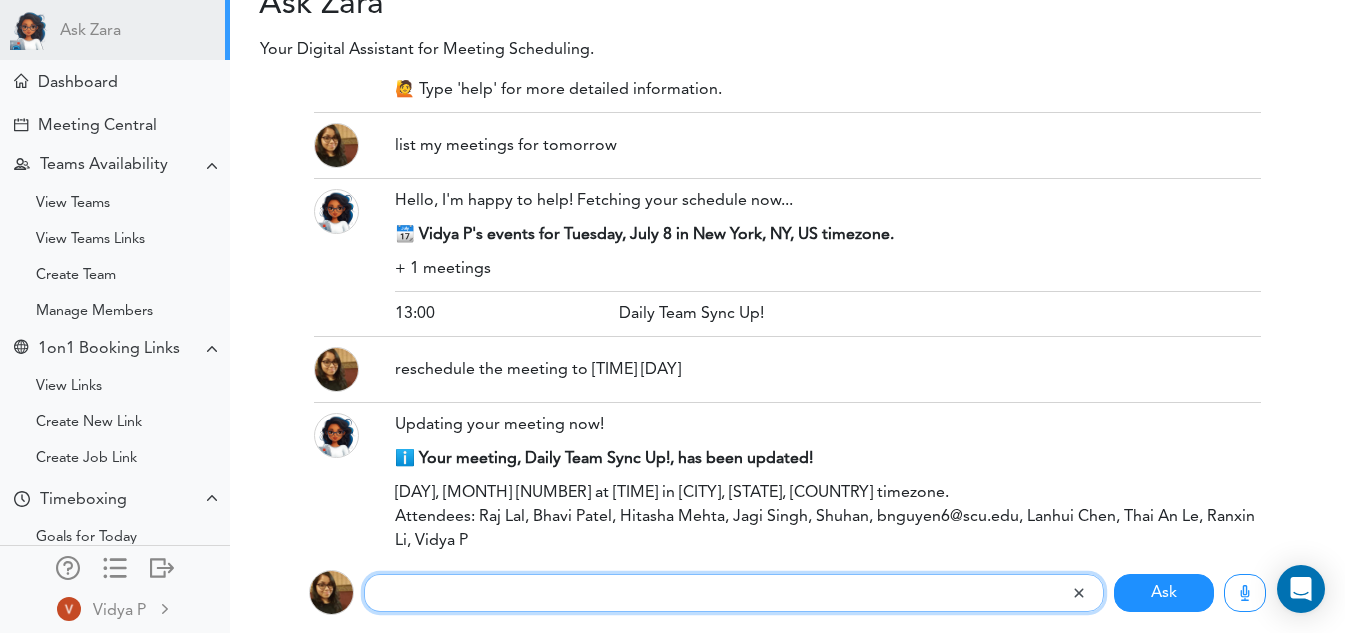 scroll, scrollTop: 186, scrollLeft: 0, axis: vertical 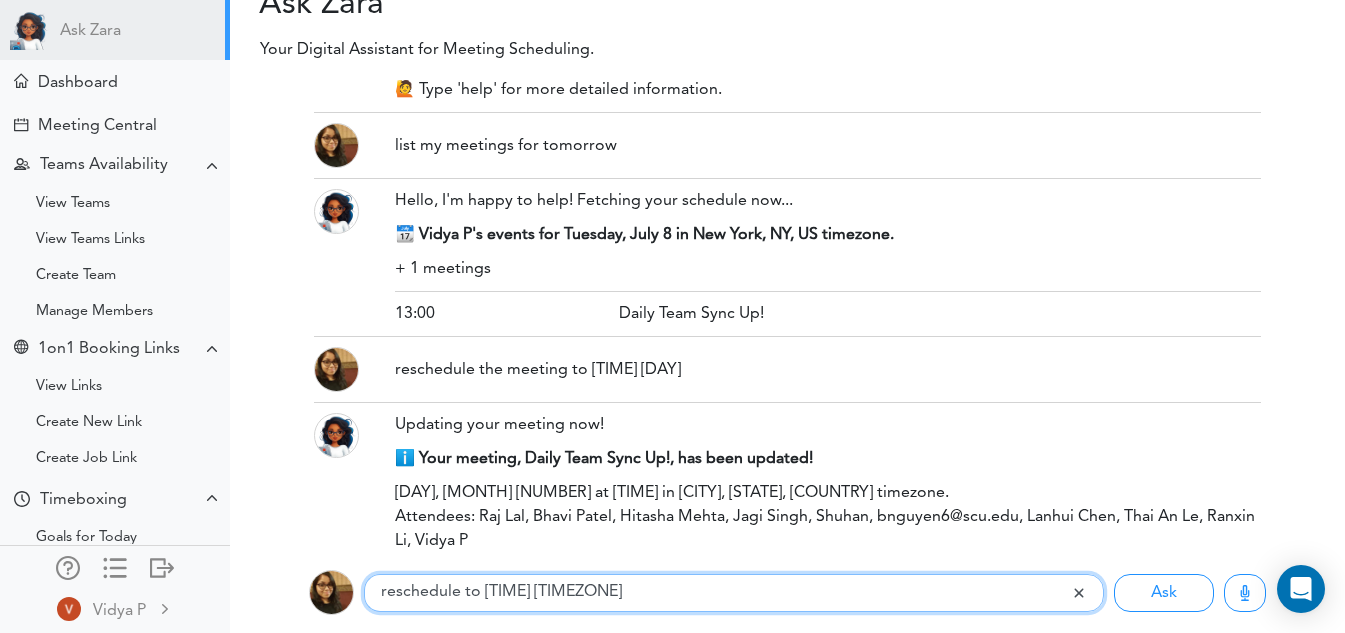 click on "reschedule to [TIME] [TIMEZONE]" at bounding box center (717, 593) 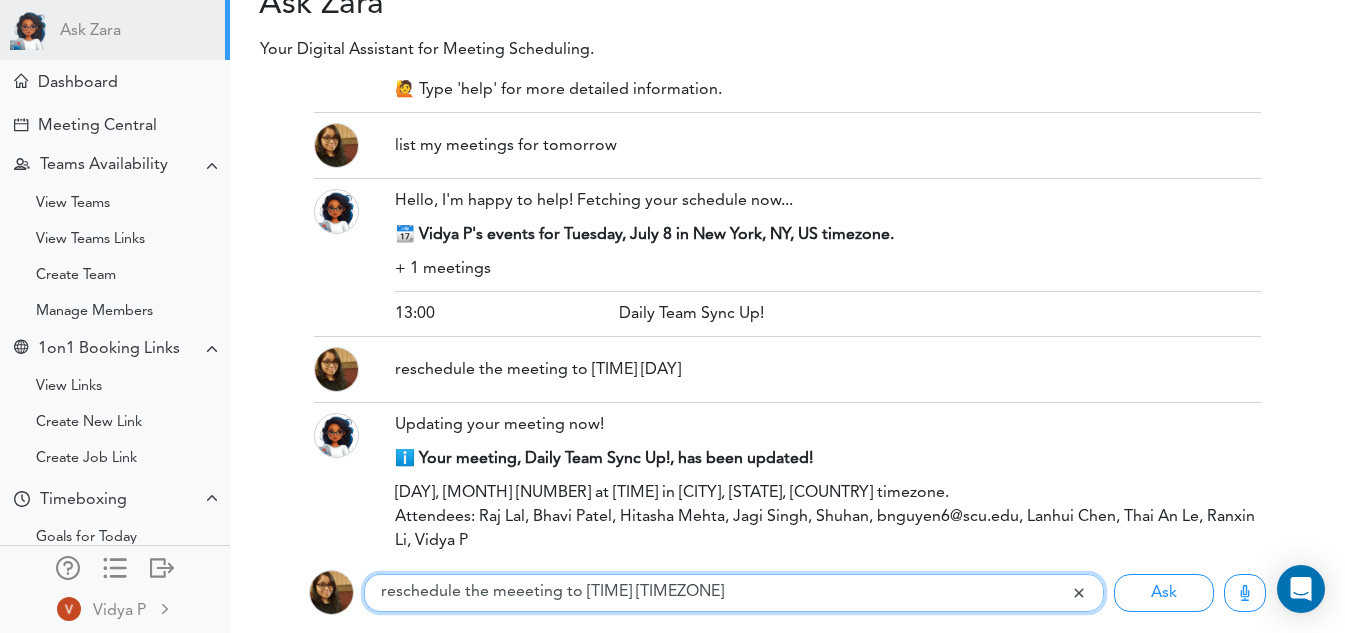 click on "reschedule the meeeting to [TIME] [TIMEZONE]" at bounding box center [717, 593] 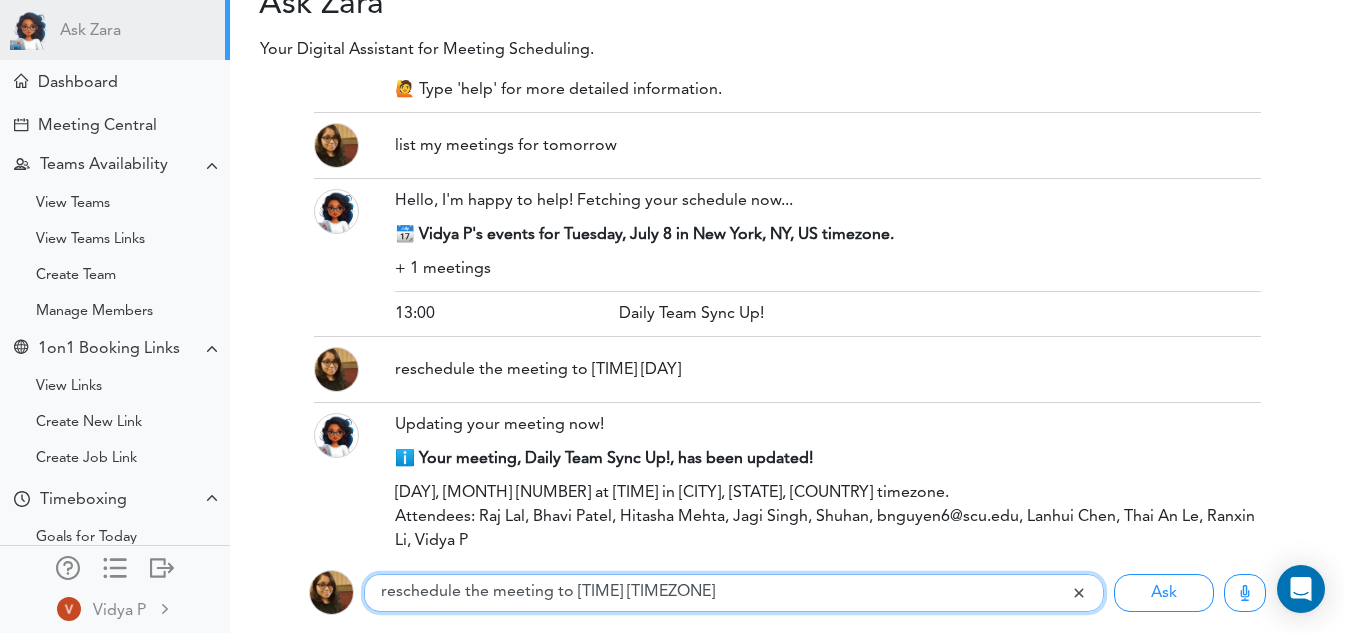 click on "reschedule the meeting to [TIME] [TIMEZONE]" at bounding box center (717, 593) 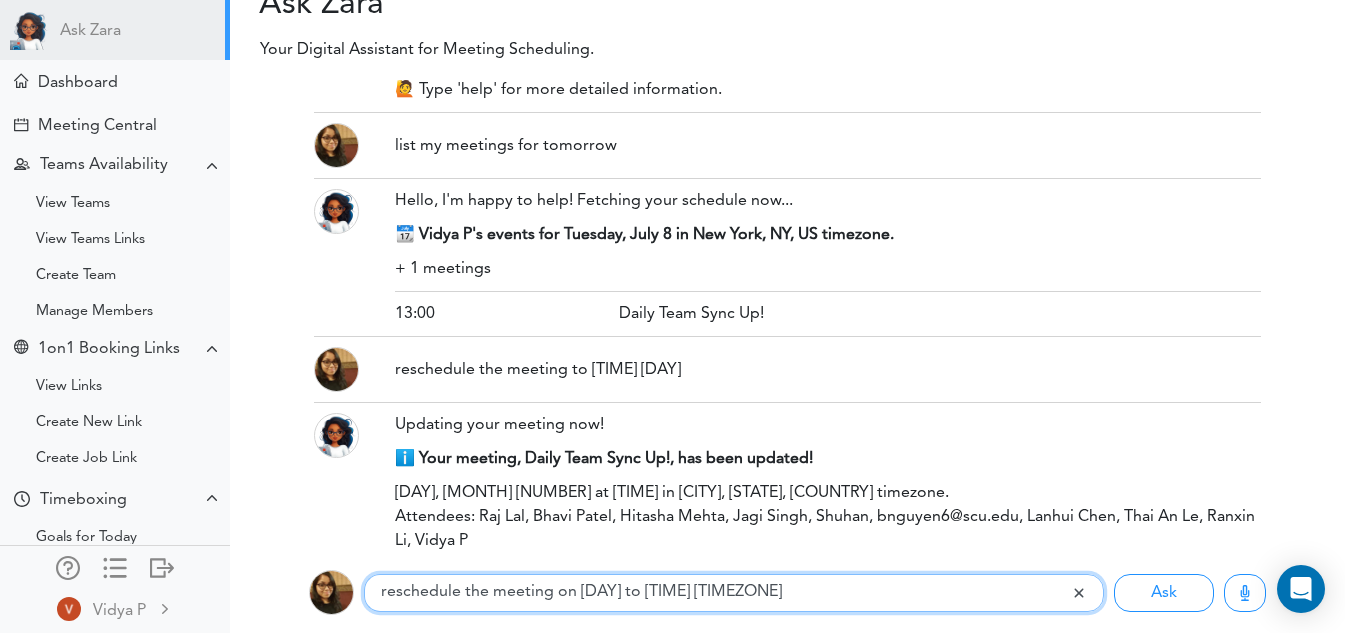click on "reschedule the meeting on [DAY] to [TIME] [TIMEZONE]" at bounding box center (717, 593) 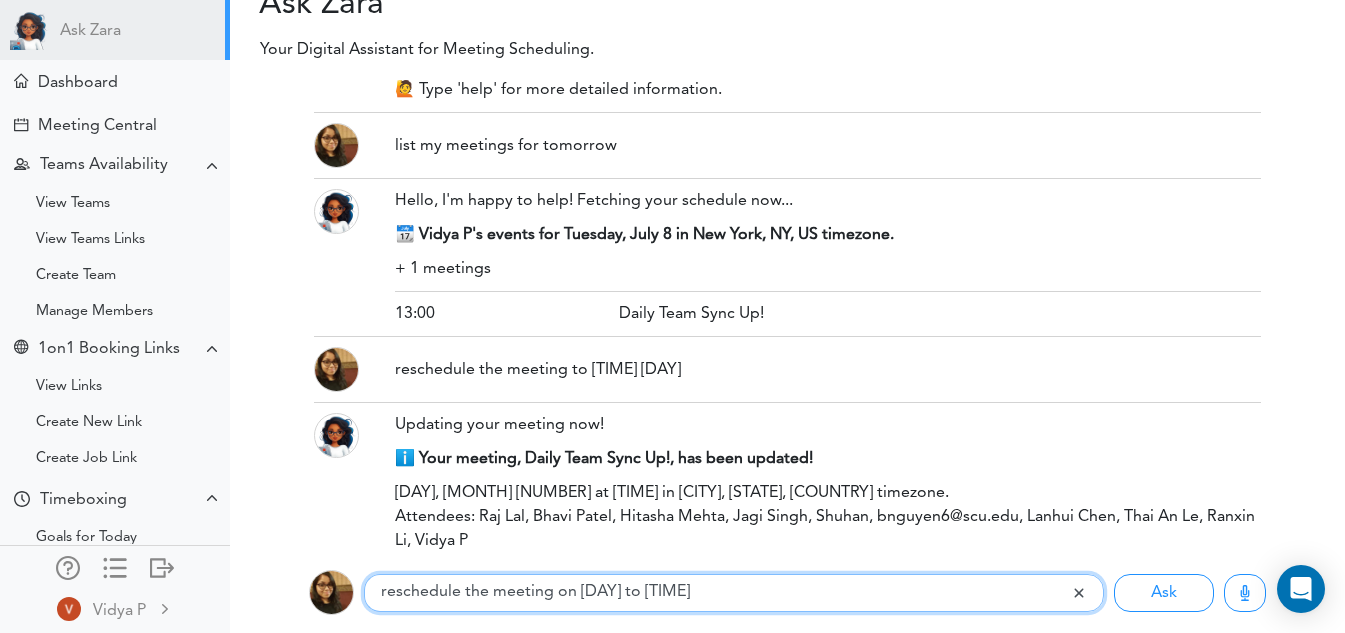 click on "reschedule the meeting on [DAY] to [TIME]" at bounding box center (717, 593) 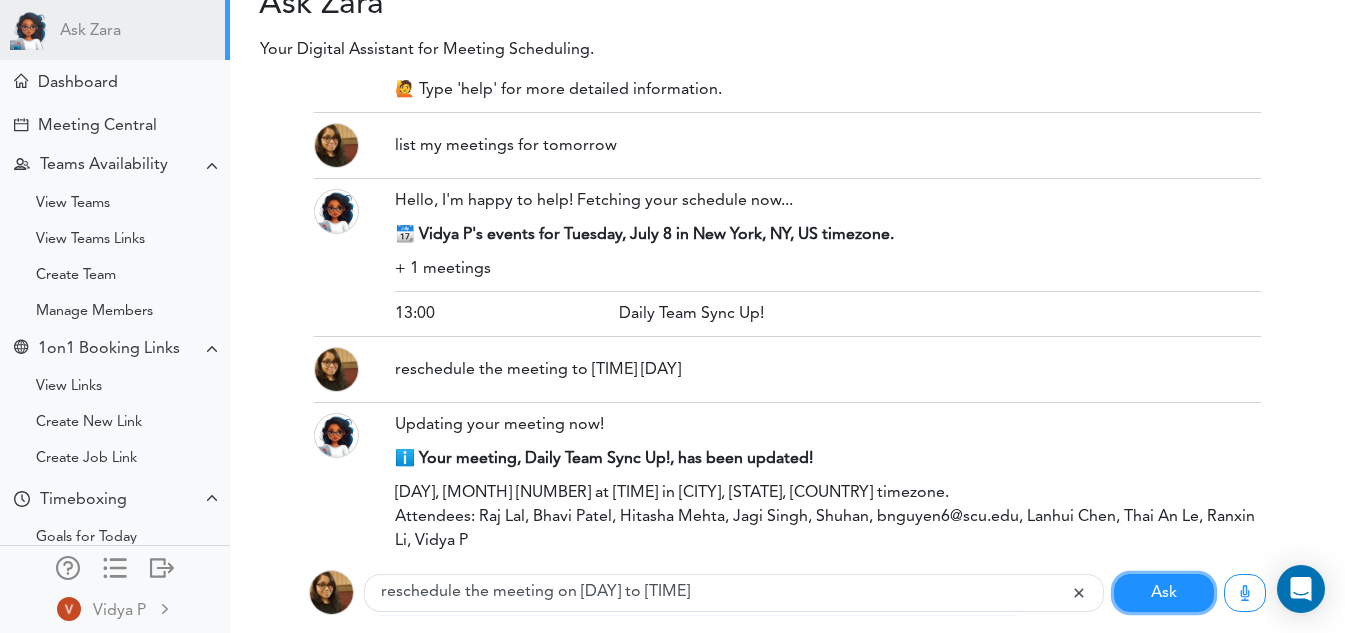 click on "Ask" at bounding box center [1164, 593] 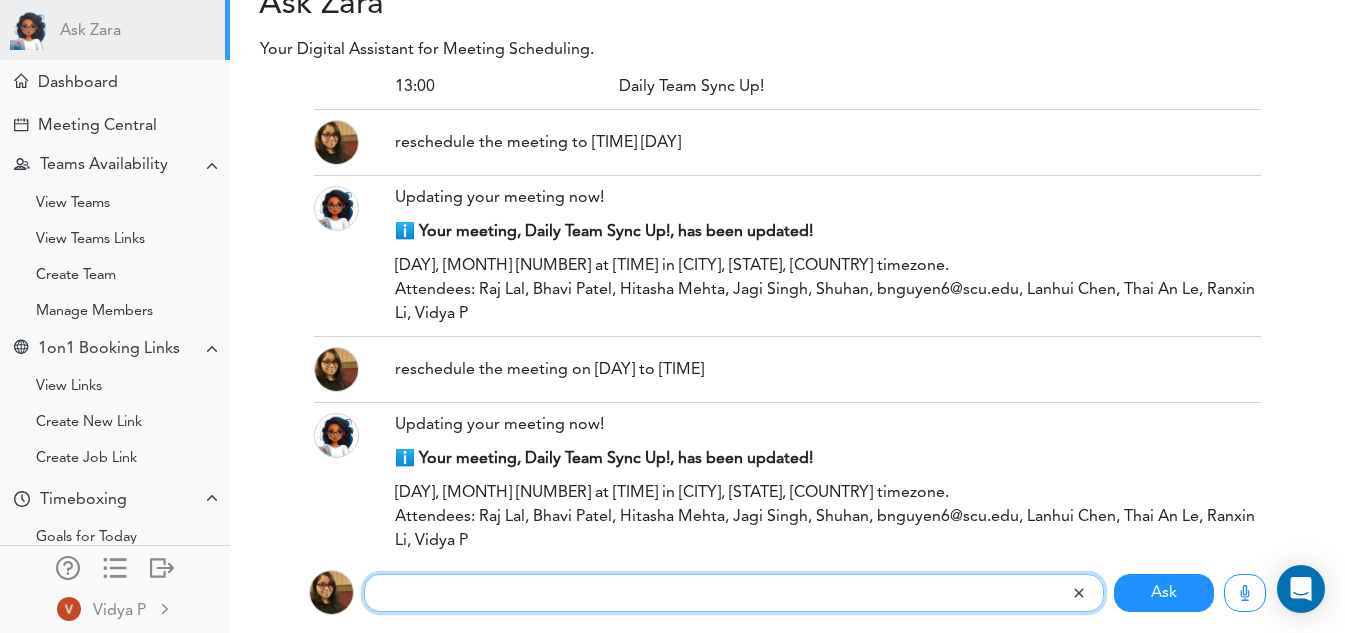 scroll, scrollTop: 413, scrollLeft: 0, axis: vertical 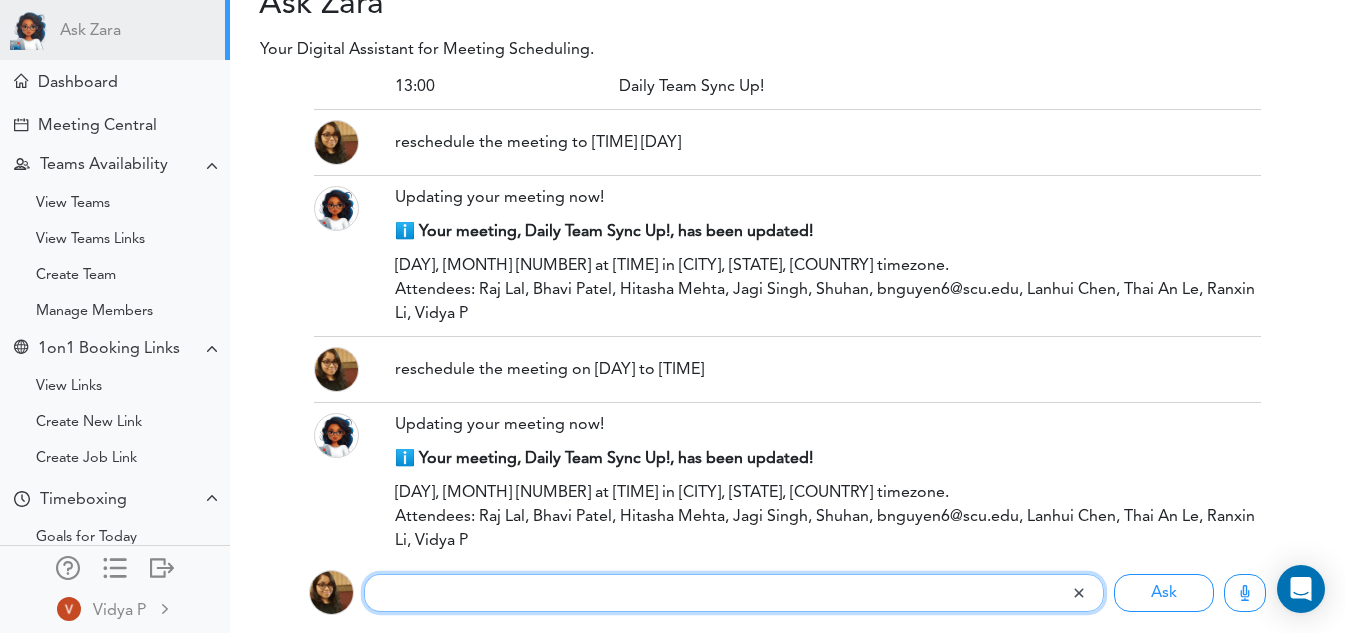 click at bounding box center [717, 593] 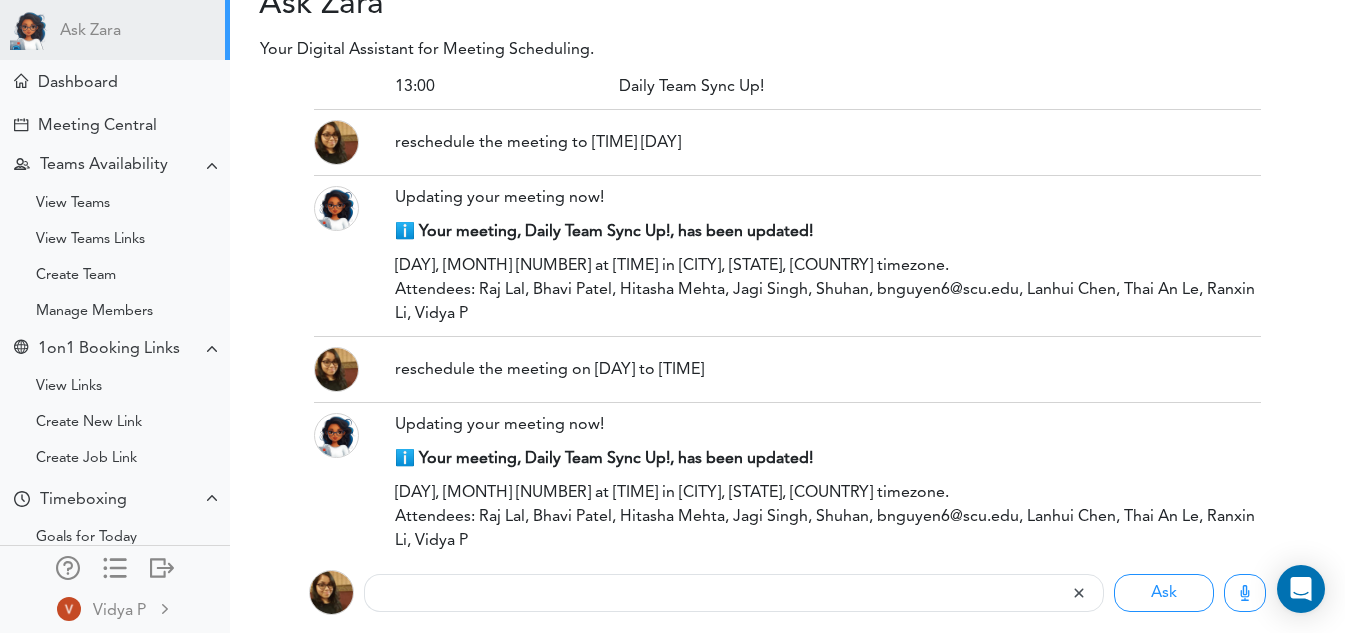 drag, startPoint x: 395, startPoint y: 370, endPoint x: 728, endPoint y: 345, distance: 333.93713 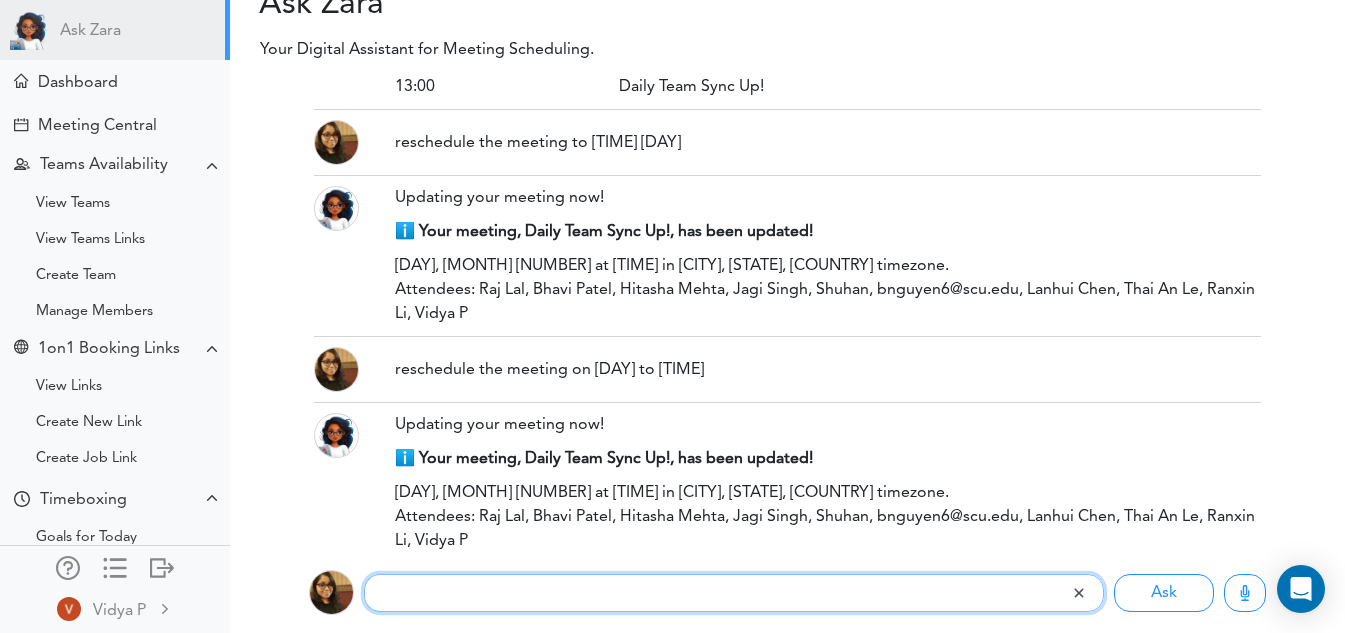 click at bounding box center [717, 593] 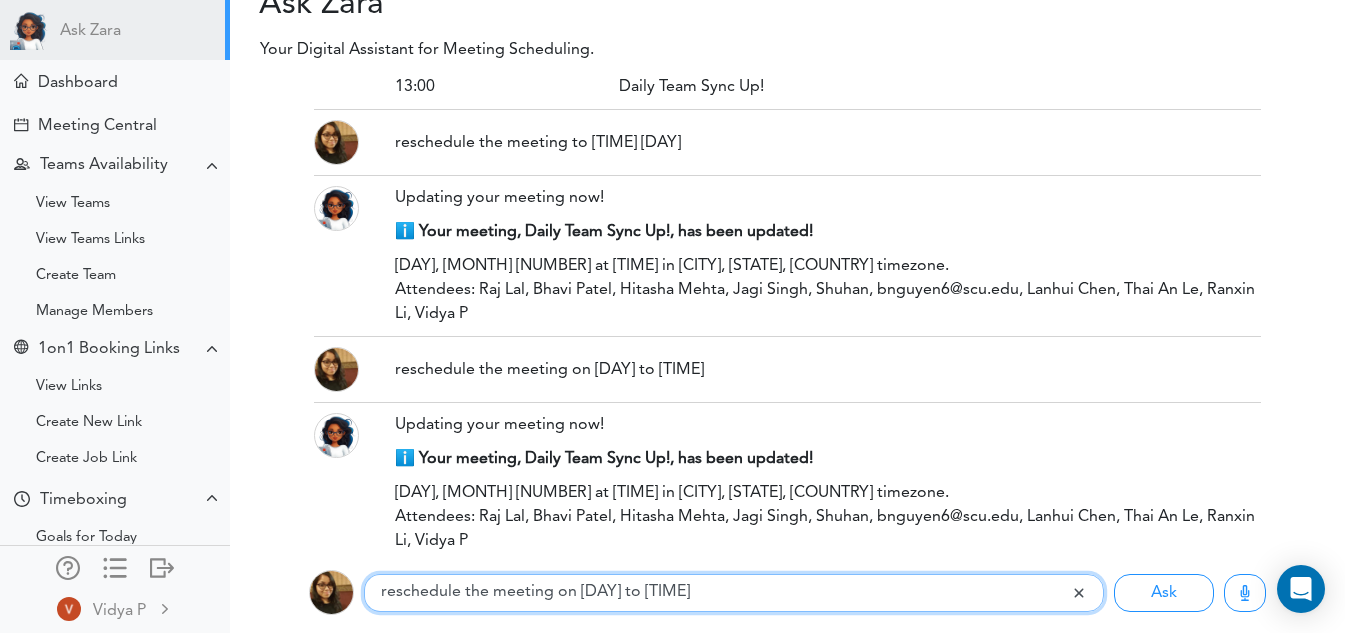 click on "reschedule the meeting on [DAY] to [TIME]" at bounding box center (717, 593) 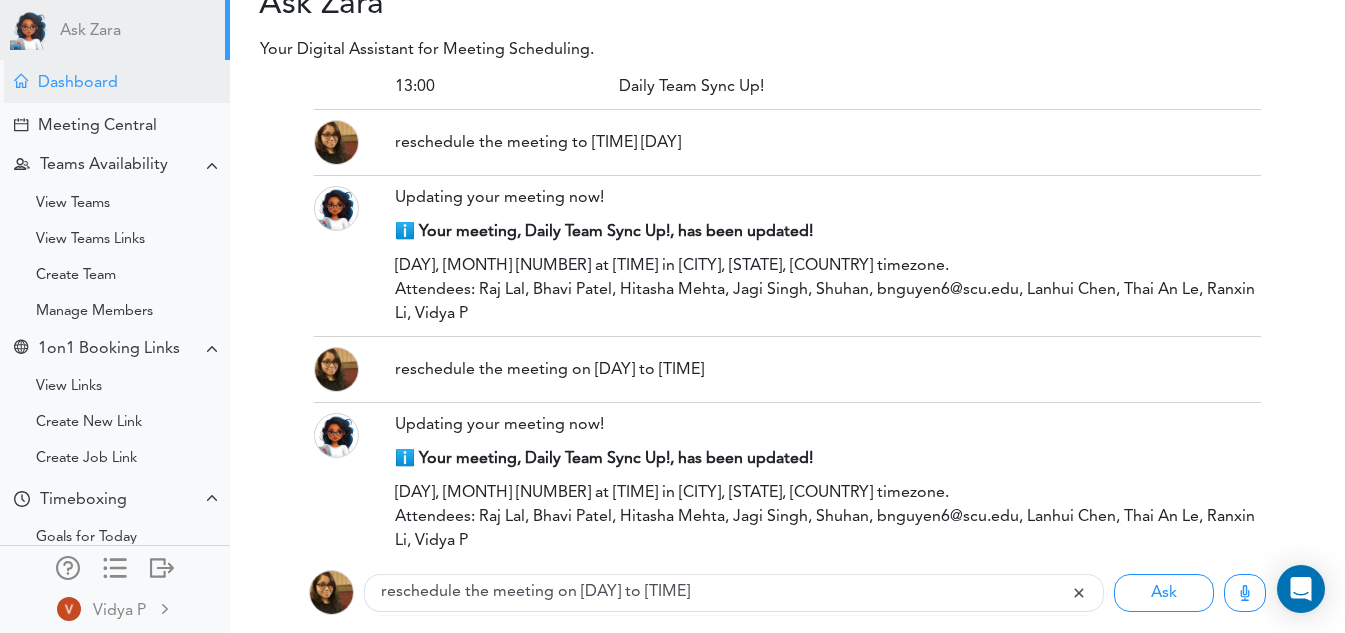 click on "Dashboard" at bounding box center [78, 83] 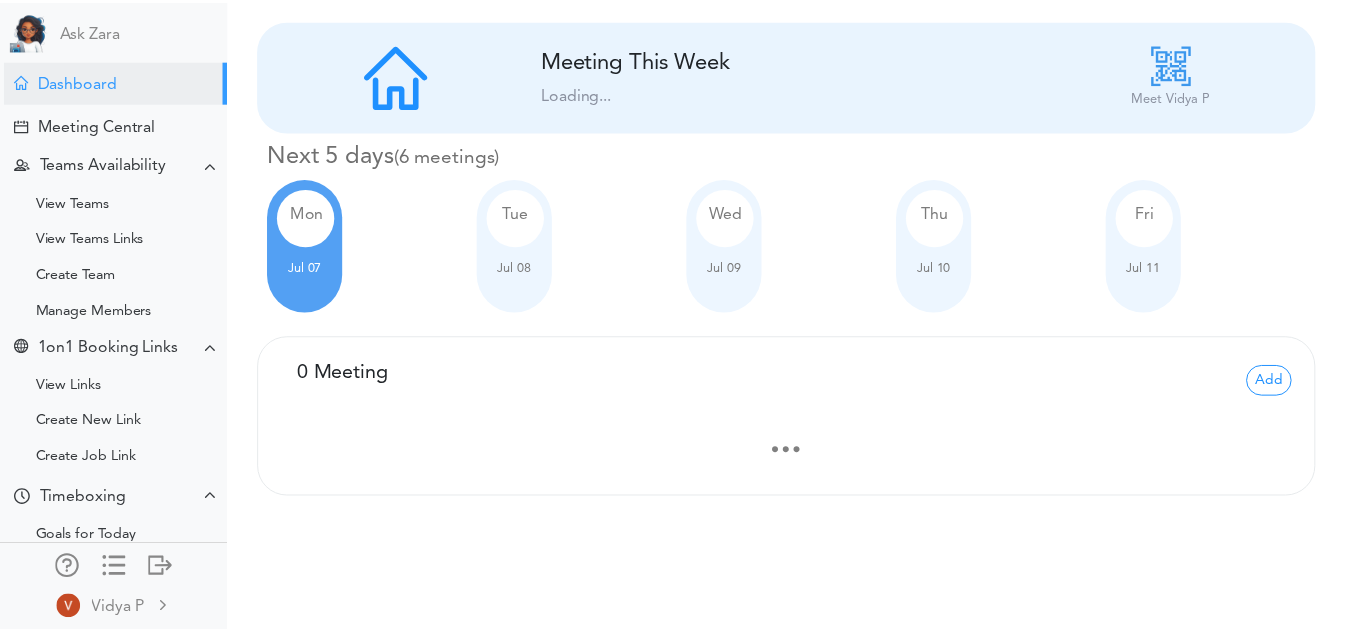 scroll, scrollTop: 0, scrollLeft: 0, axis: both 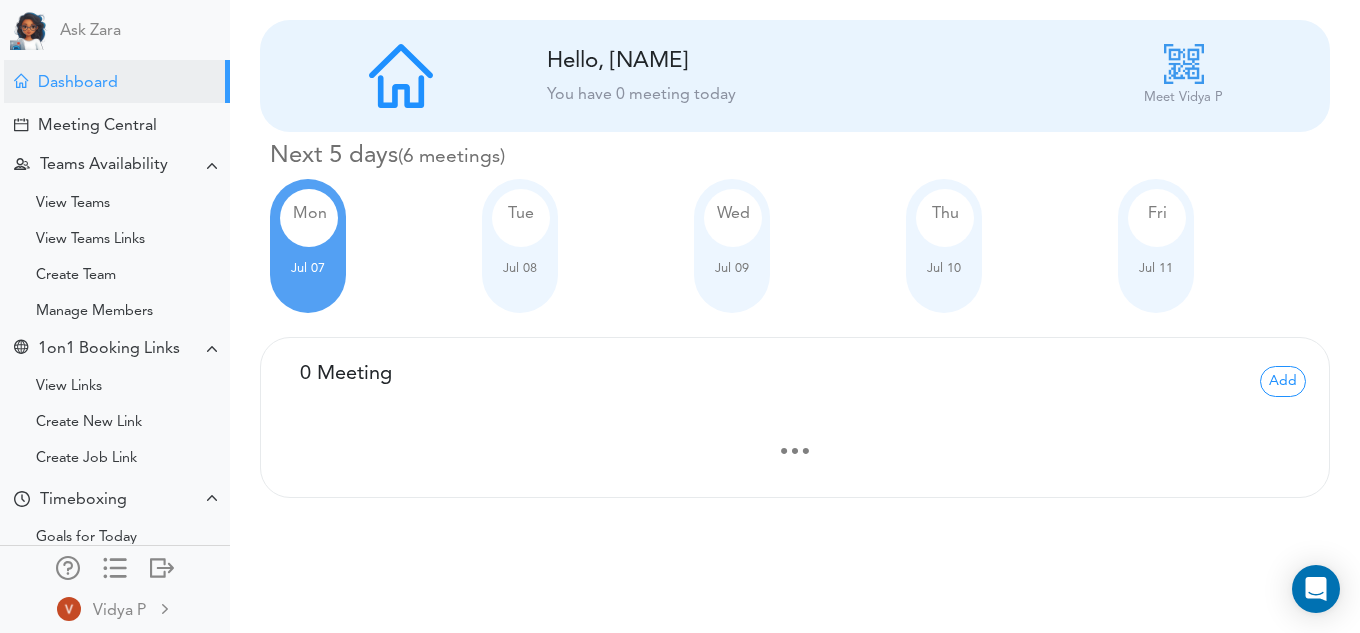click on "[DAY]
[MONTH] [DATE]" at bounding box center [520, 246] 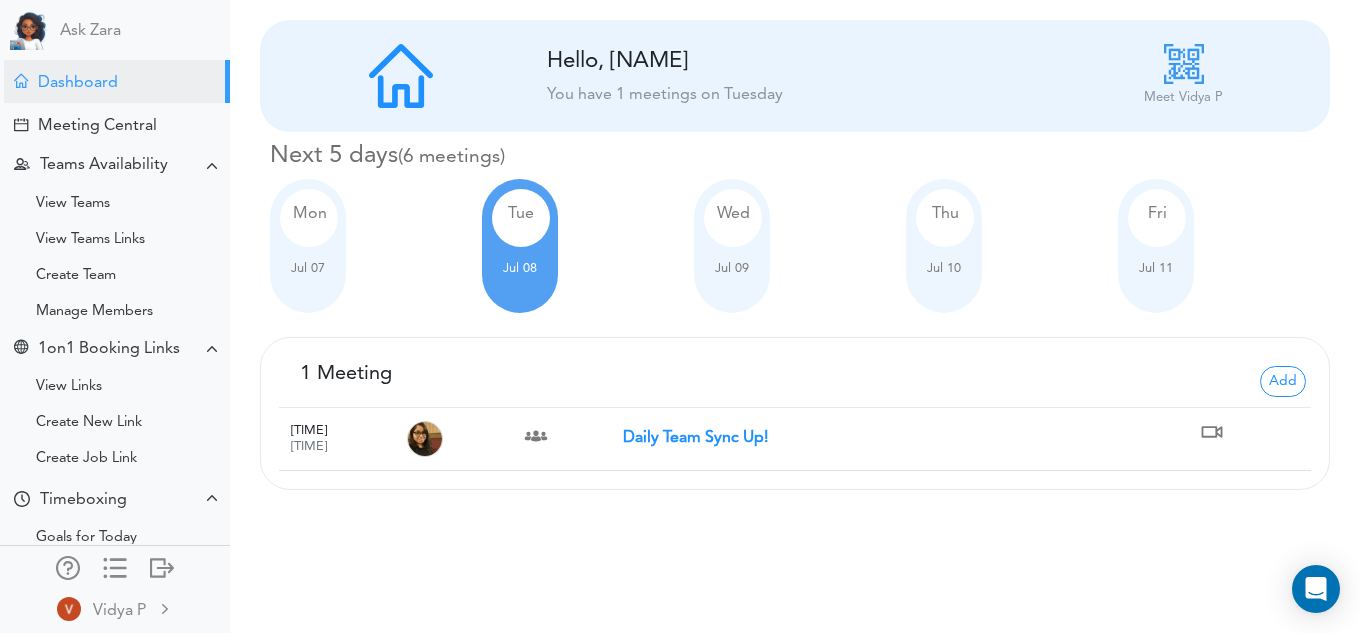 click at bounding box center (425, 439) 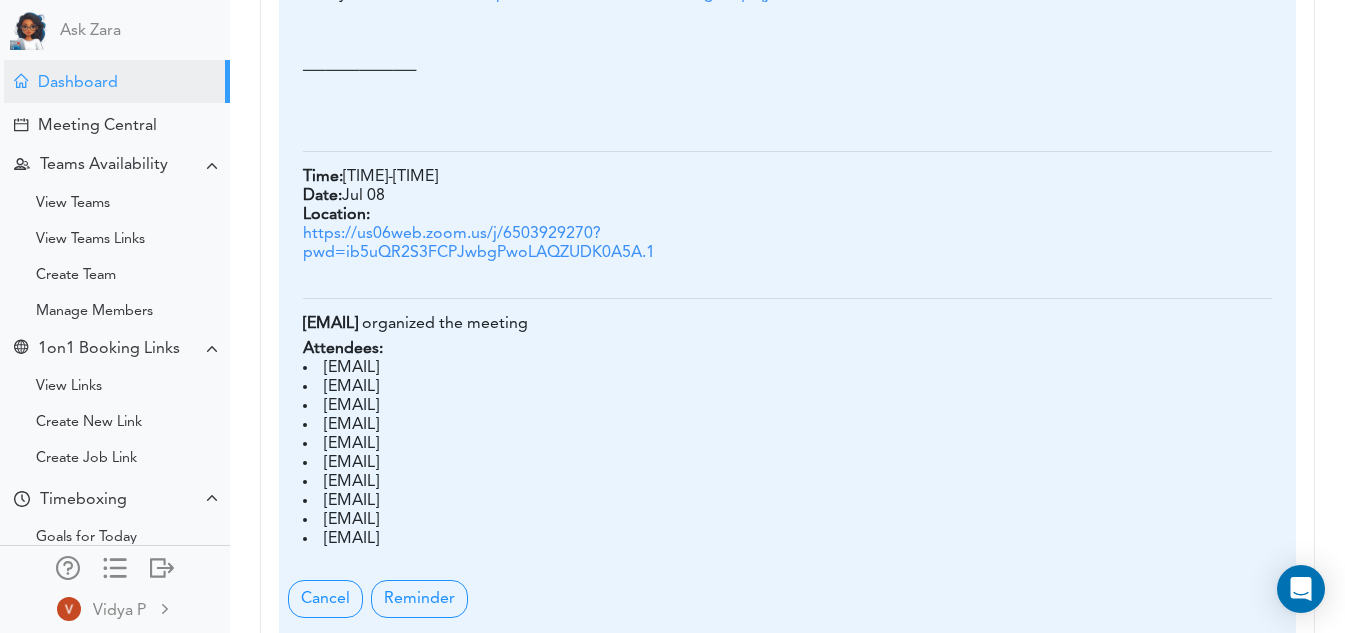scroll, scrollTop: 1394, scrollLeft: 0, axis: vertical 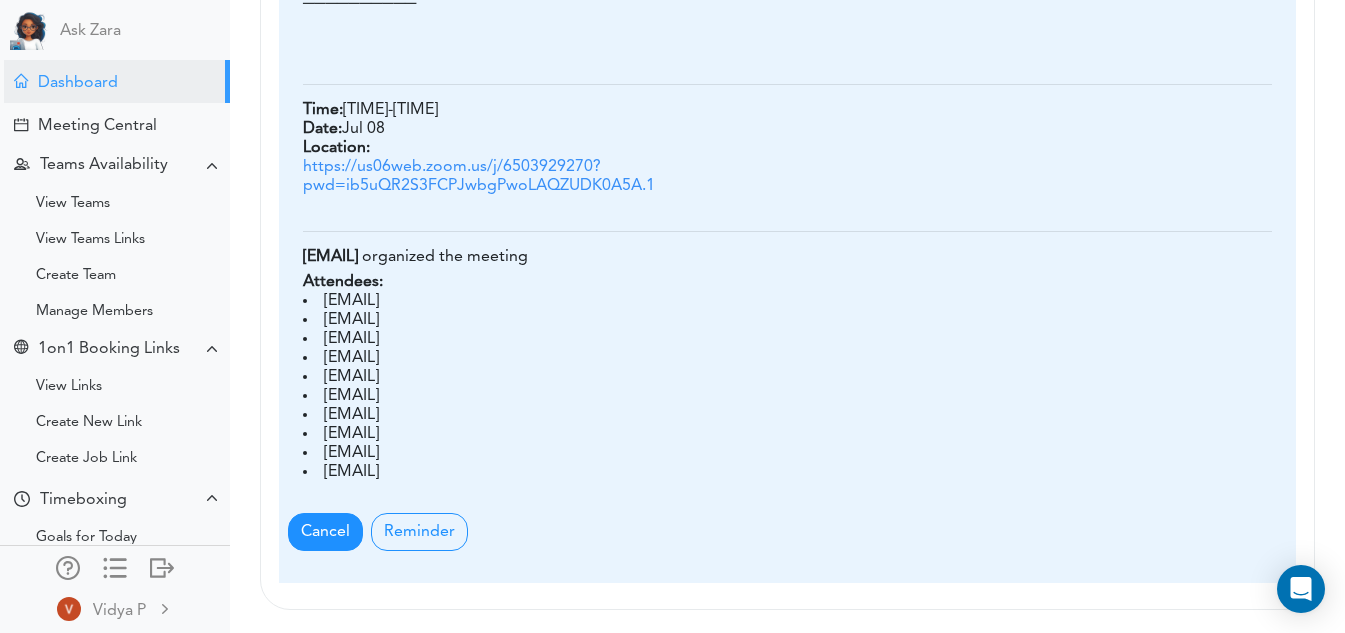 click on "Cancel" at bounding box center [325, 532] 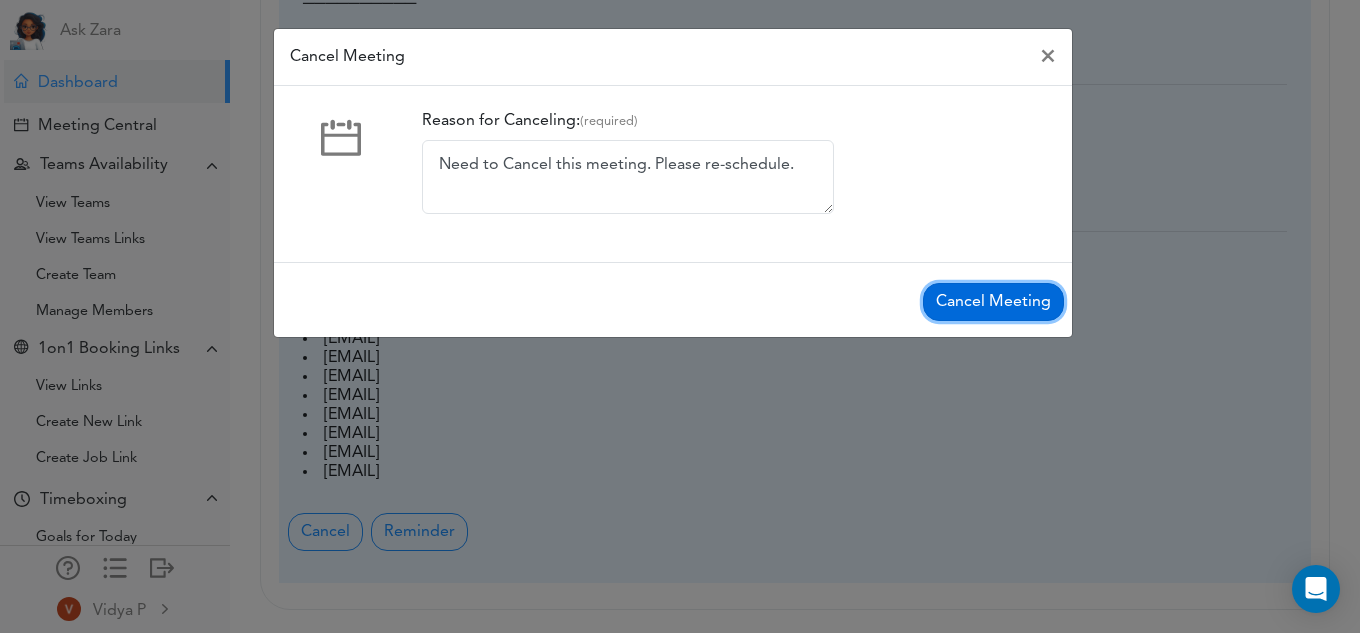 click on "Cancel Meeting" at bounding box center [993, 302] 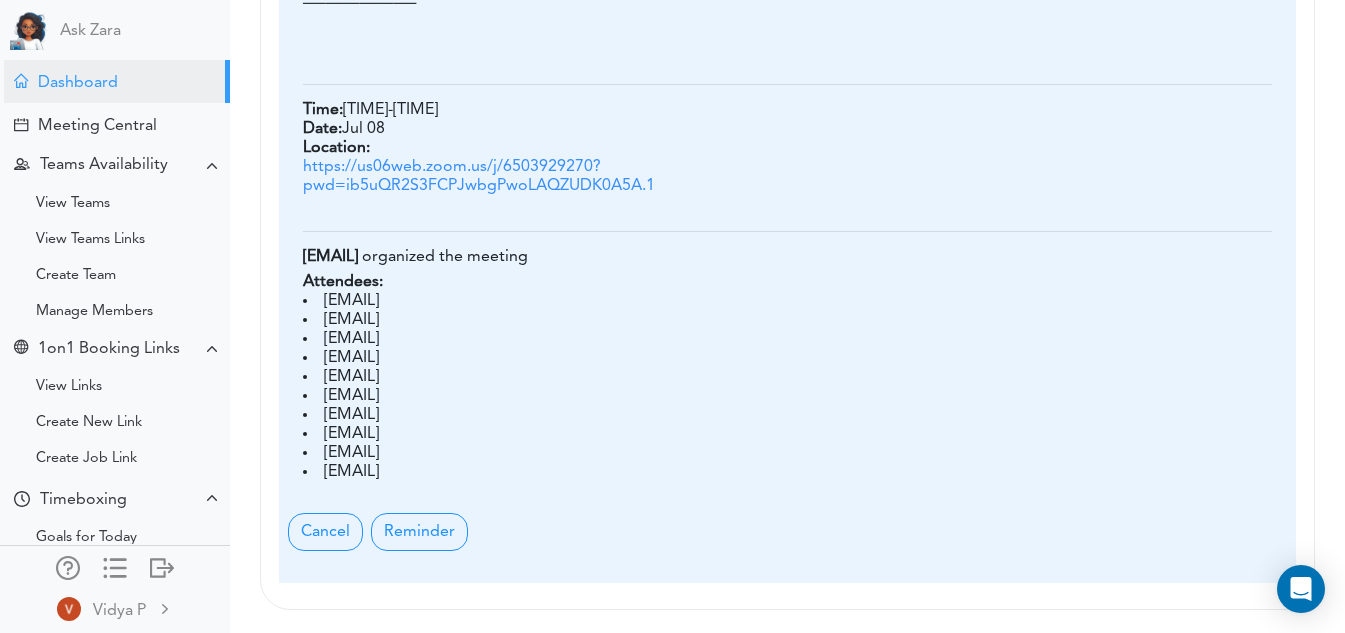 click on "Dashboard" at bounding box center [117, 81] 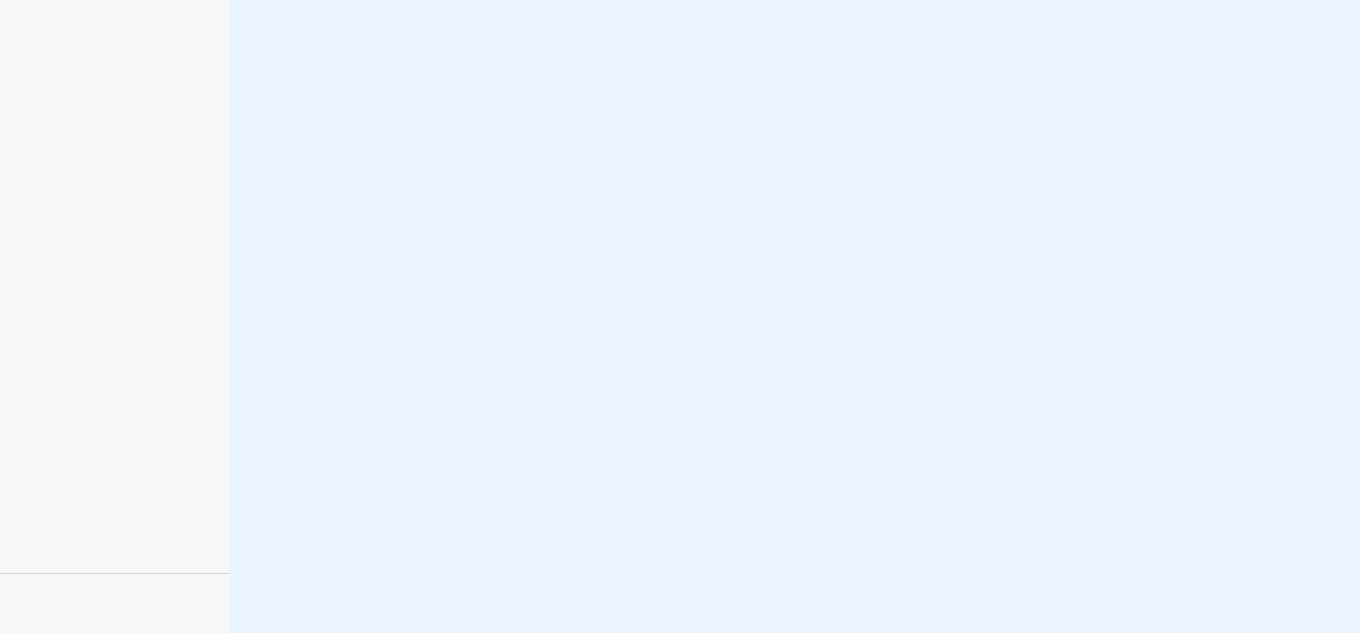 scroll, scrollTop: 0, scrollLeft: 0, axis: both 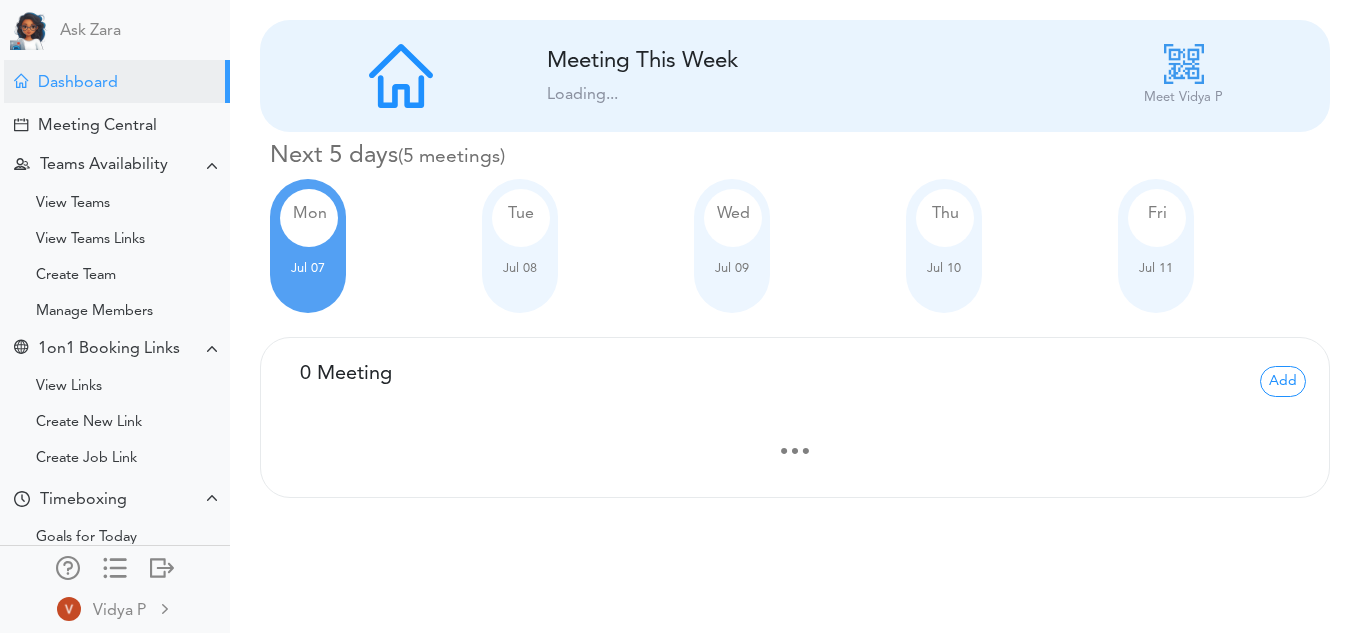 click on "[DAY]
[MONTH] [DATE]" at bounding box center (520, 246) 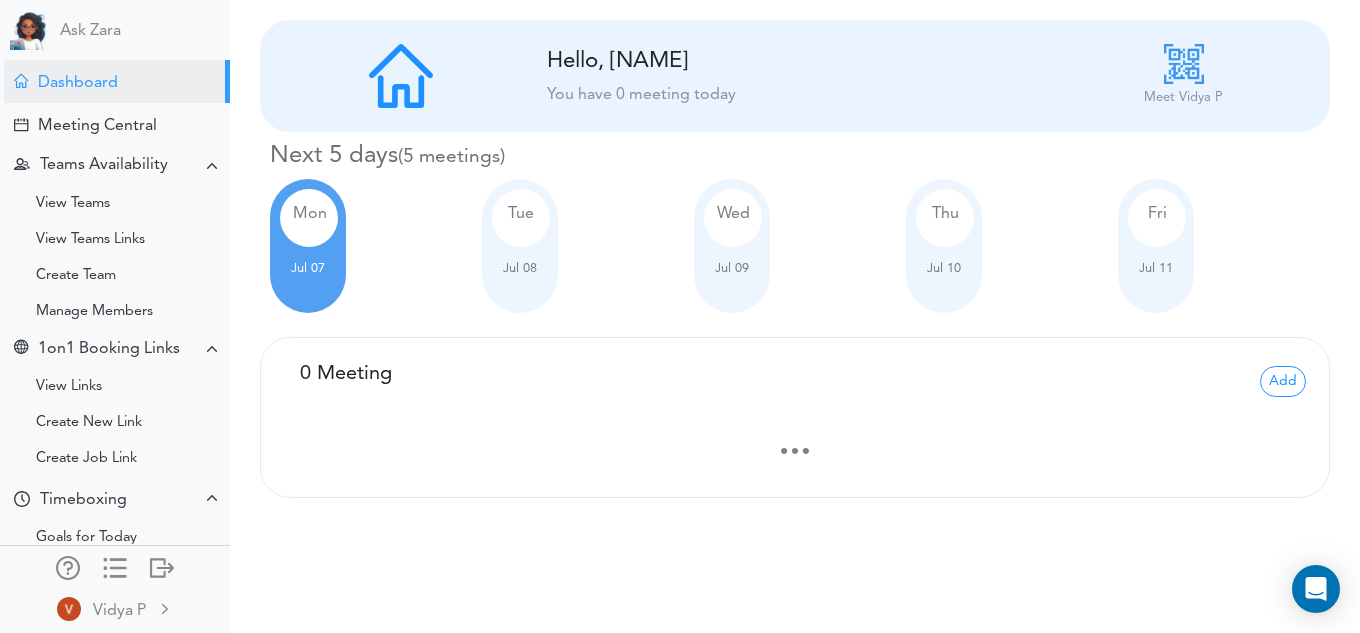 click on "Wed
Jul 09" at bounding box center [732, 246] 